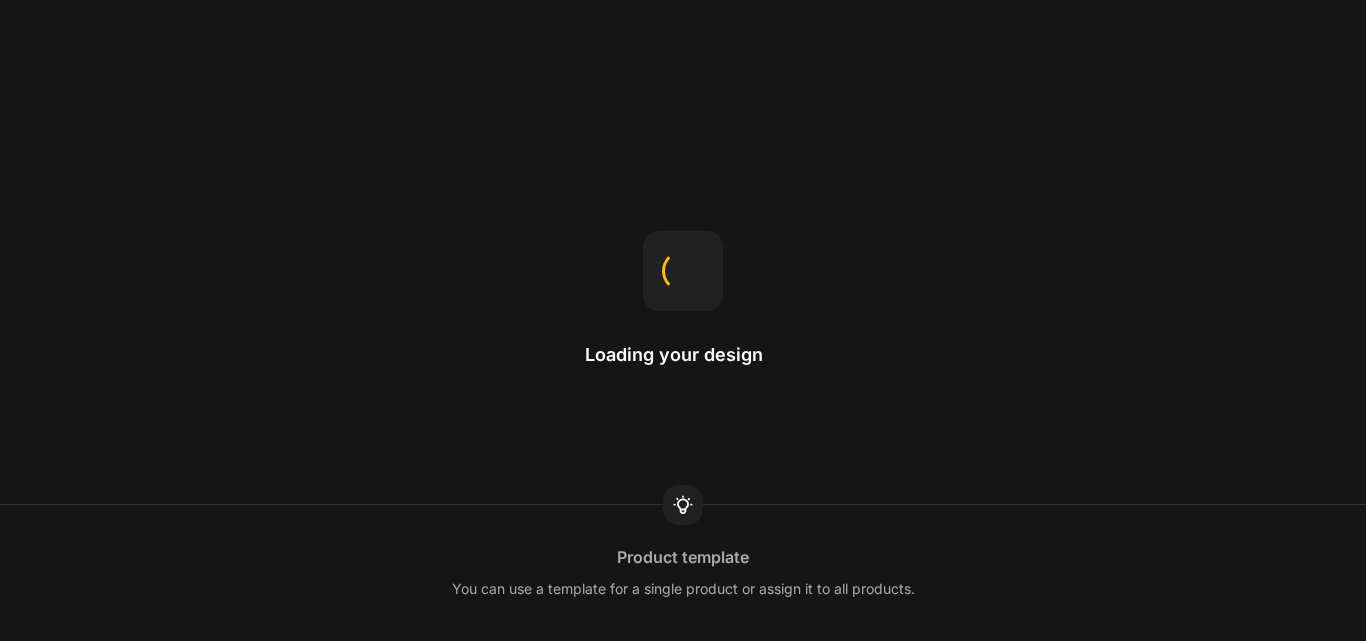 scroll, scrollTop: 0, scrollLeft: 0, axis: both 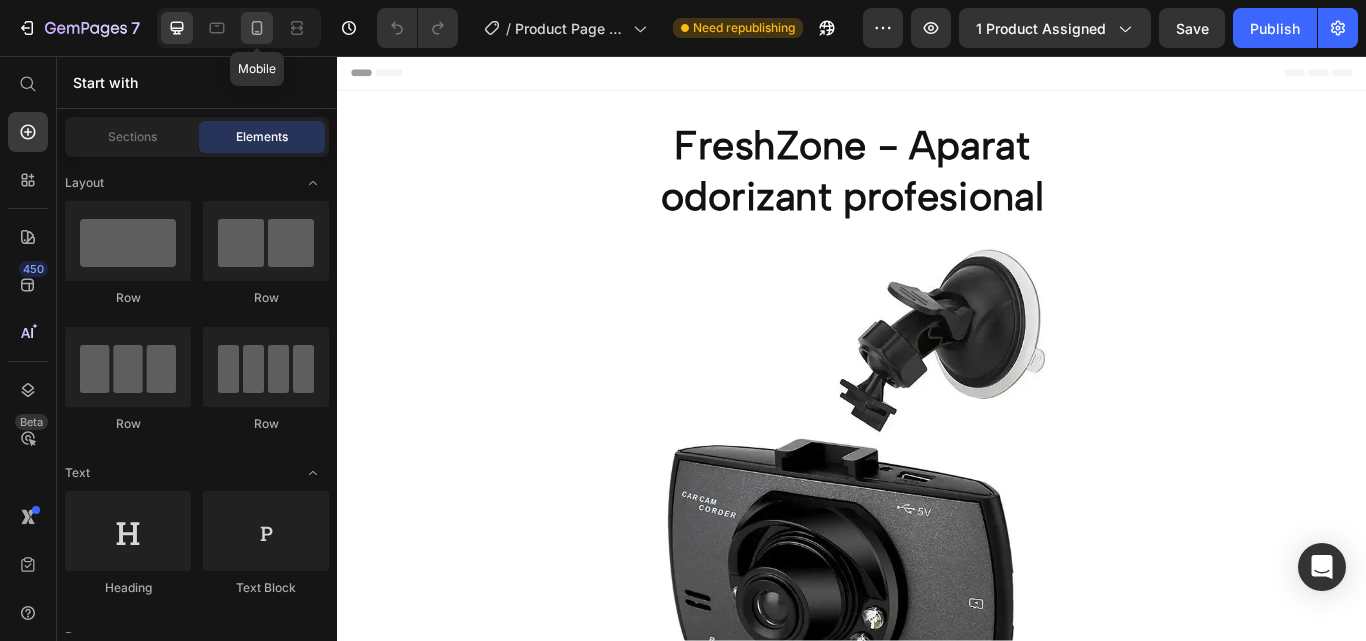 click 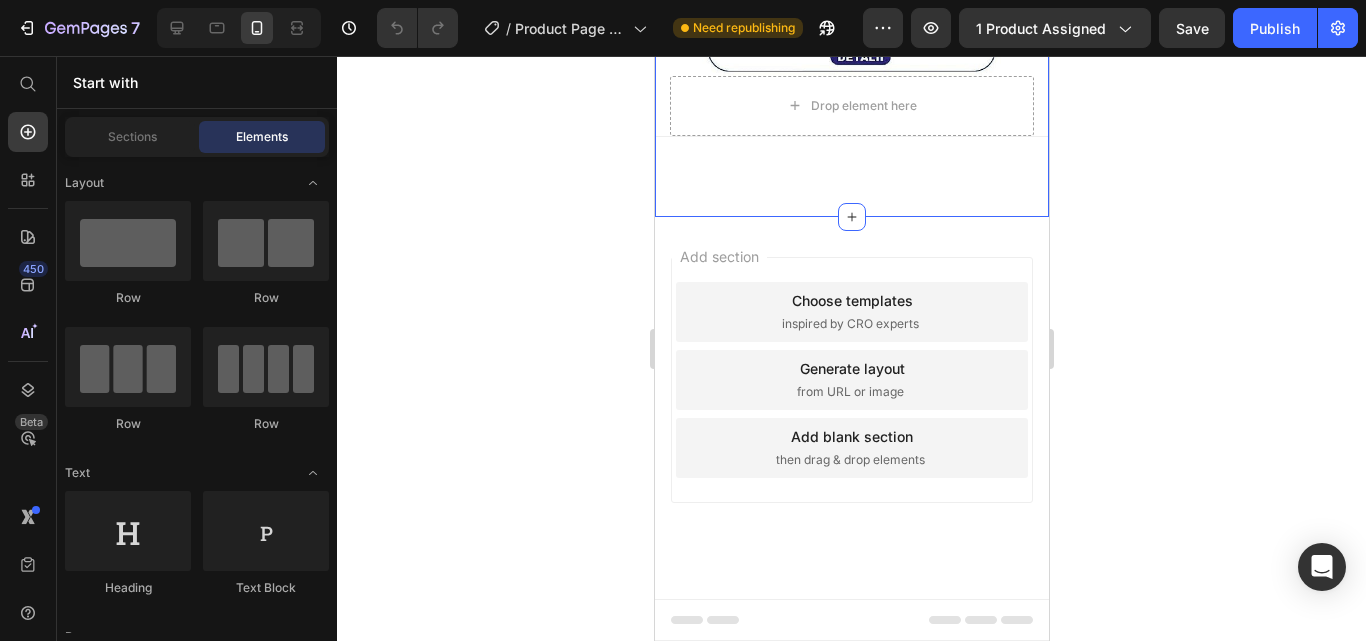 scroll, scrollTop: 4400, scrollLeft: 0, axis: vertical 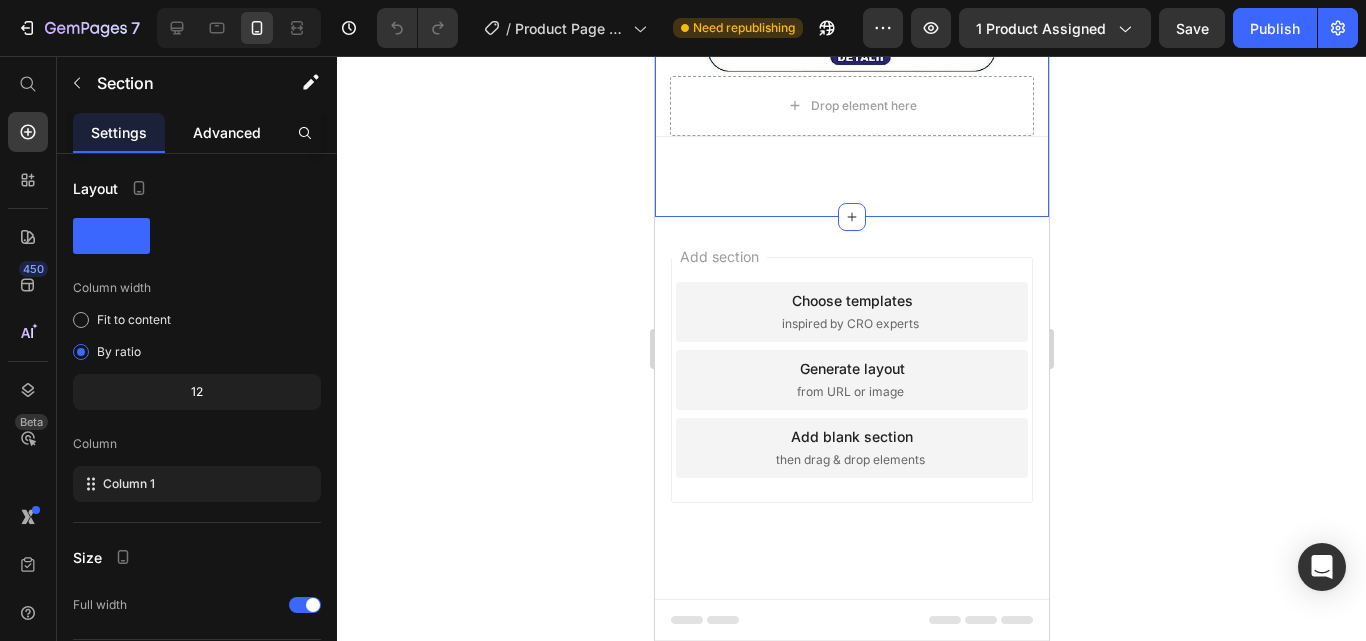 click on "Advanced" at bounding box center (227, 132) 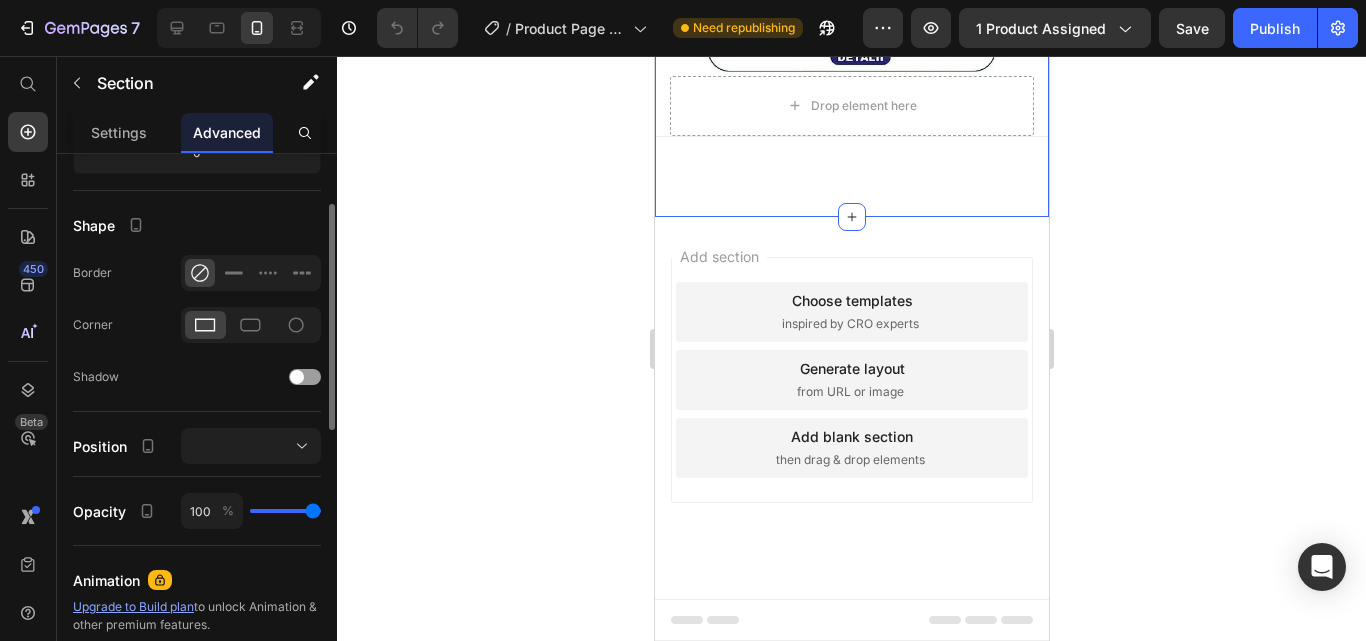 scroll, scrollTop: 261, scrollLeft: 0, axis: vertical 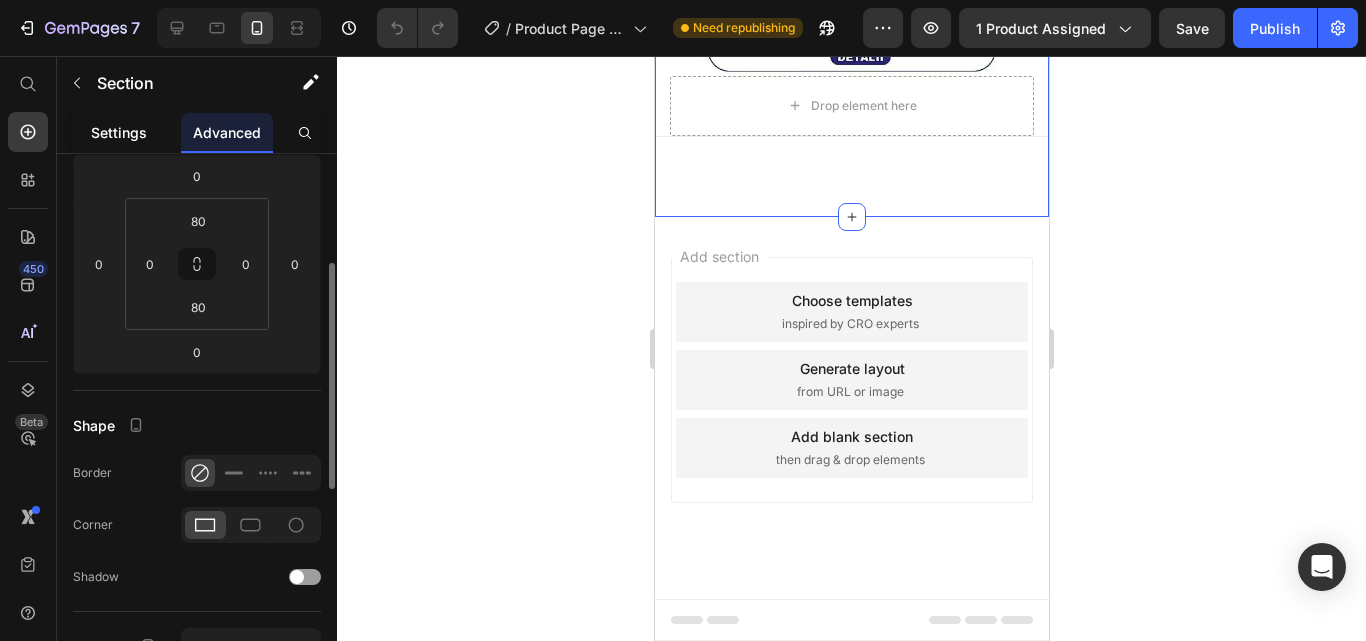 click on "Settings" at bounding box center (119, 132) 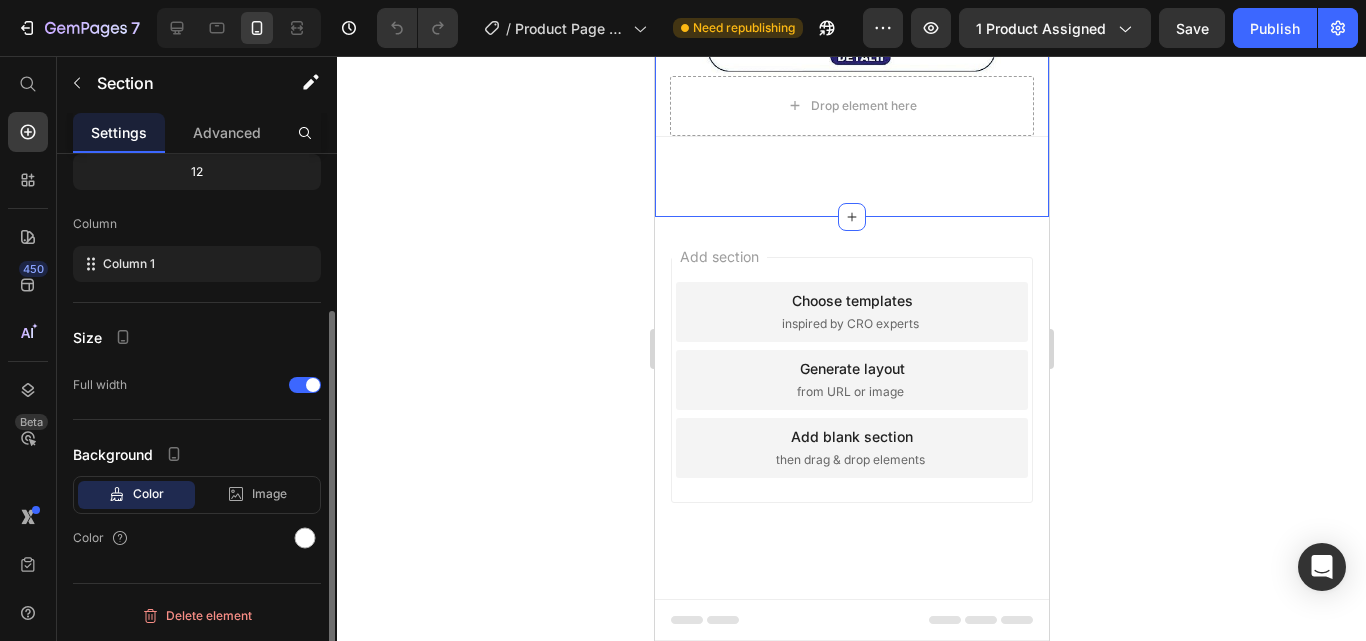scroll, scrollTop: 0, scrollLeft: 0, axis: both 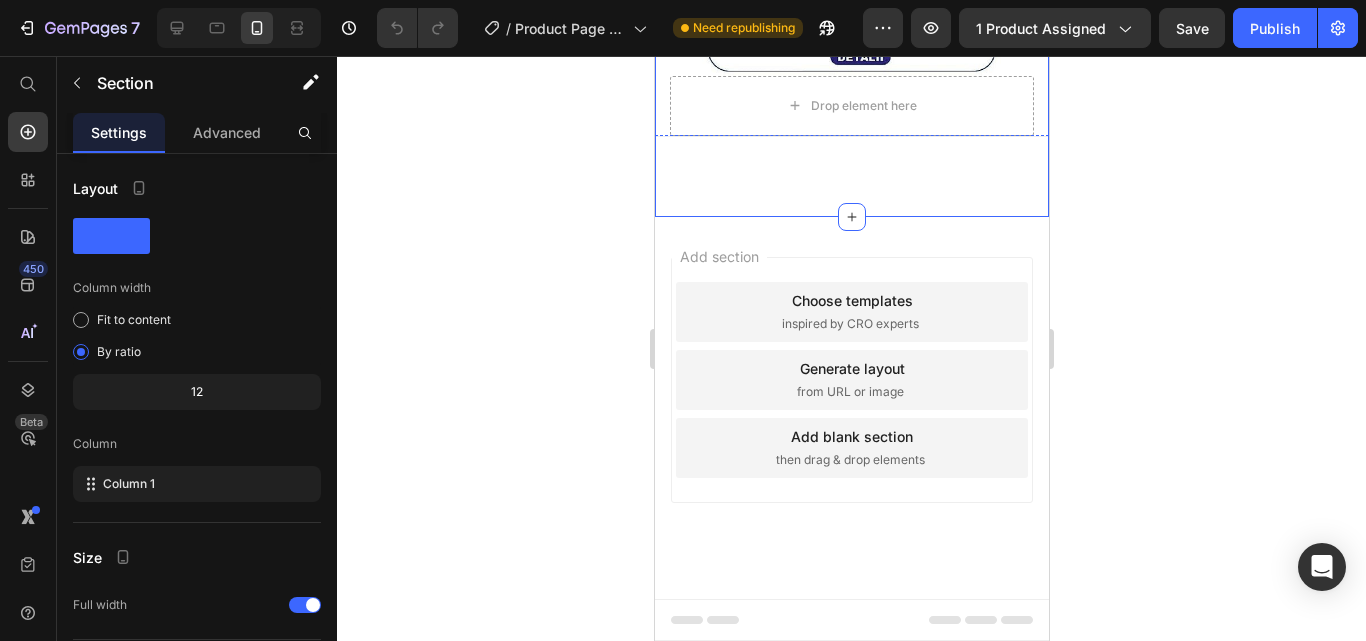 click on "About Us" at bounding box center (851, -317) 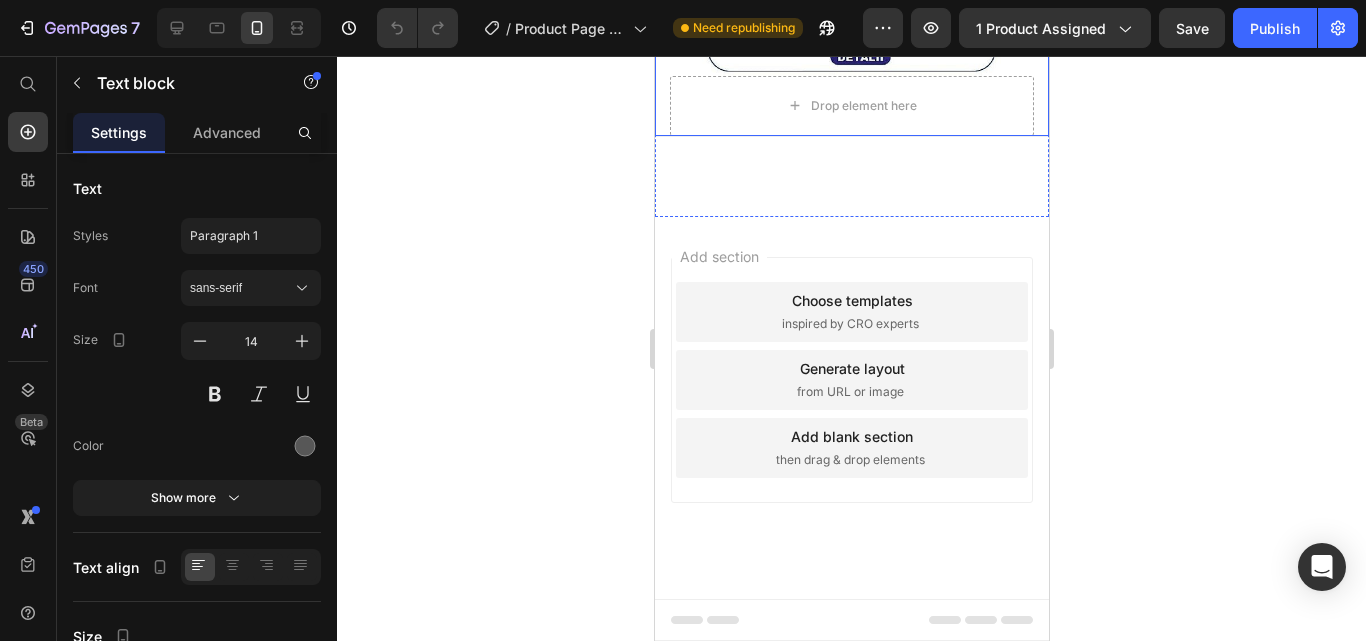 click on "About Us" at bounding box center [851, -376] 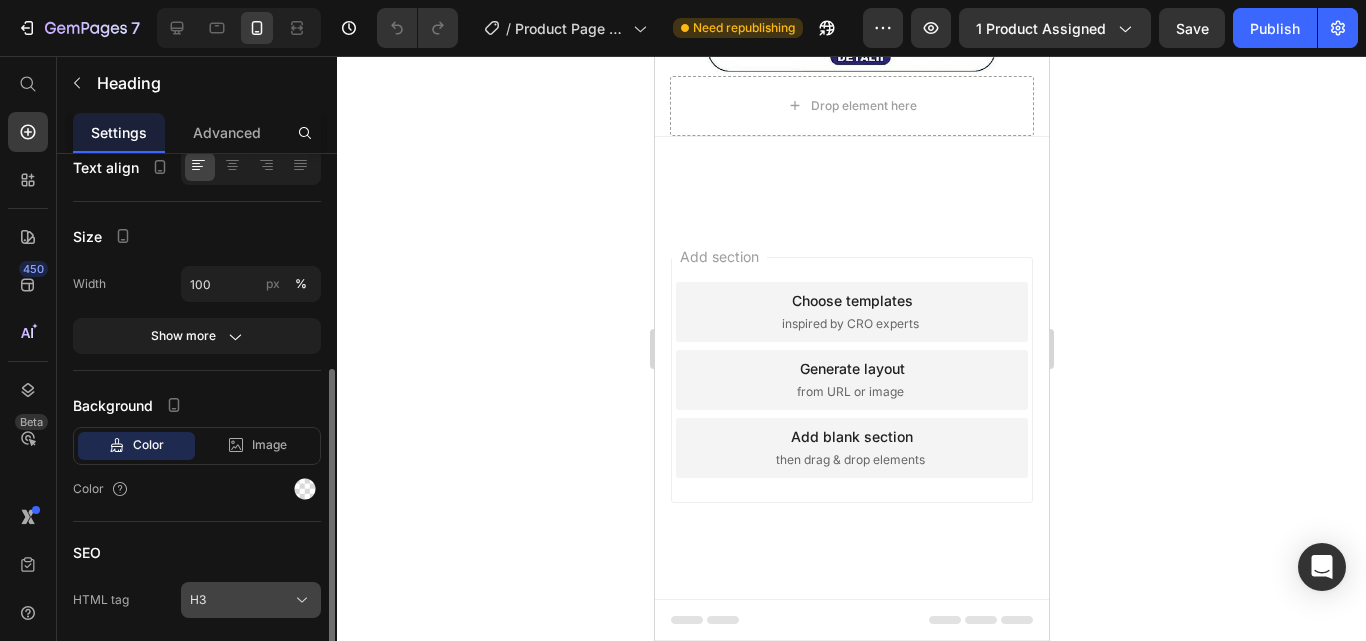 scroll, scrollTop: 468, scrollLeft: 0, axis: vertical 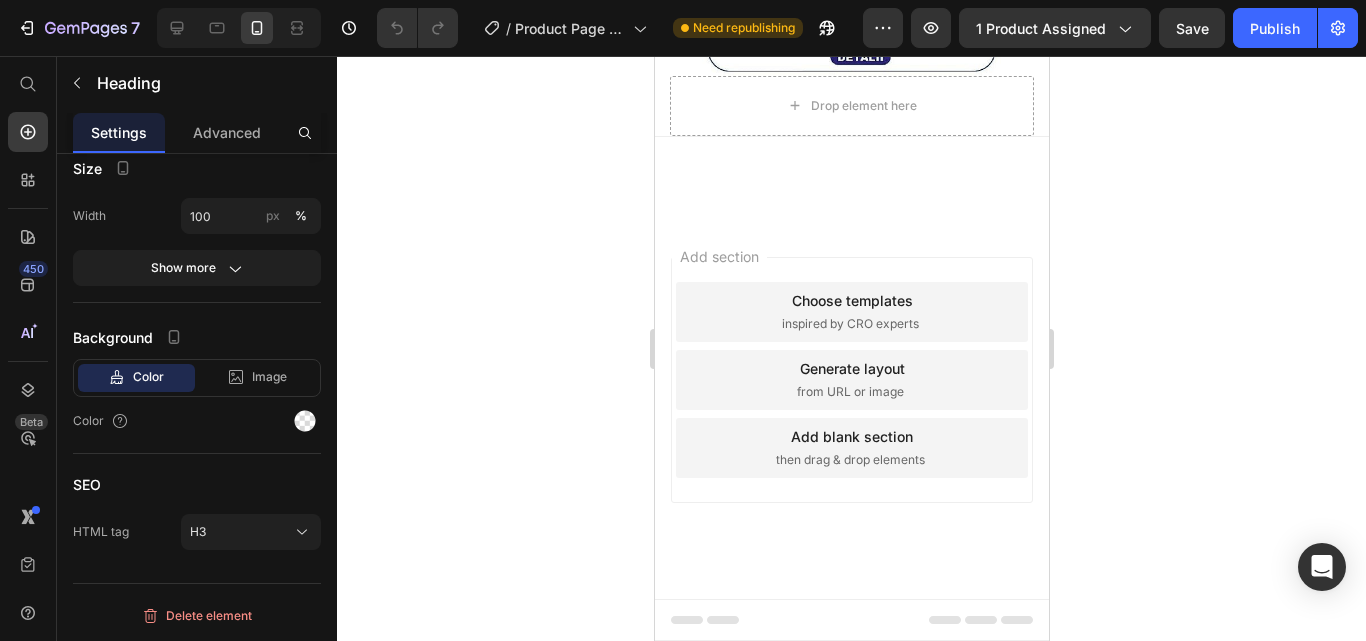 click on "About Us" at bounding box center [851, -376] 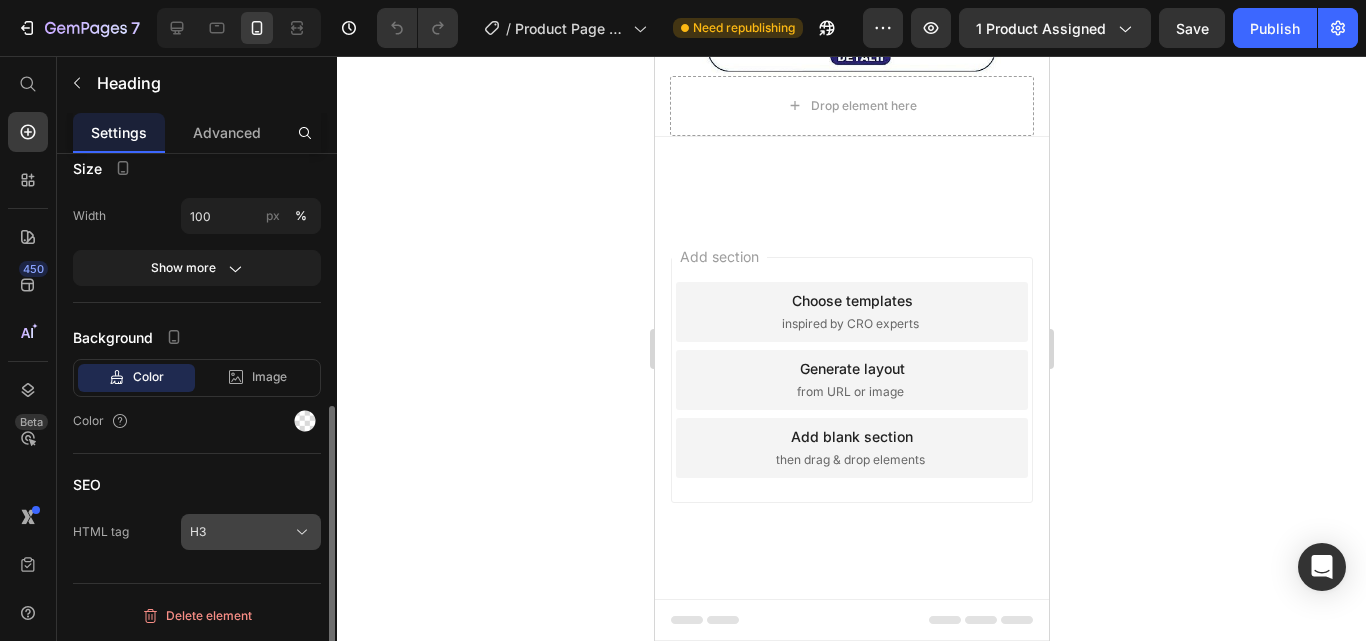 click on "H3" 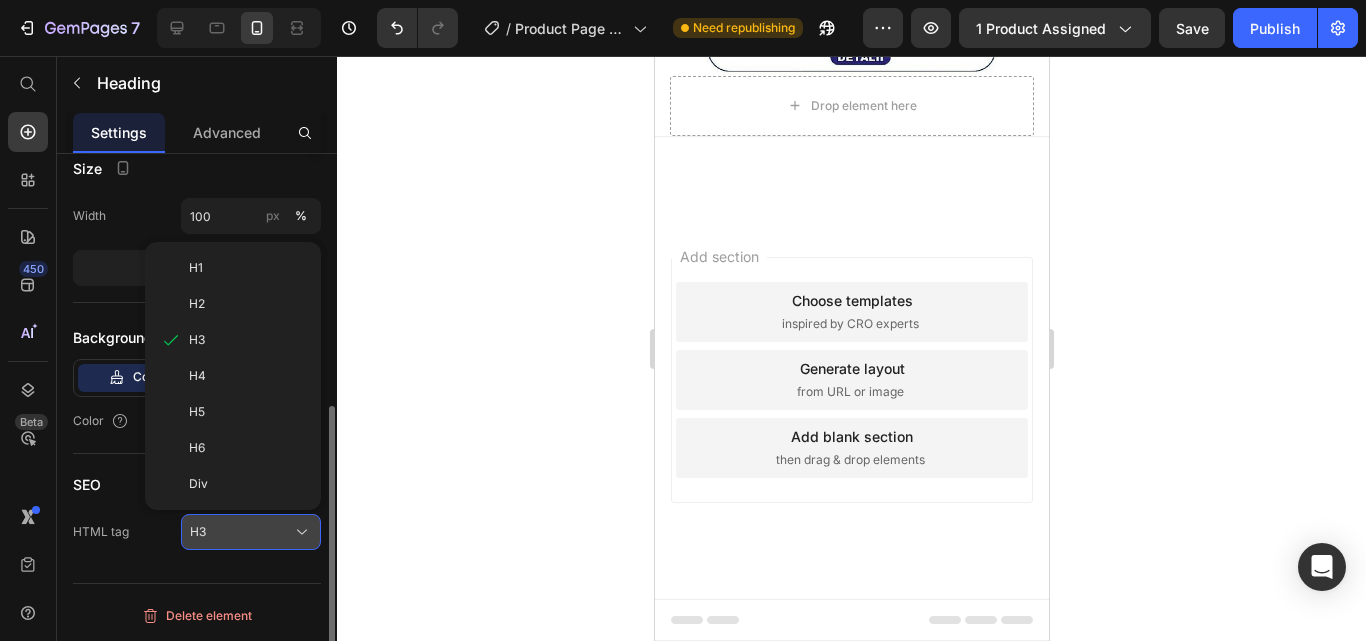 click on "H3" 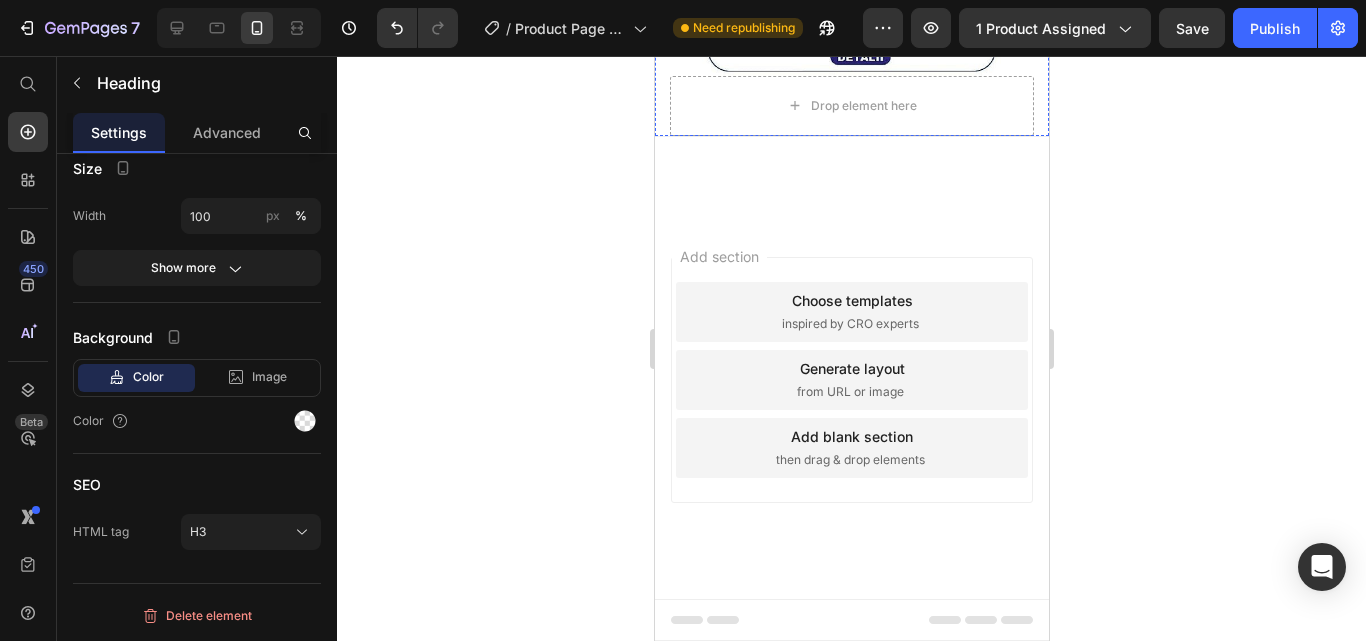 click on "Terms & Conditions" at bounding box center (851, -226) 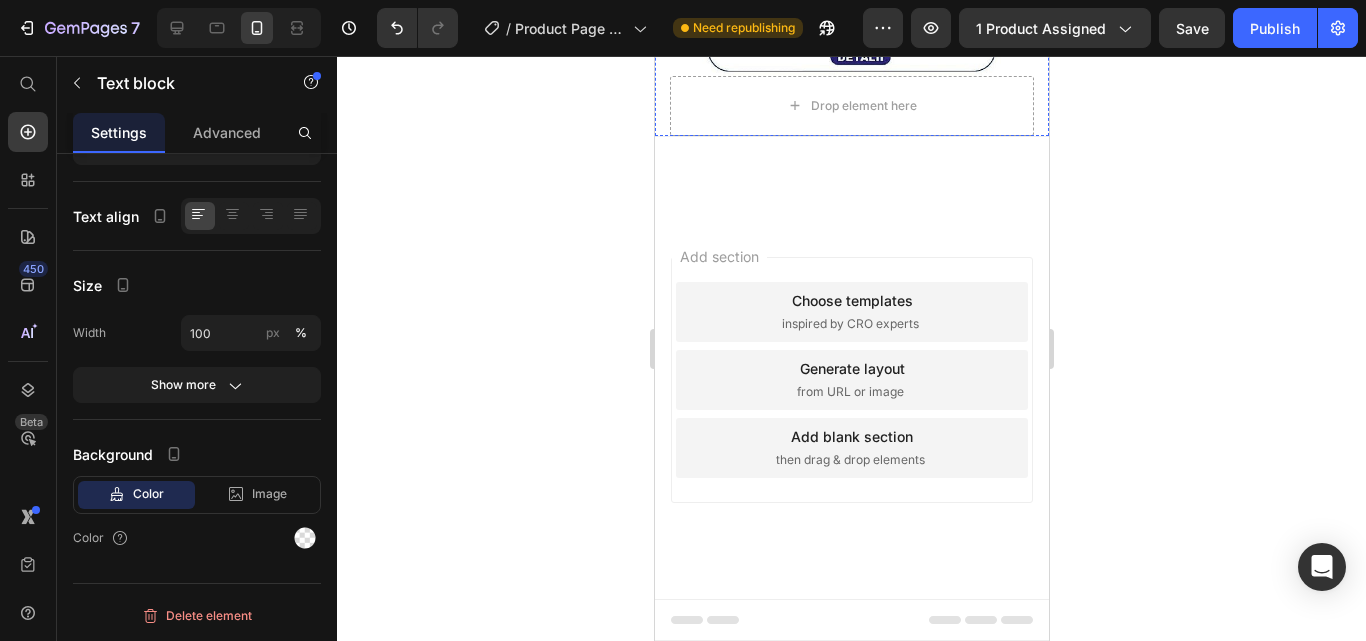 scroll, scrollTop: 0, scrollLeft: 0, axis: both 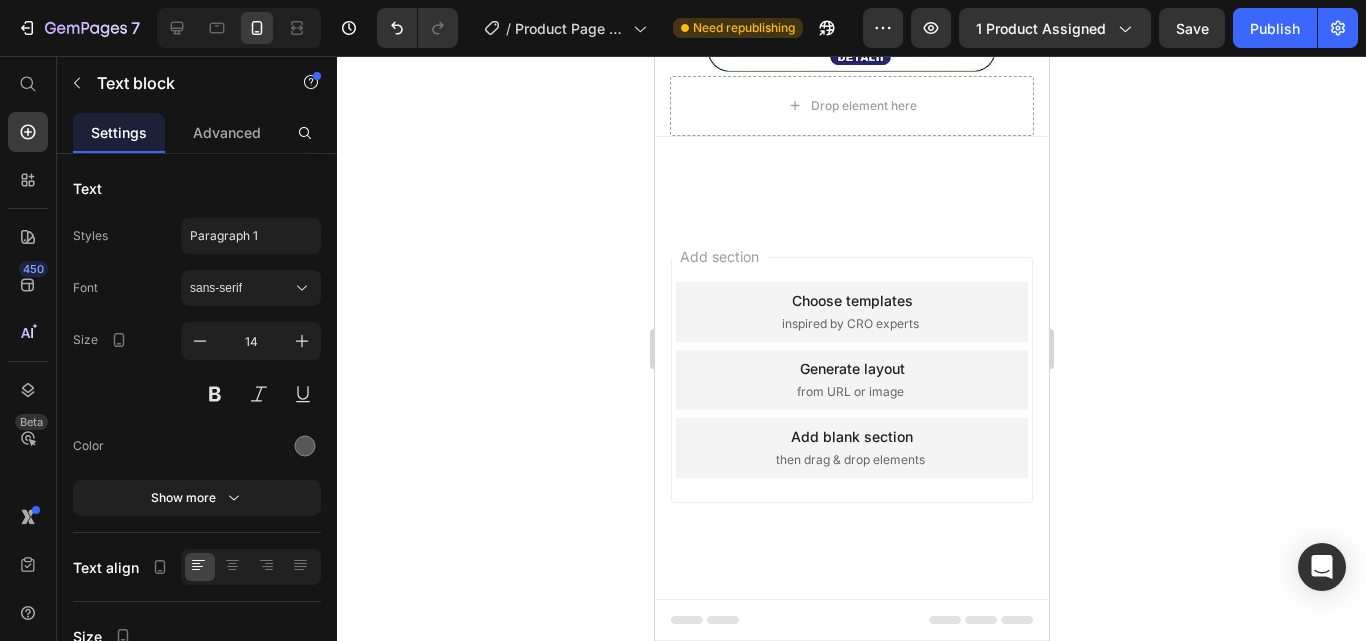 click 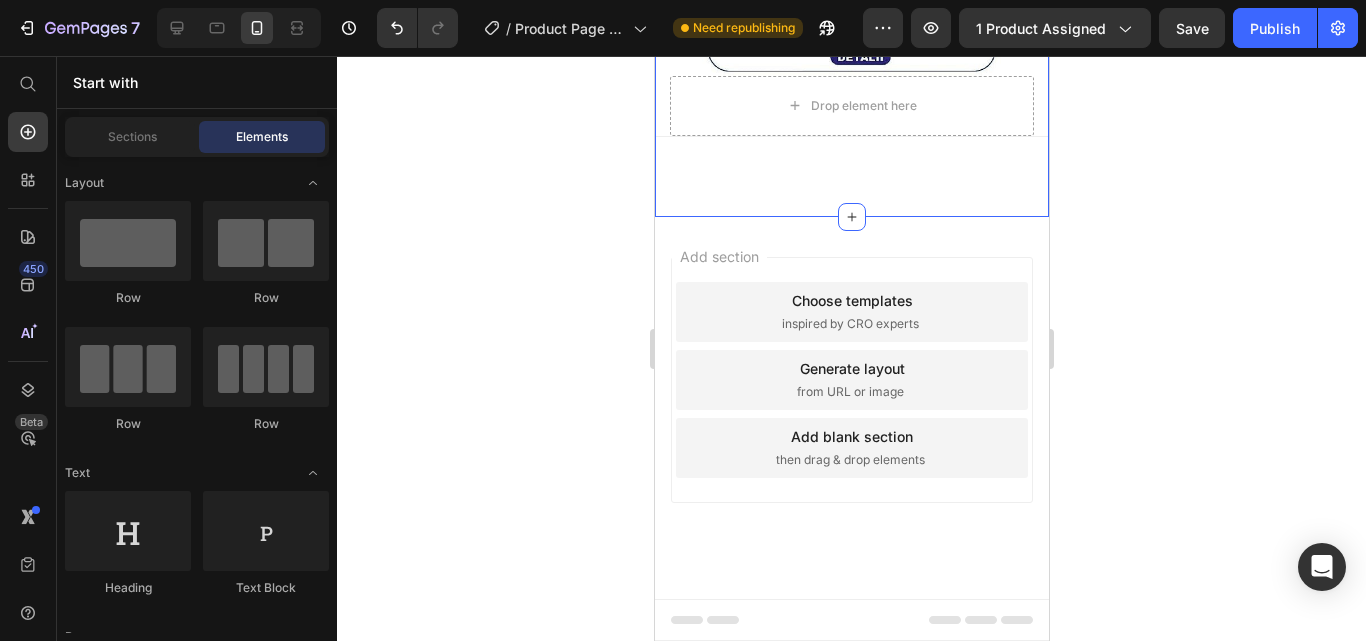 click on "About Us  Heading About Us Text block FAQ Text block Terms & Conditions Text block Privacy Policy Text block Image
Drop element here Row                Title Line Copyright © 2022 GemThemes. All Rights Reserved. Text block Image Row Section 2   You can create reusable sections Create Theme Section AI Content Write with GemAI What would you like to describe here? Tone and Voice Persuasive Product Show more Generate" at bounding box center [851, -127] 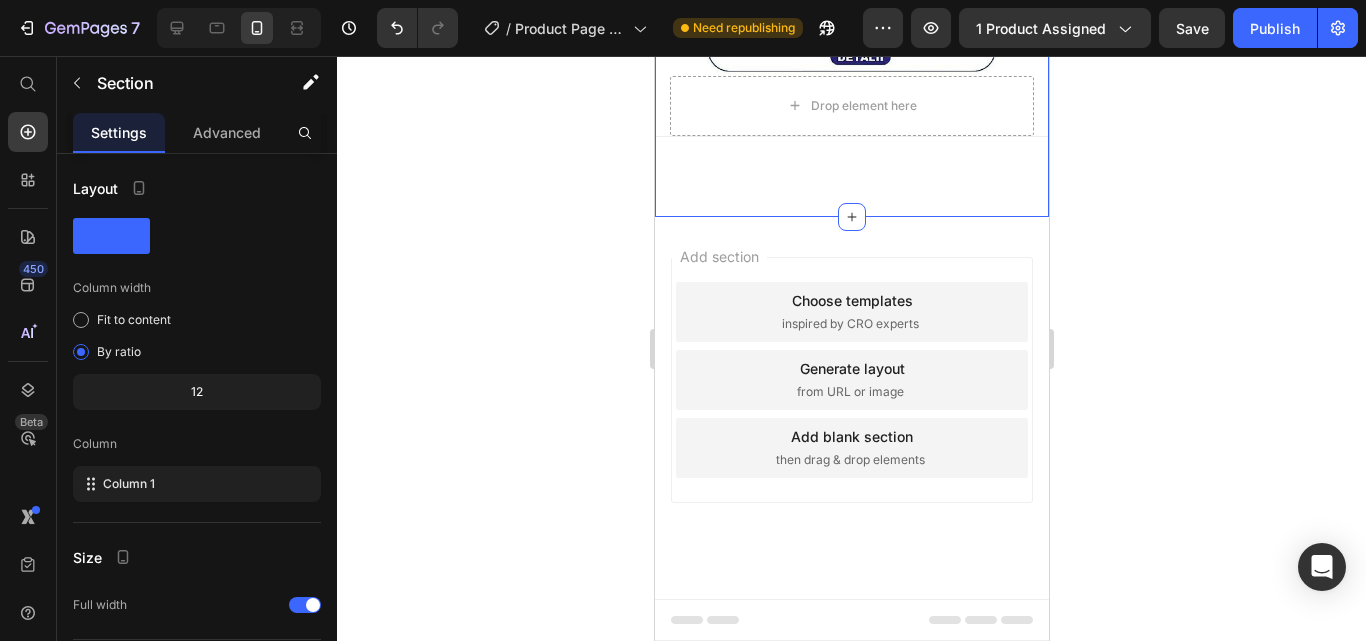 scroll, scrollTop: 4100, scrollLeft: 0, axis: vertical 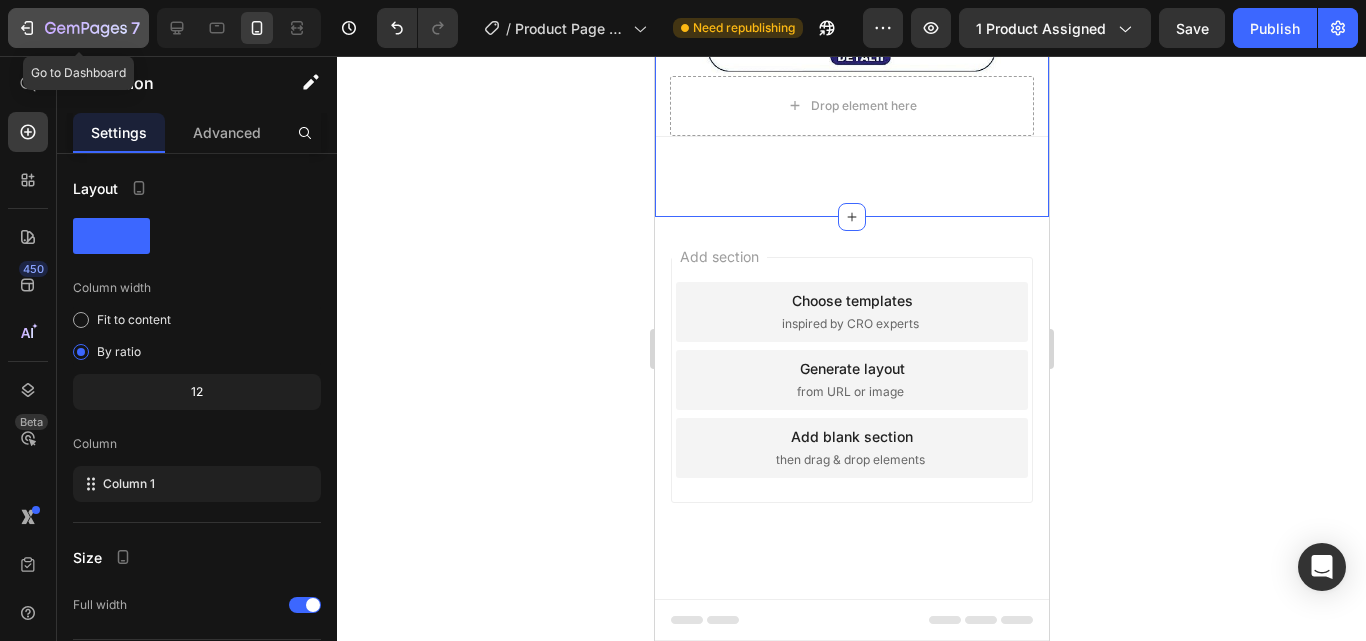 click 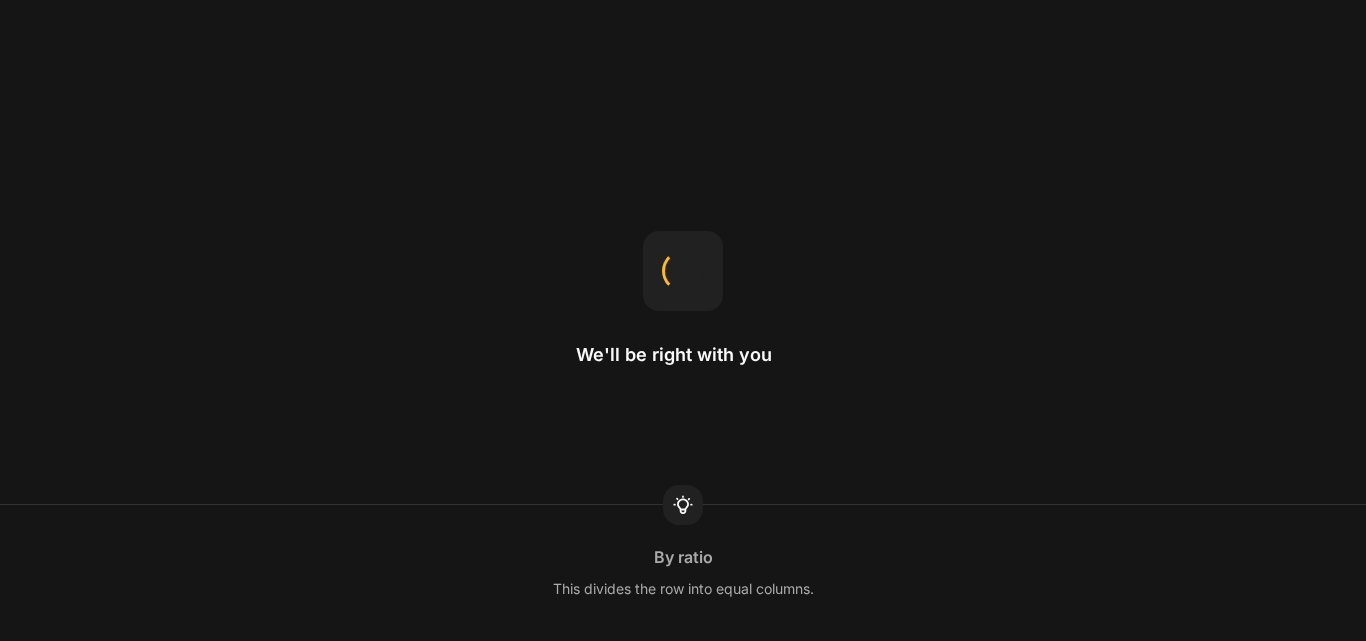 scroll, scrollTop: 0, scrollLeft: 0, axis: both 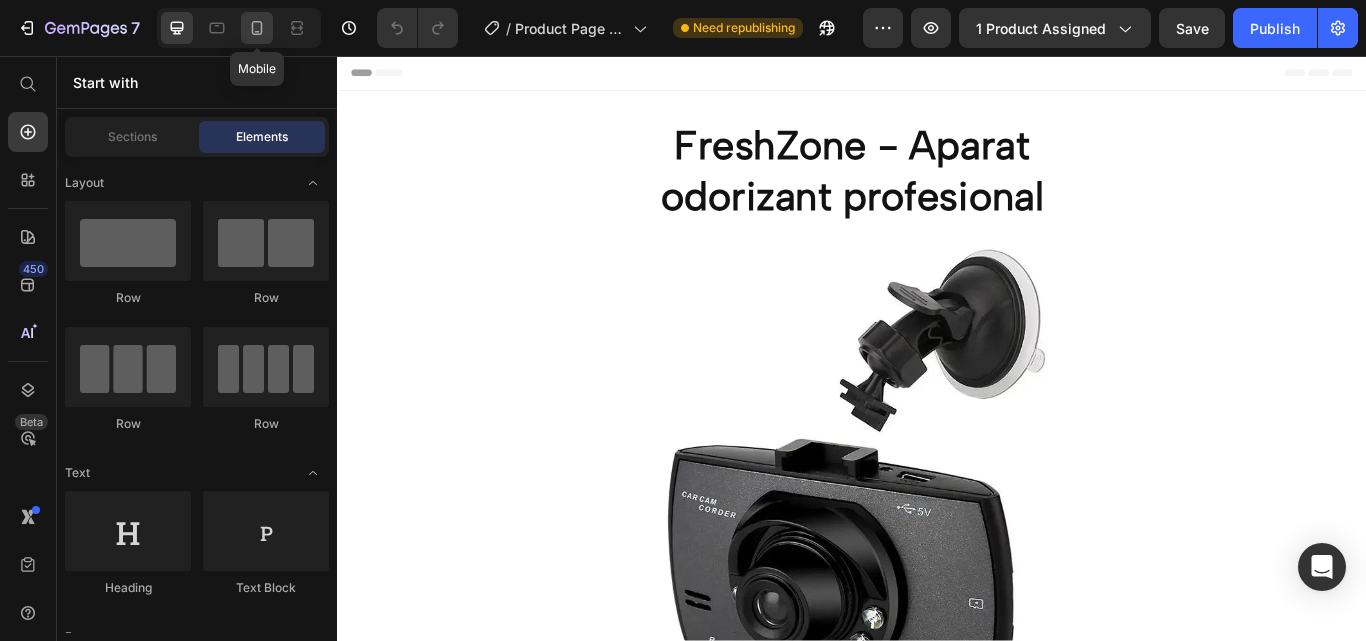 click 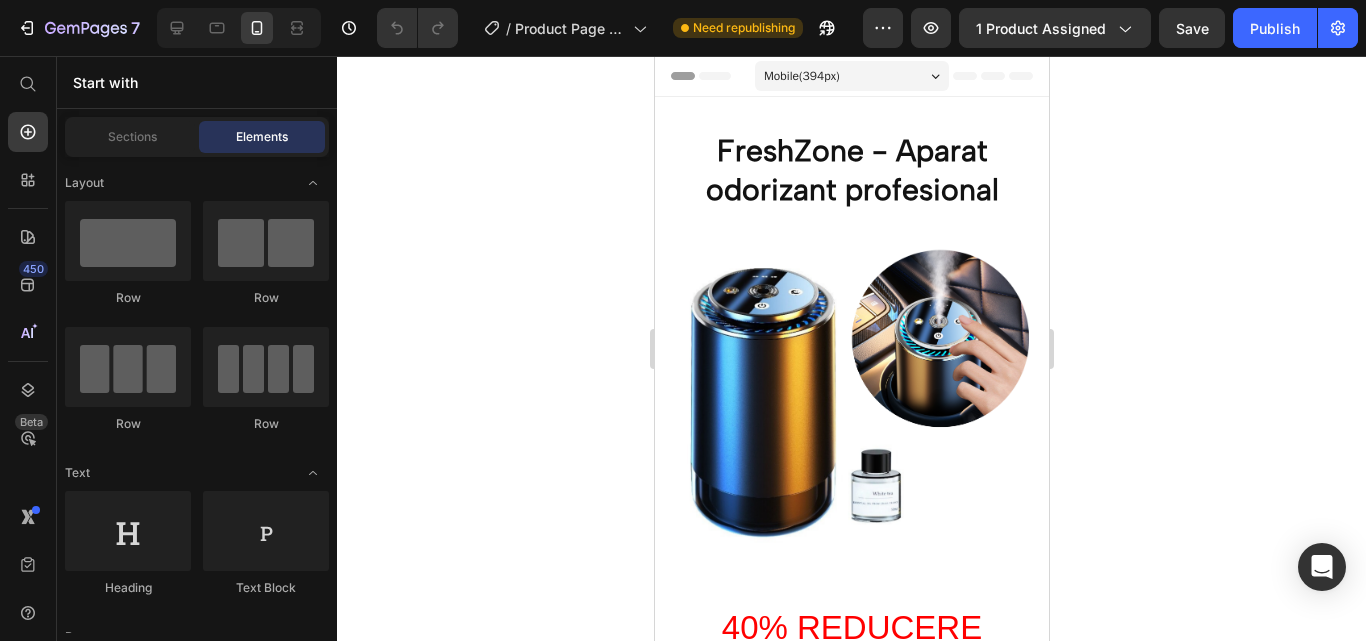 click 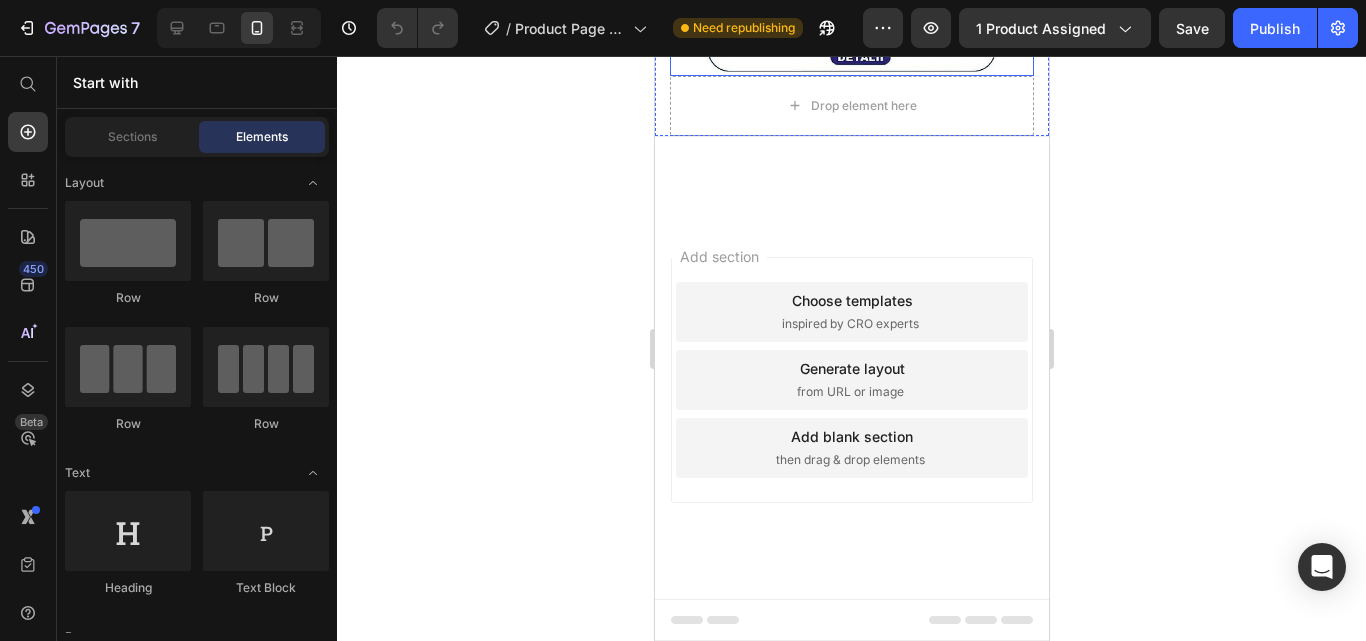 scroll, scrollTop: 4300, scrollLeft: 0, axis: vertical 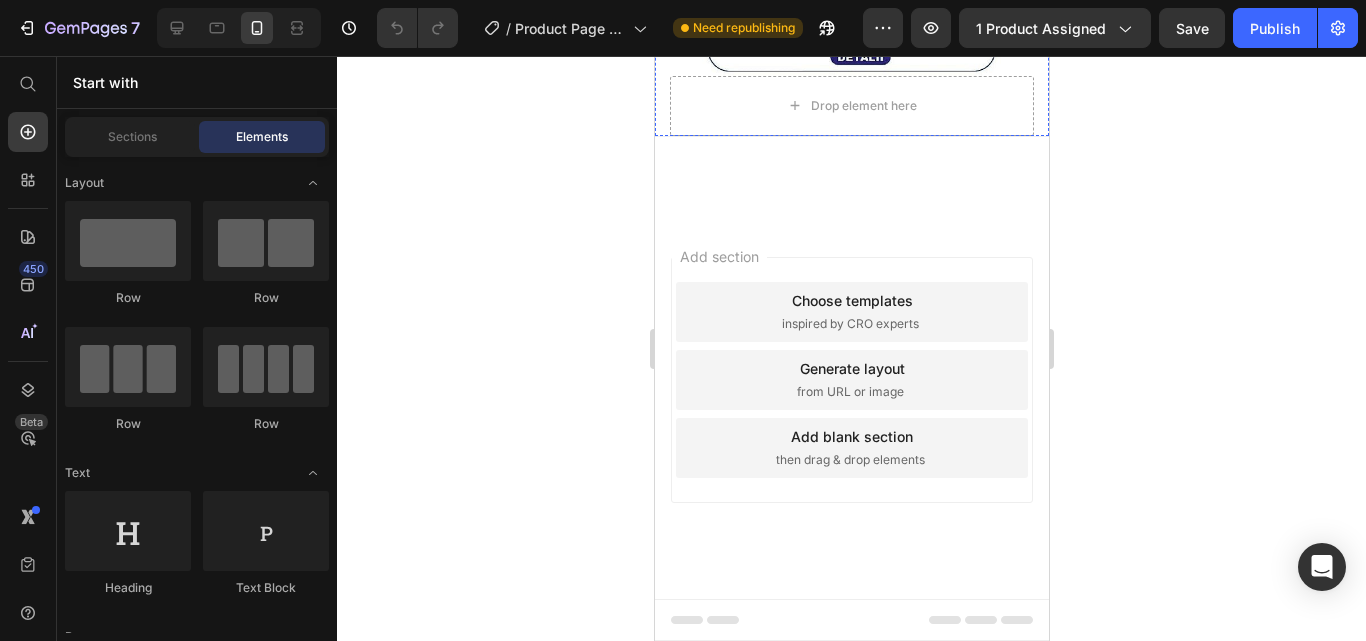 click on "About Us" at bounding box center [851, -376] 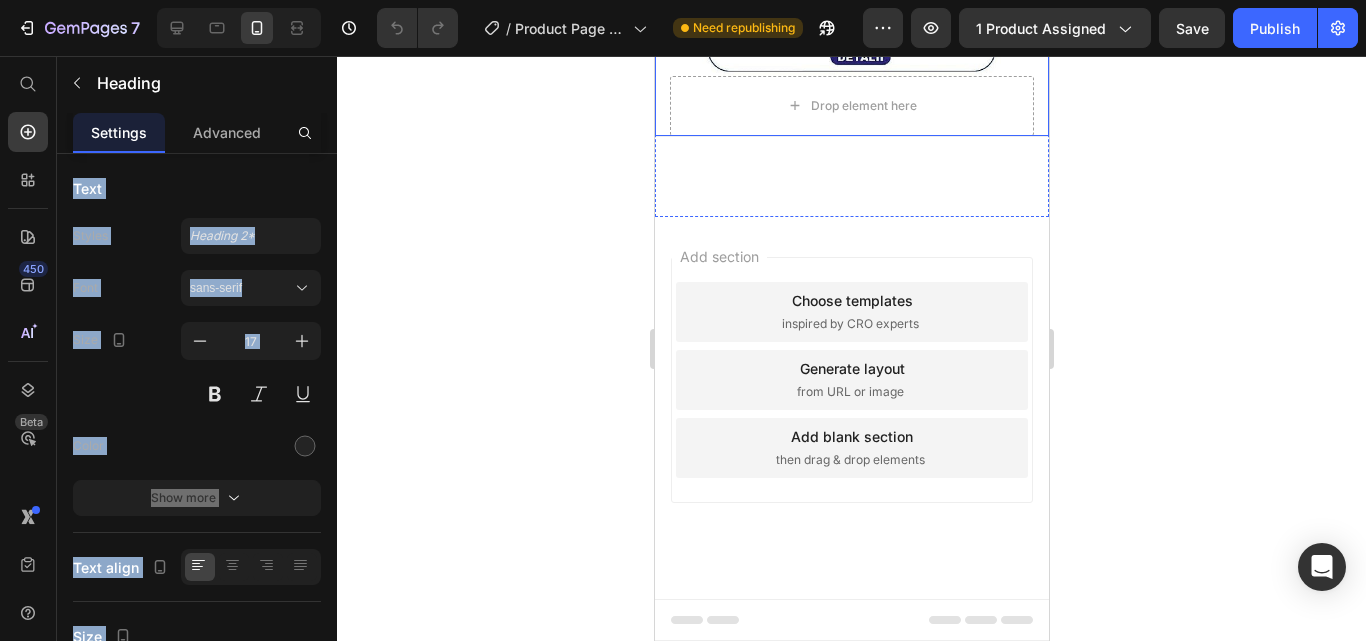 click 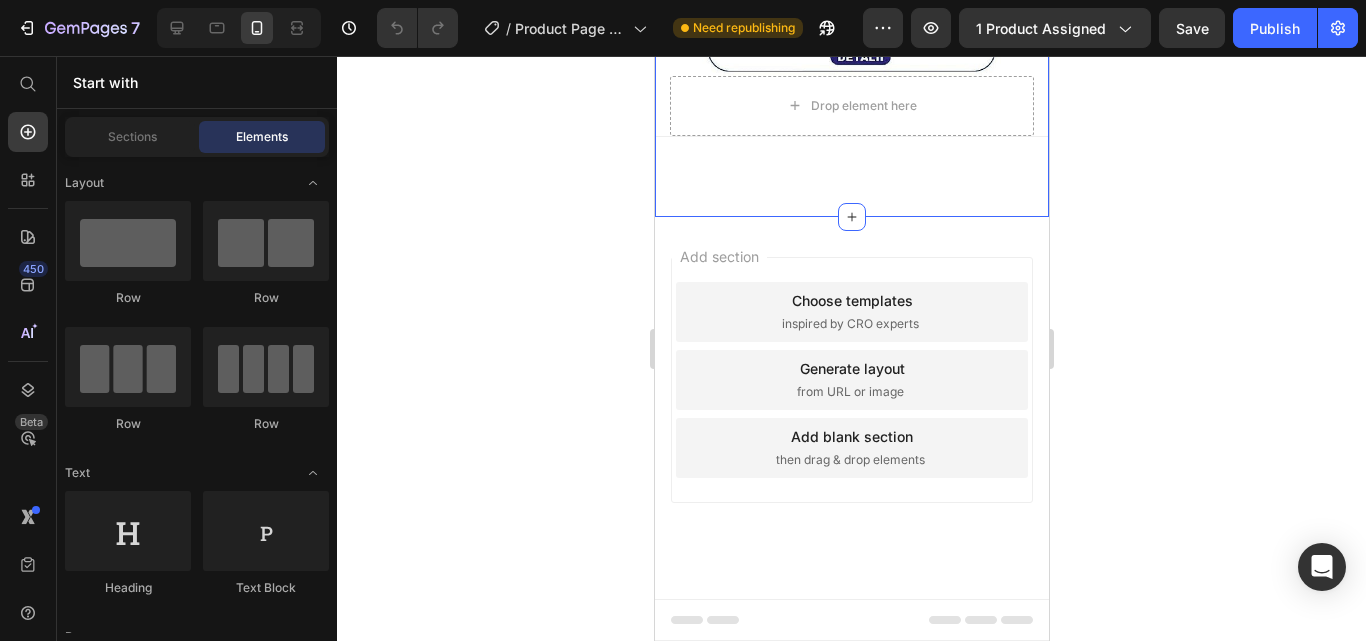 click on "About Us  Heading About Us Text block FAQ Text block Terms & Conditions Text block Privacy Policy Text block Image
Drop element here Row                Title Line Copyright © 2022 GemThemes. All Rights Reserved. Text block Image Row Section 2" at bounding box center (851, -127) 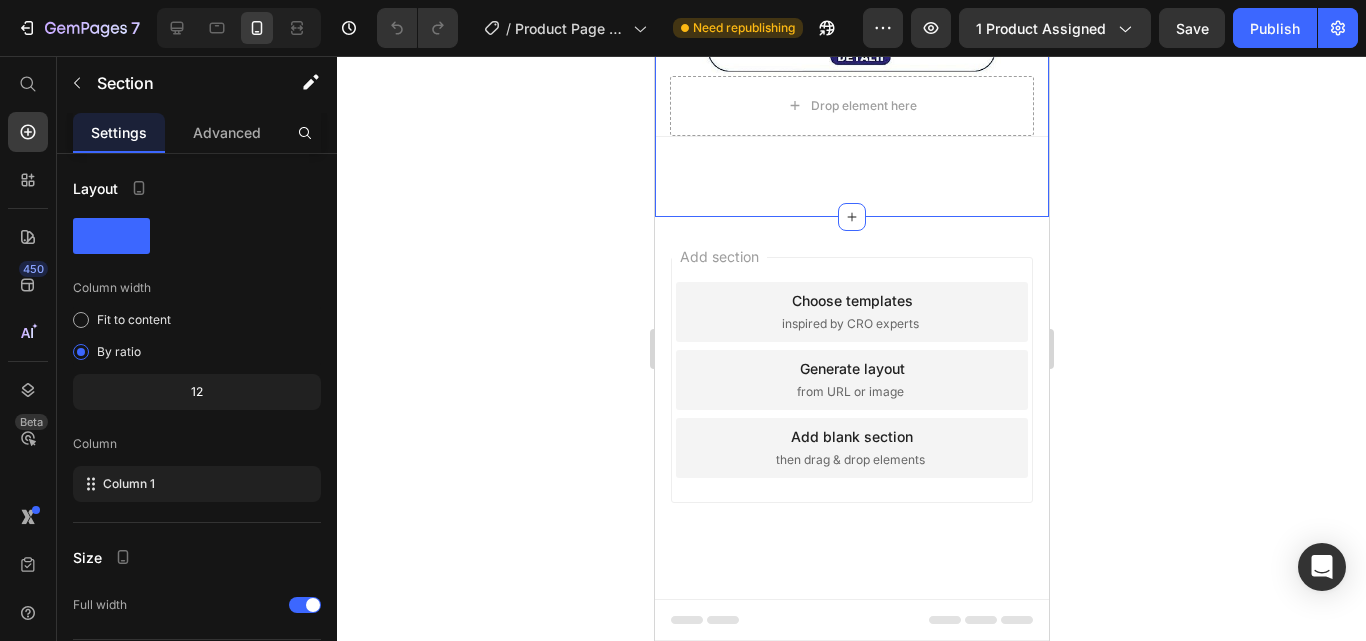 click on "About Us  Heading About Us Text block FAQ Text block Terms & Conditions Text block Privacy Policy Text block Image
Drop element here Row                Title Line Copyright © 2022 GemThemes. All Rights Reserved. Text block Image Row Section 2   You can create reusable sections Create Theme Section AI Content Write with GemAI What would you like to describe here? Tone and Voice Persuasive Product Getting products... Show more Generate" at bounding box center [851, -127] 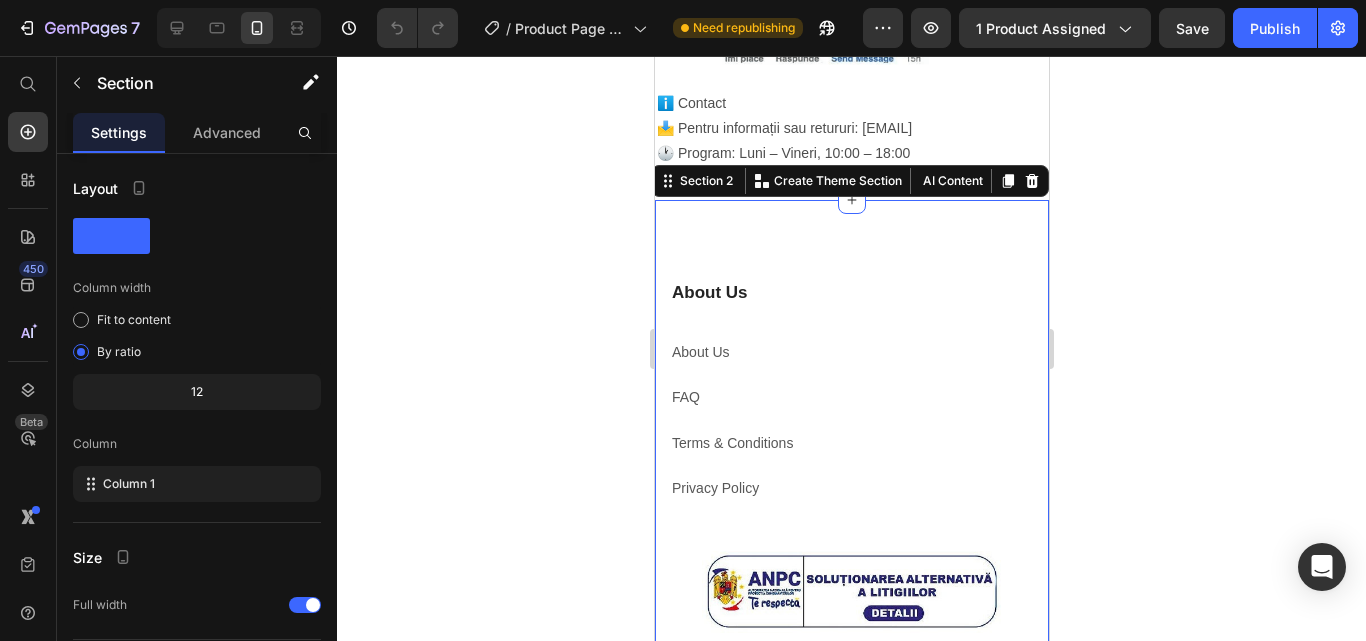 scroll, scrollTop: 4432, scrollLeft: 0, axis: vertical 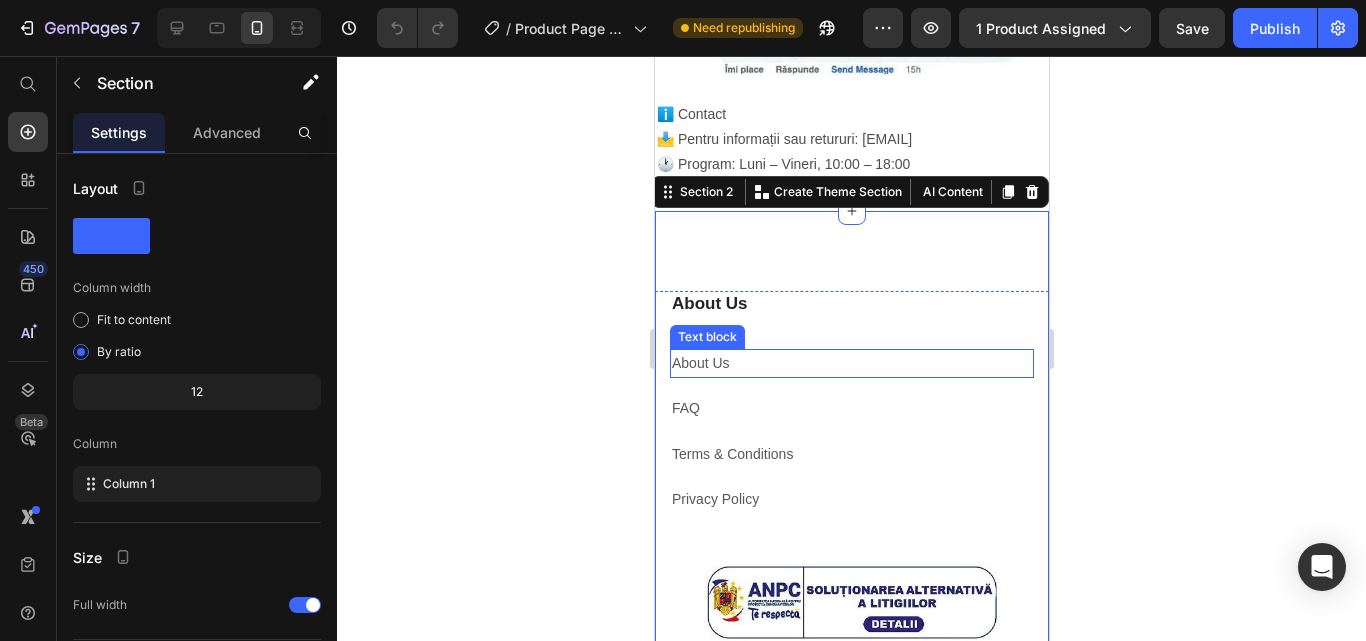 click on "About Us" at bounding box center [851, 363] 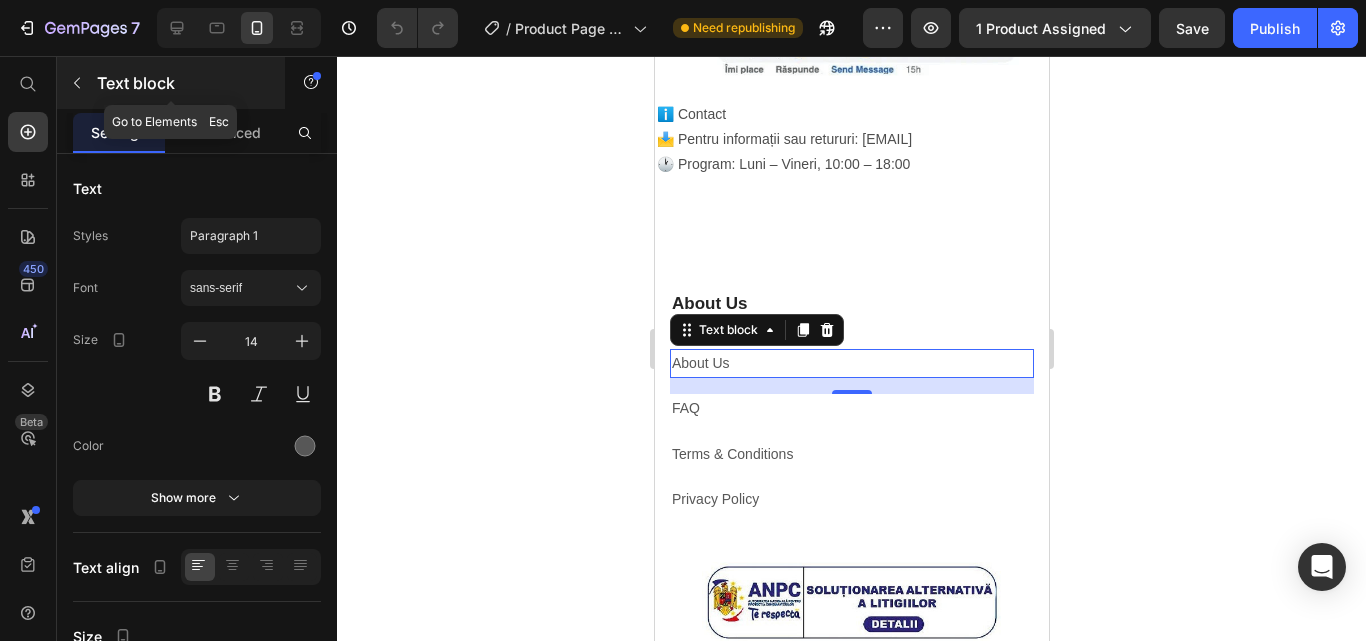click at bounding box center (77, 83) 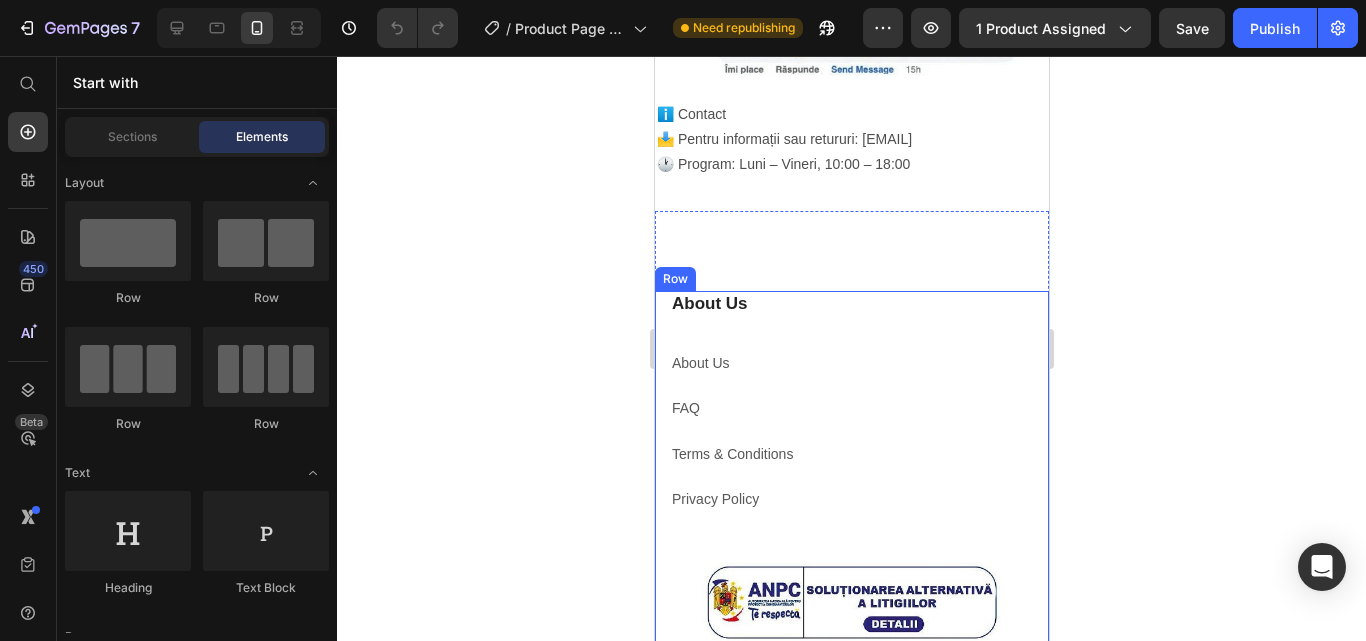click on "About Us  Heading About Us Text block FAQ Text block Terms & Conditions Text block Privacy Policy Text block" at bounding box center (851, 426) 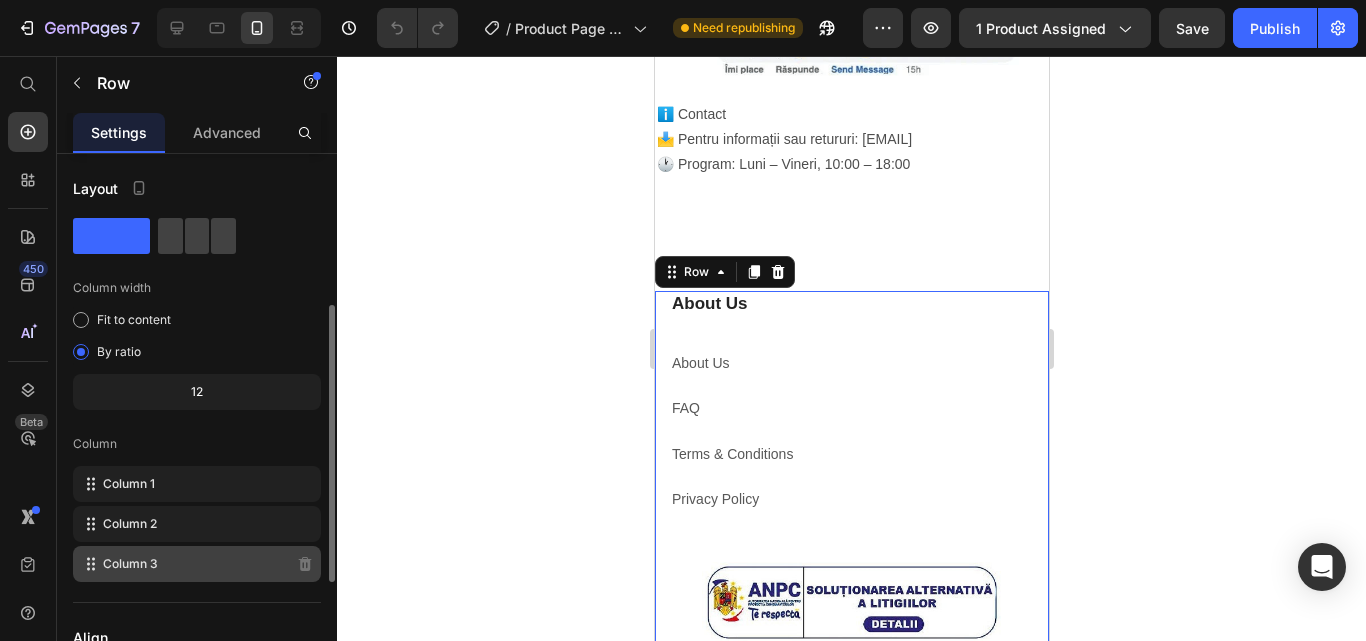 scroll, scrollTop: 100, scrollLeft: 0, axis: vertical 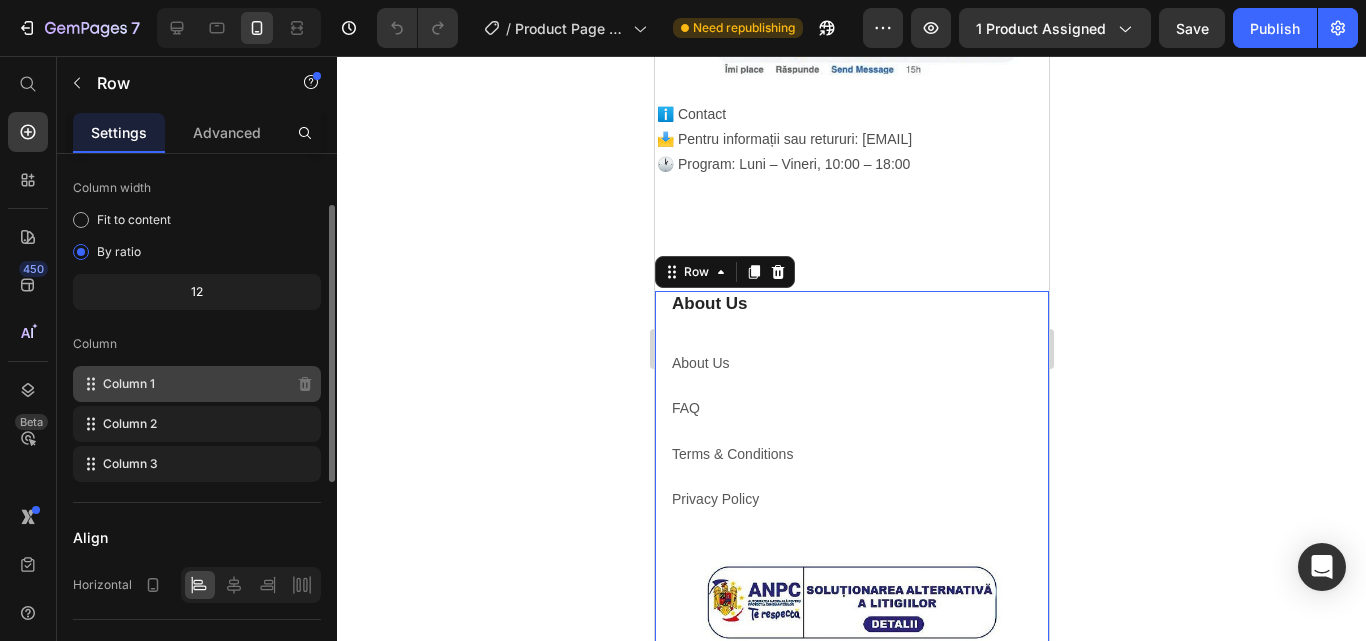 click 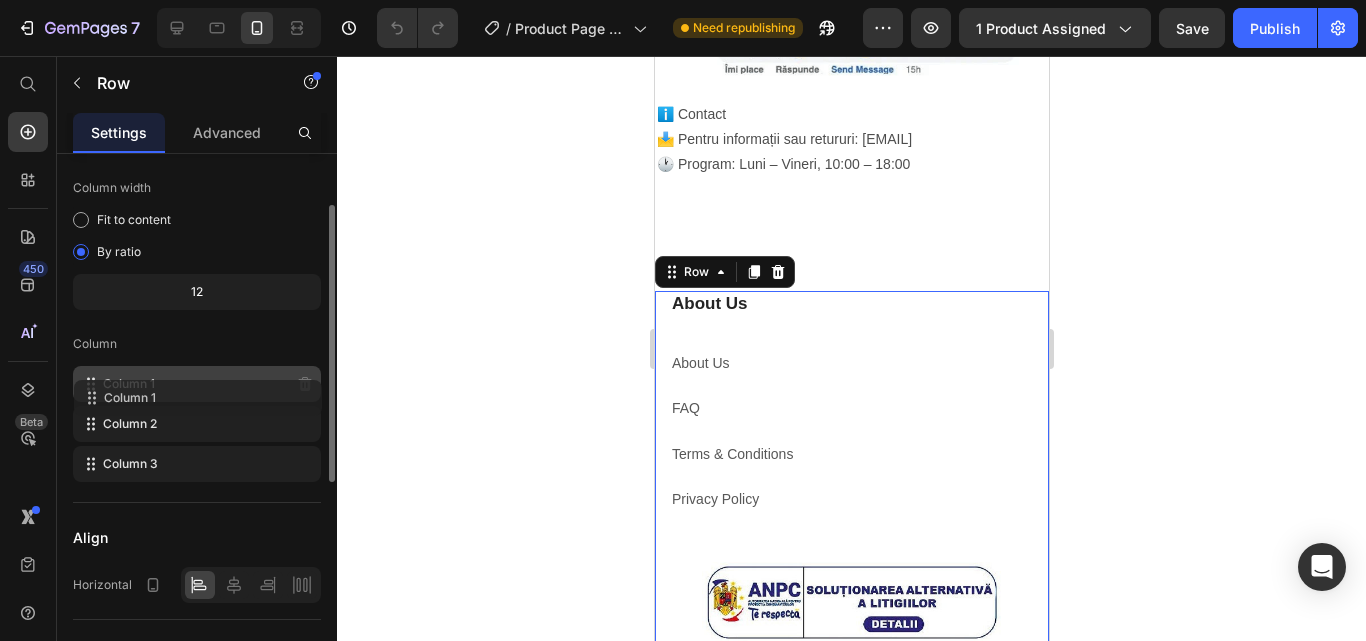 type 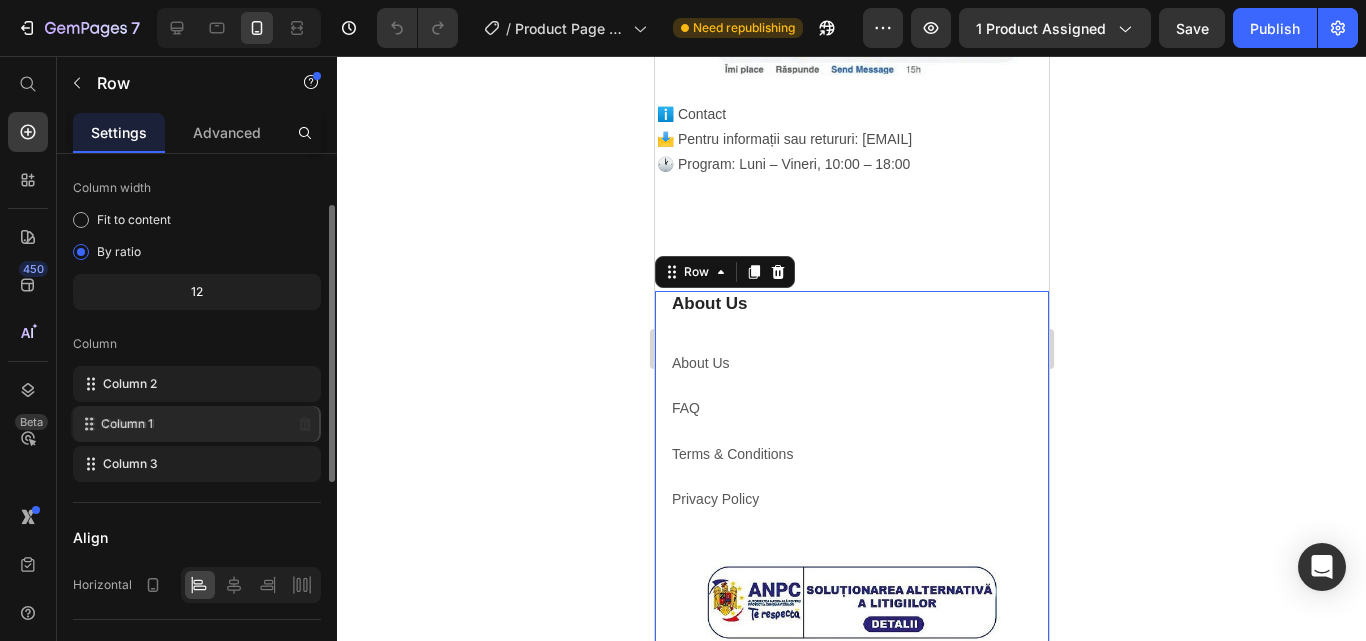 drag, startPoint x: 105, startPoint y: 387, endPoint x: 103, endPoint y: 423, distance: 36.05551 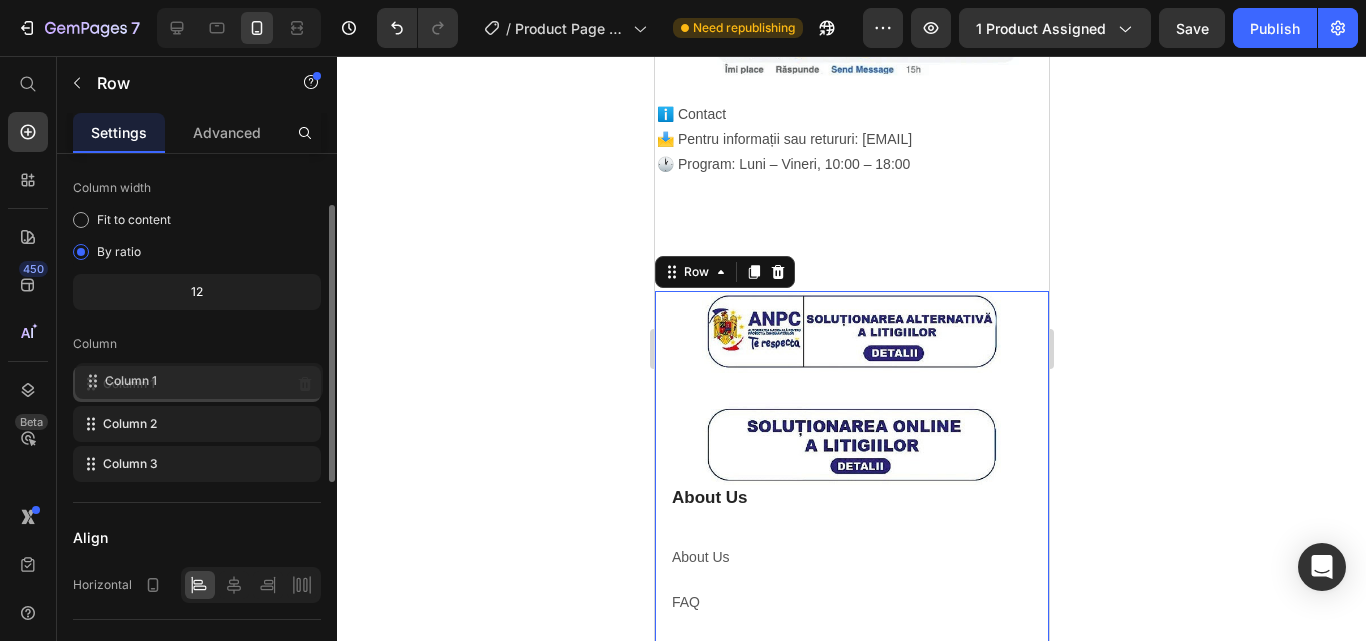 drag, startPoint x: 103, startPoint y: 423, endPoint x: 104, endPoint y: 378, distance: 45.01111 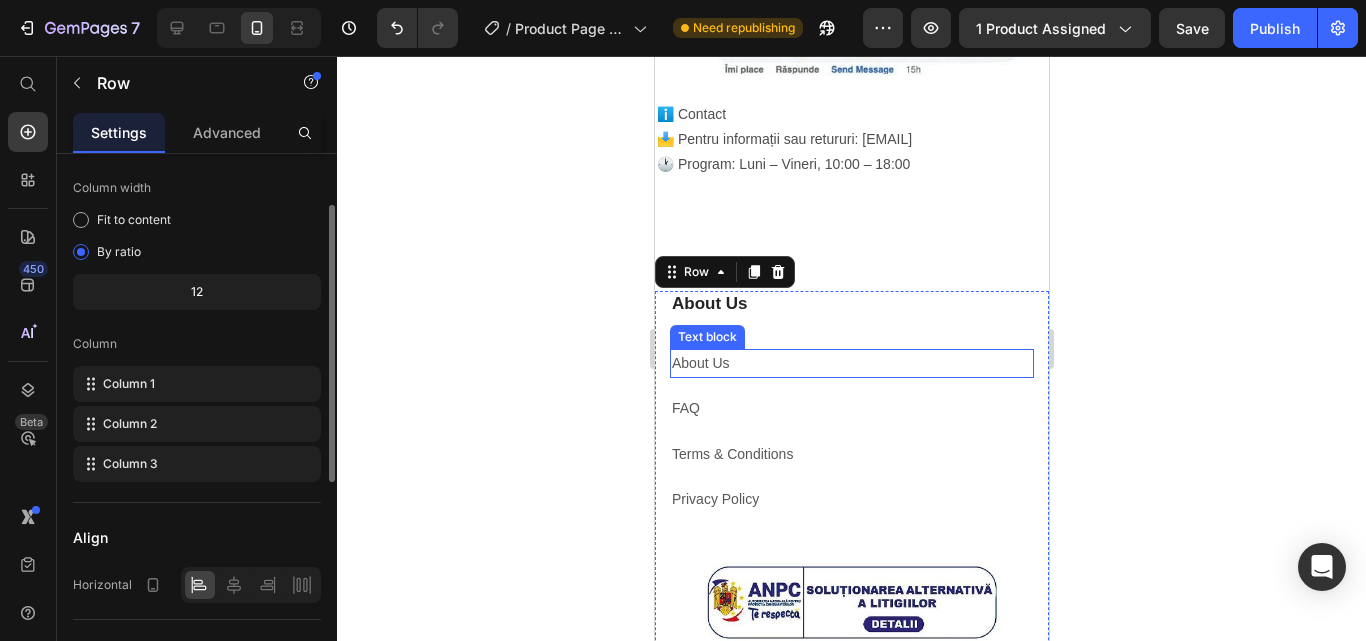 click on "About Us" at bounding box center (851, 363) 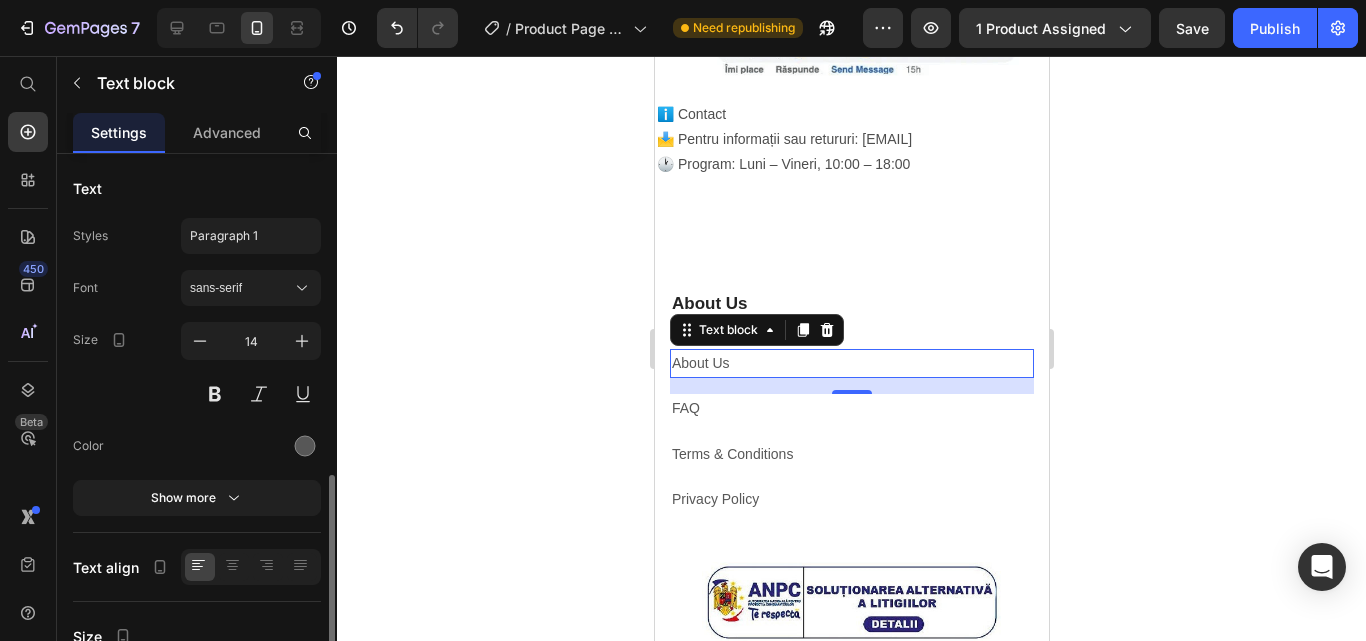 scroll, scrollTop: 200, scrollLeft: 0, axis: vertical 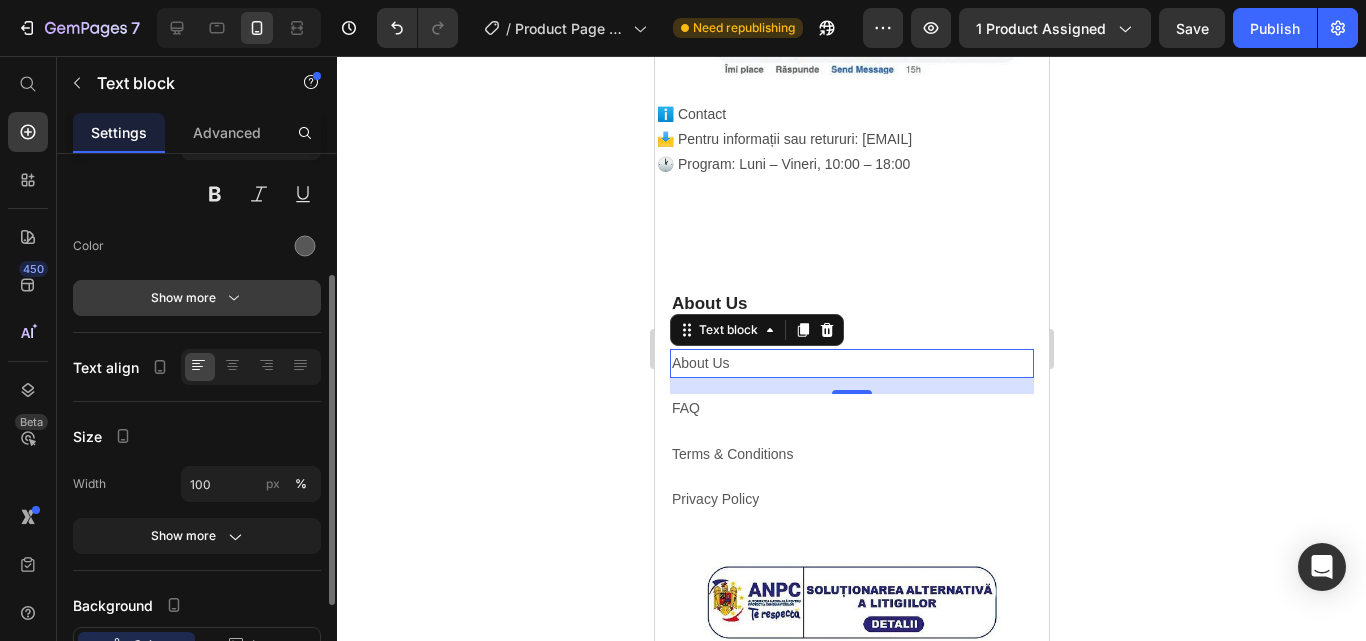 click on "Show more" at bounding box center [197, 298] 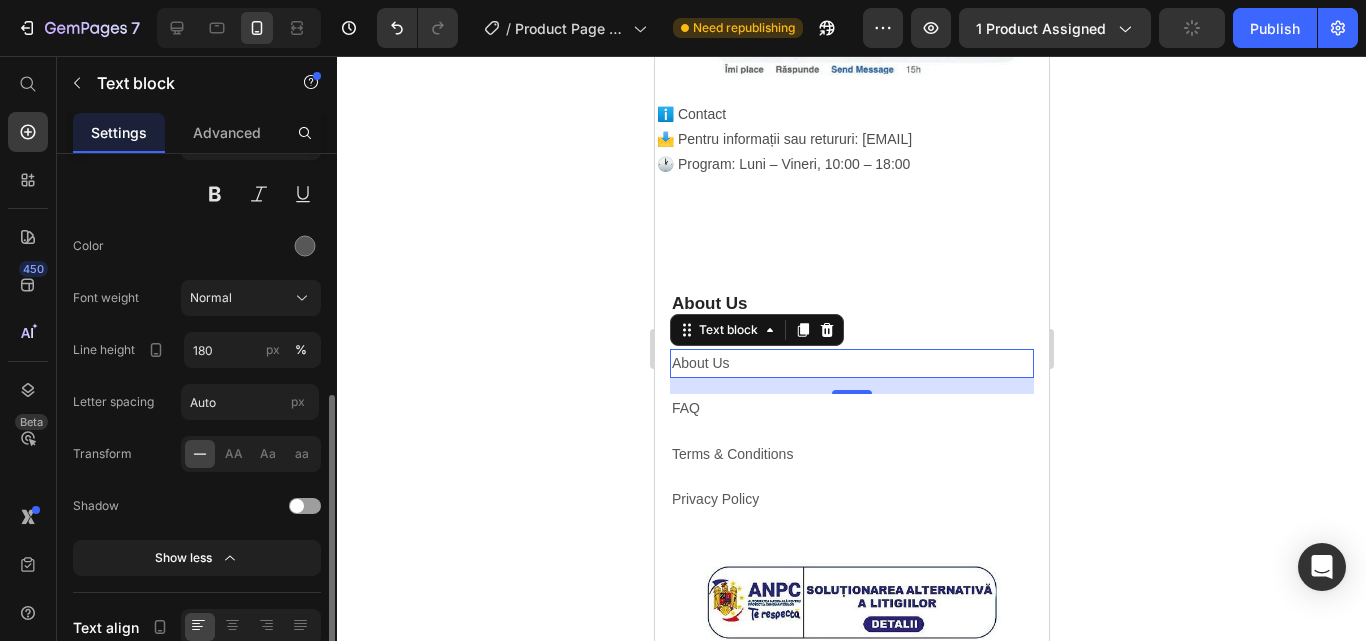scroll, scrollTop: 300, scrollLeft: 0, axis: vertical 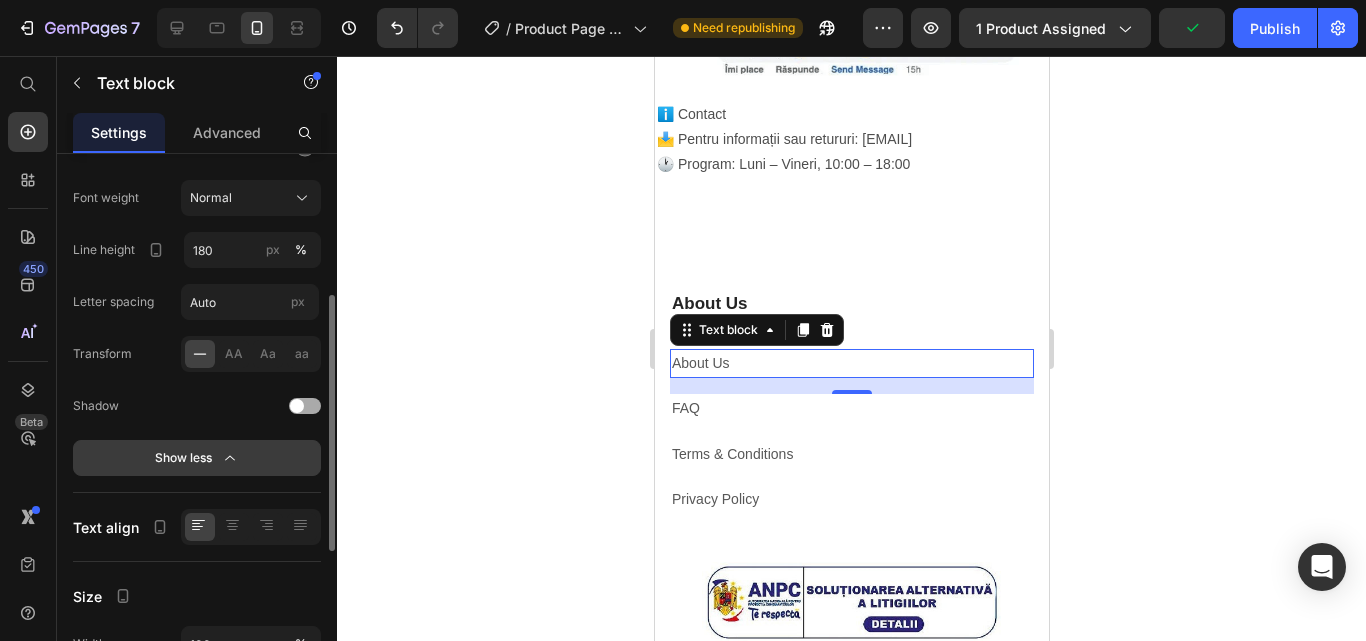 click on "Show less" at bounding box center [197, 458] 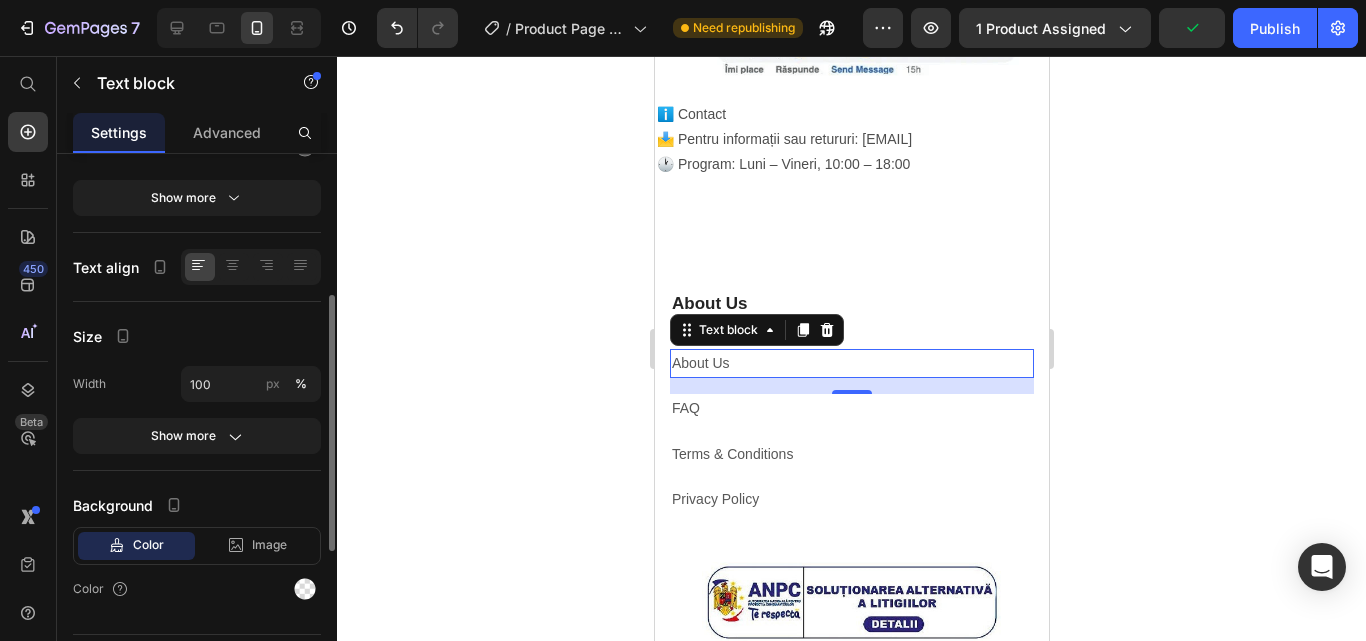 scroll, scrollTop: 351, scrollLeft: 0, axis: vertical 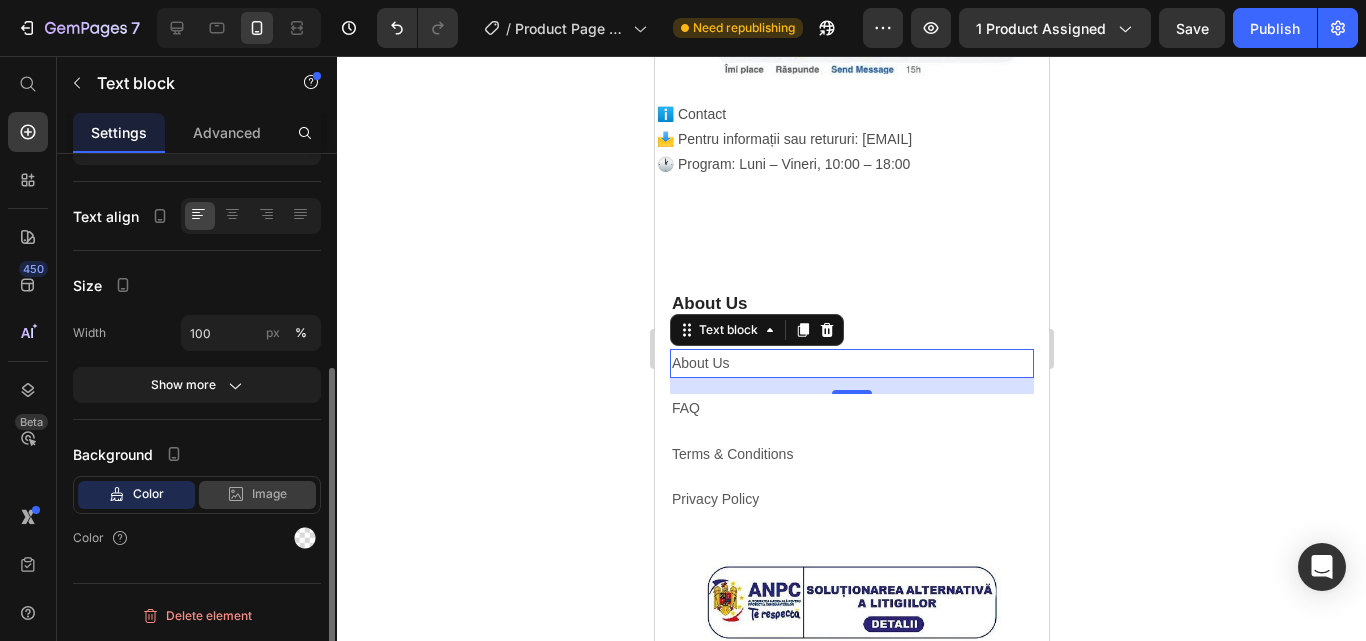 click on "Image" at bounding box center (269, 494) 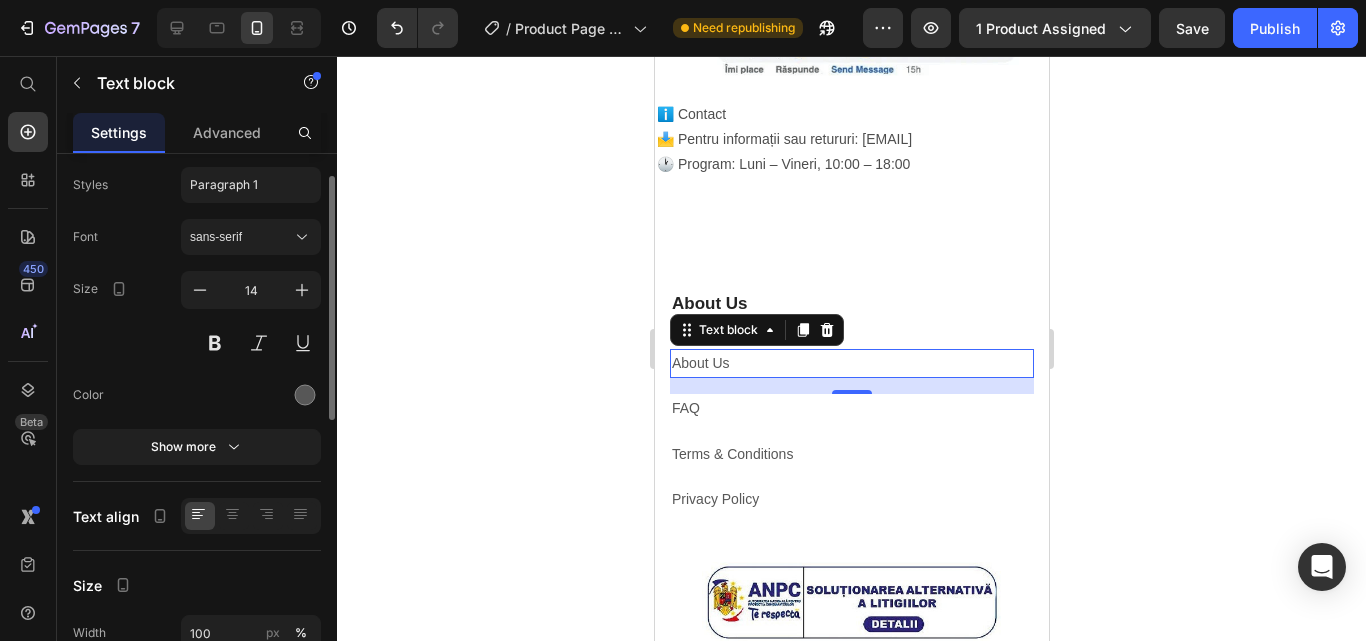 scroll, scrollTop: 0, scrollLeft: 0, axis: both 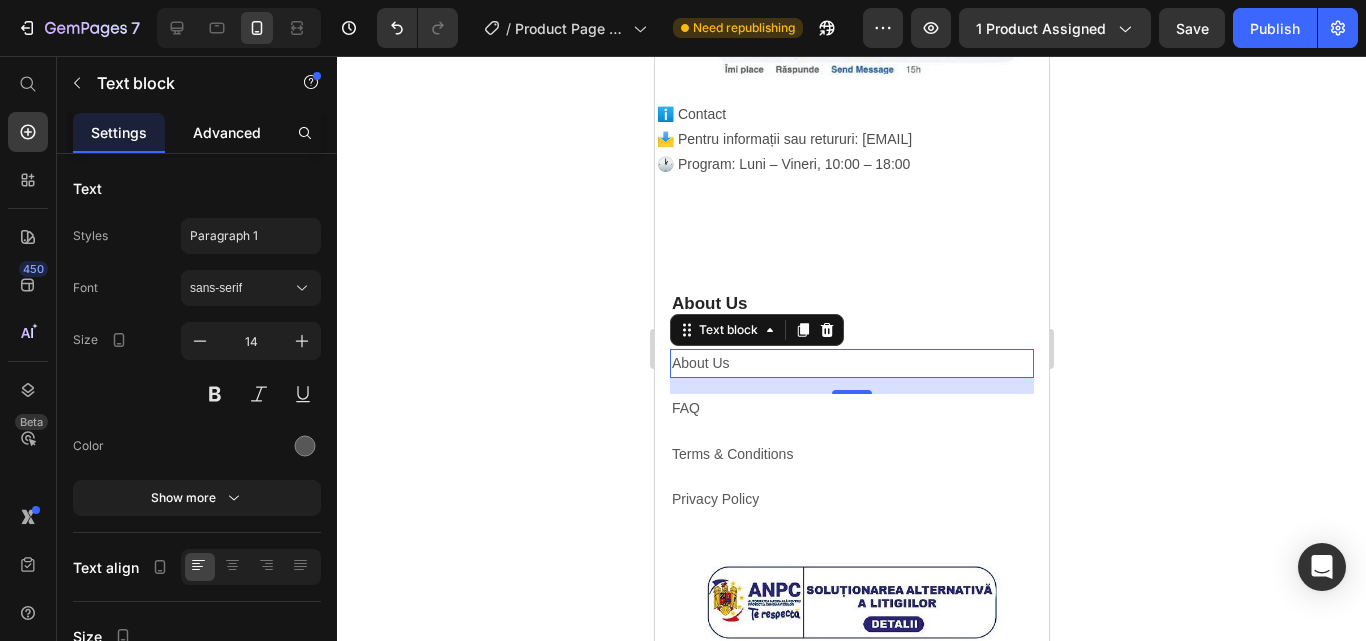 click on "Advanced" 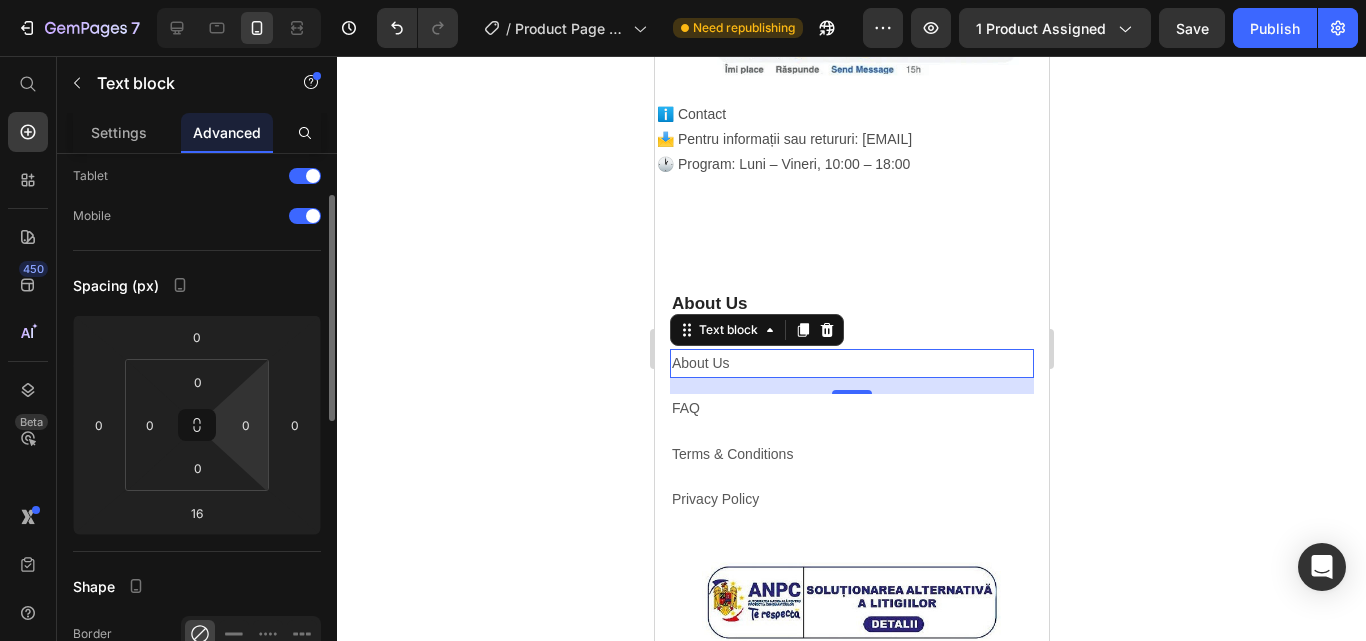 scroll, scrollTop: 200, scrollLeft: 0, axis: vertical 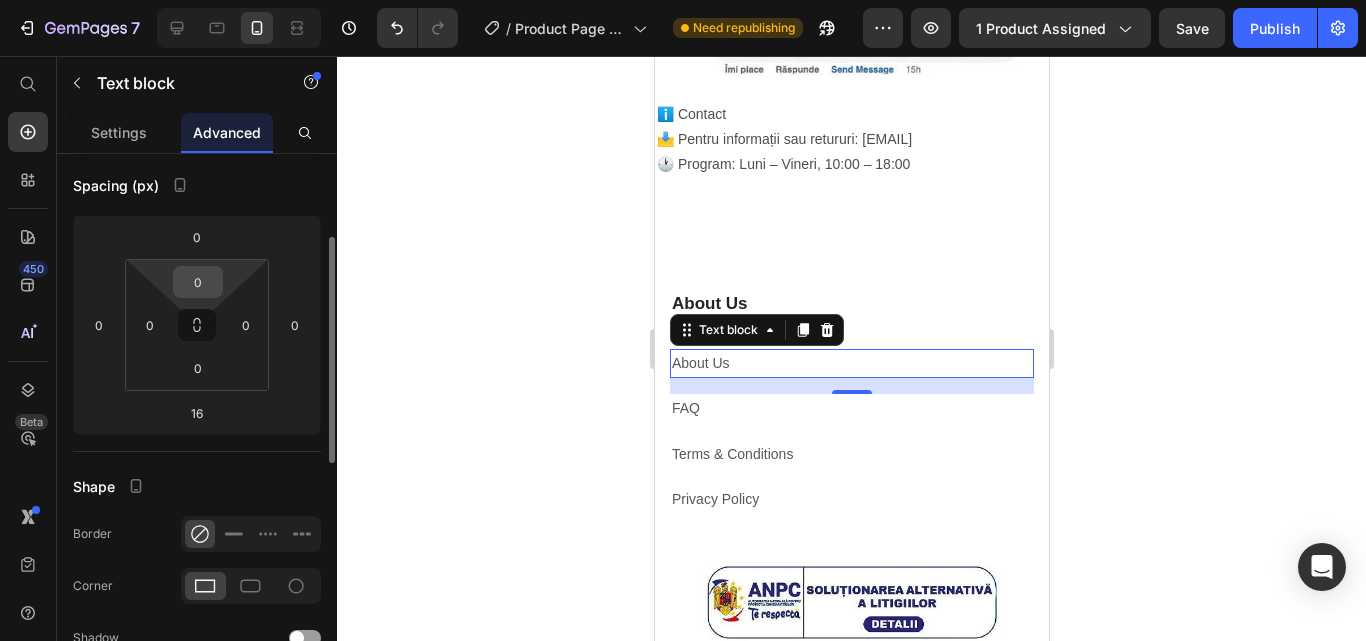 click on "0" at bounding box center [198, 282] 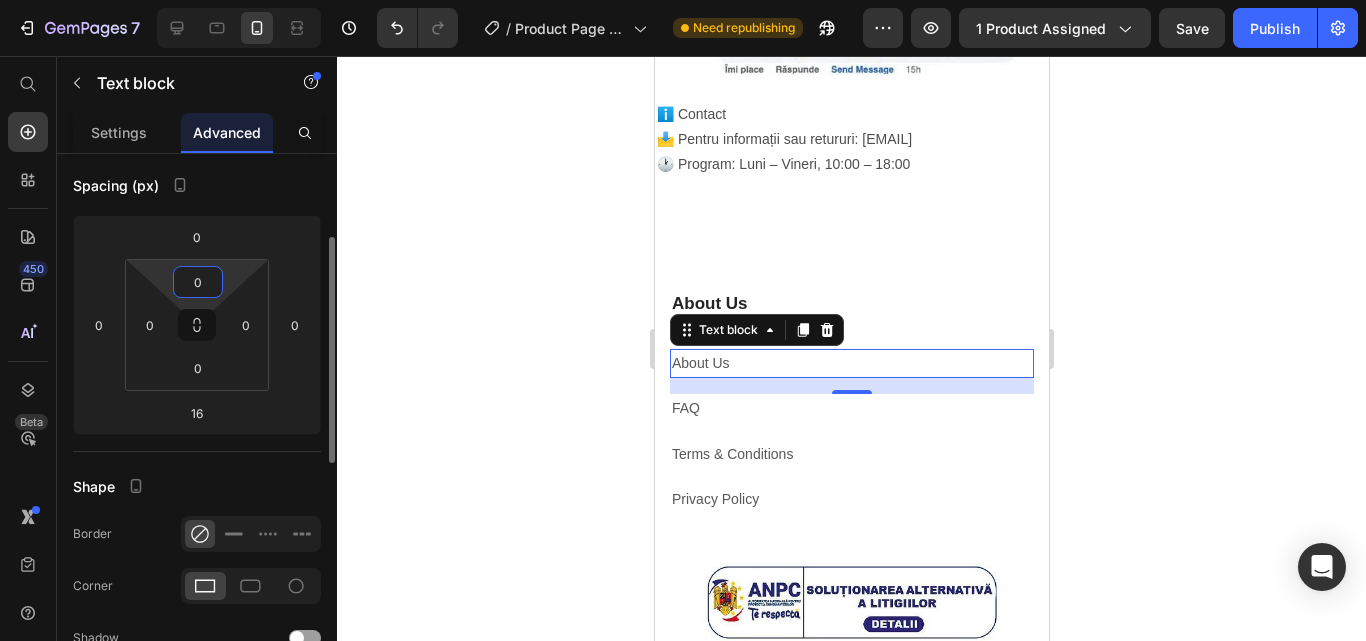 click on "0" at bounding box center (198, 282) 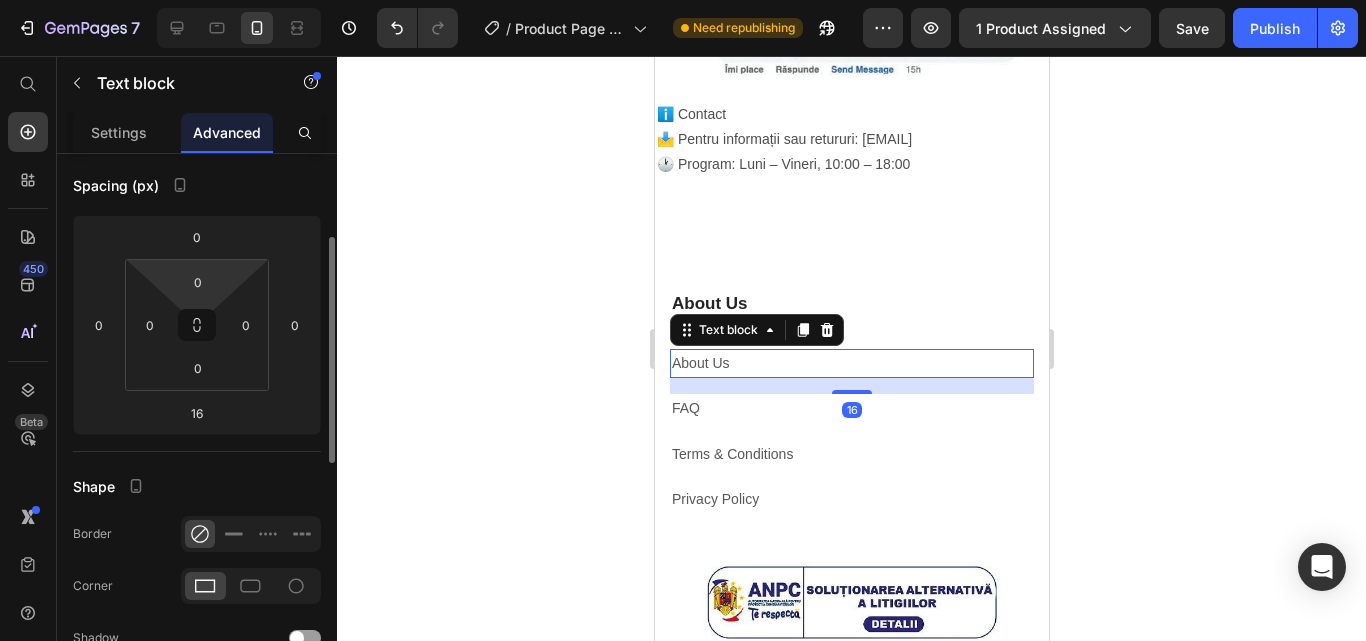 click on "Spacing (px)" at bounding box center (197, 185) 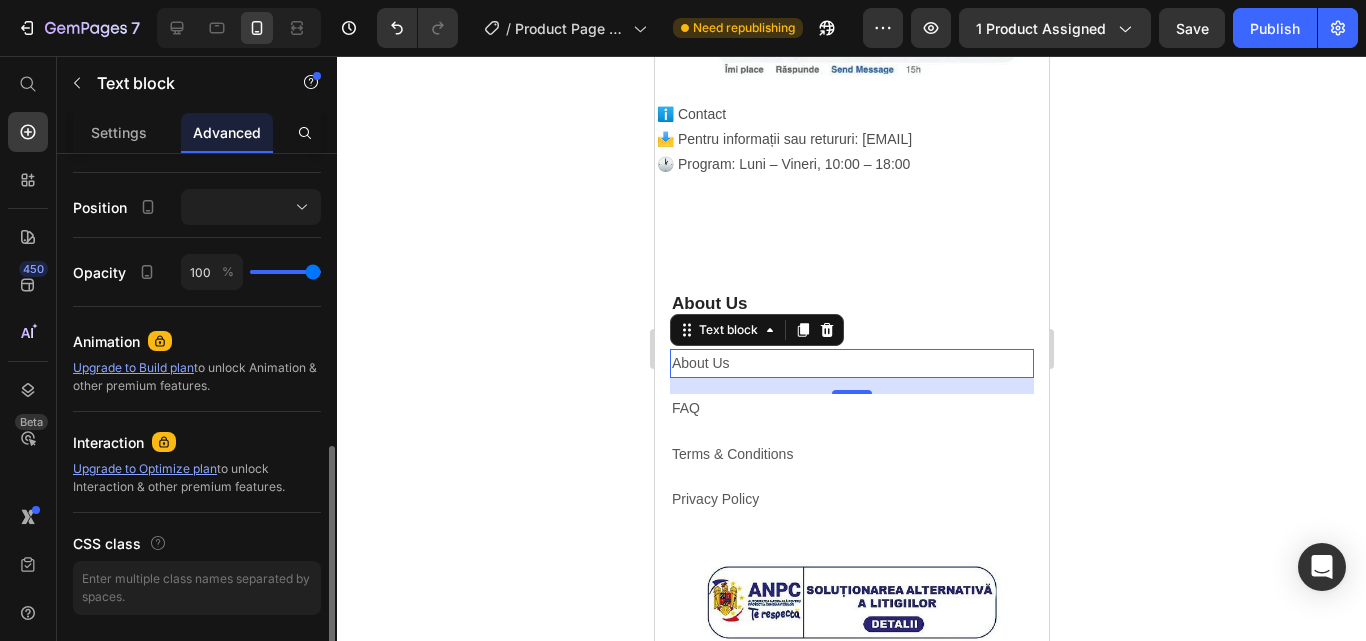 scroll, scrollTop: 761, scrollLeft: 0, axis: vertical 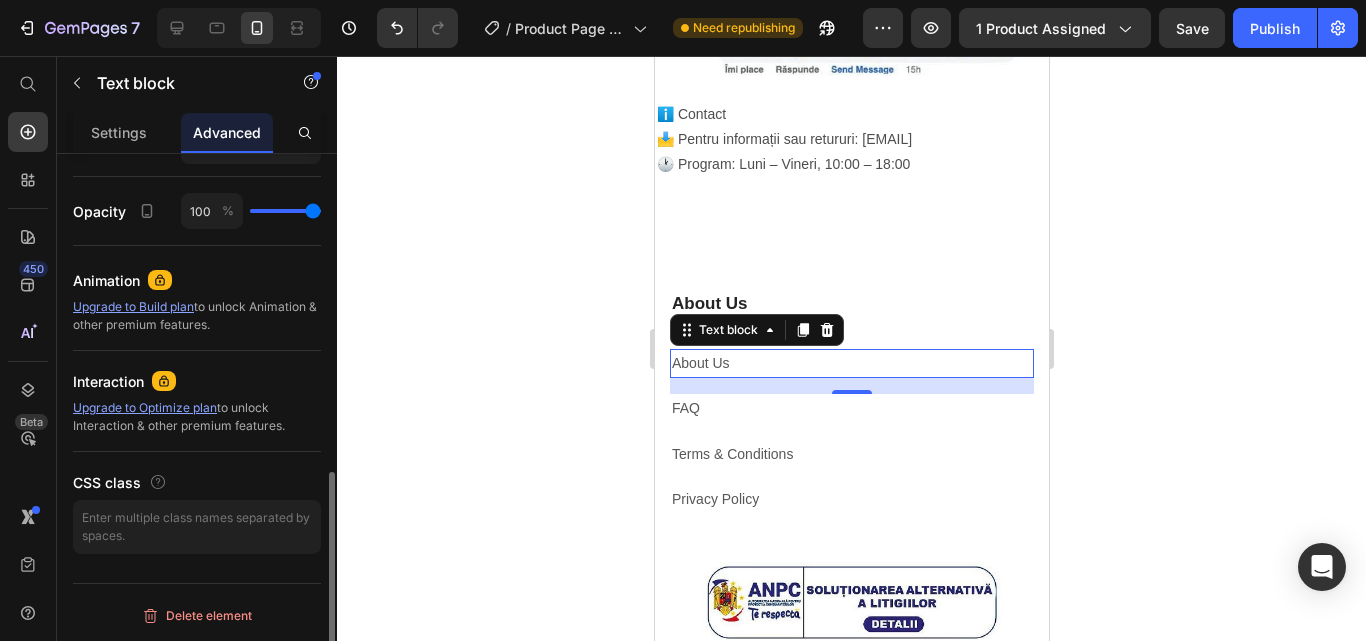 click on "Upgrade to Optimize plan" at bounding box center [145, 407] 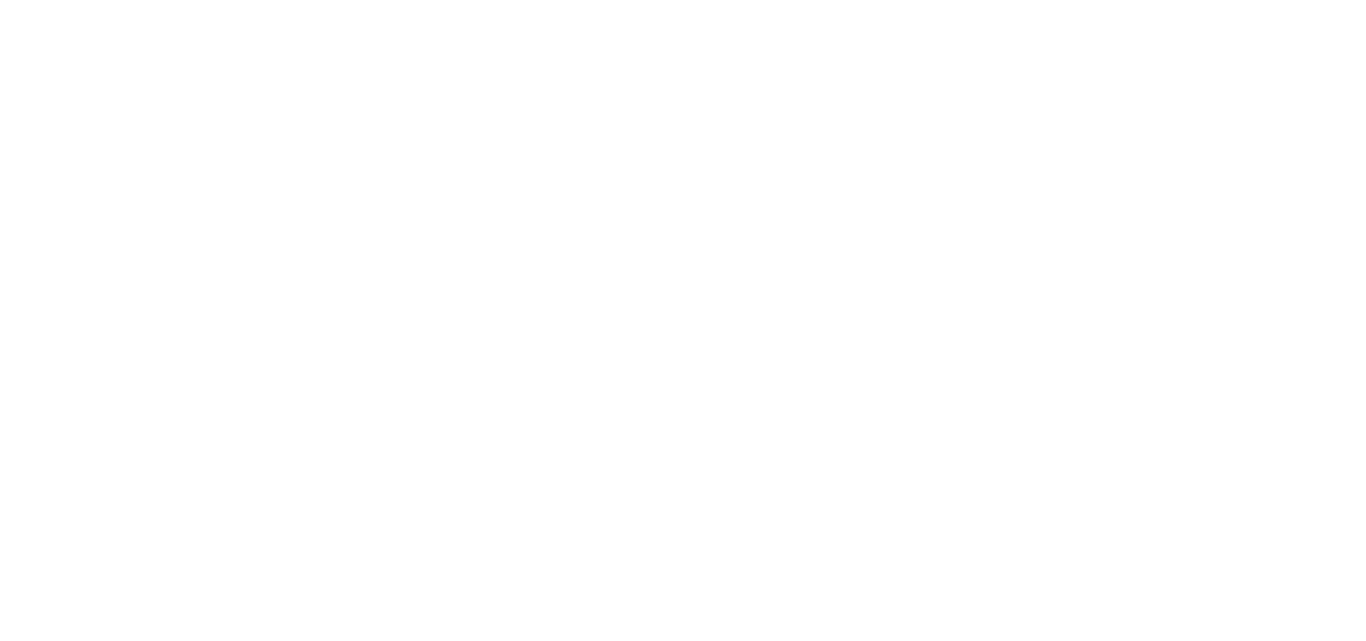scroll, scrollTop: 0, scrollLeft: 0, axis: both 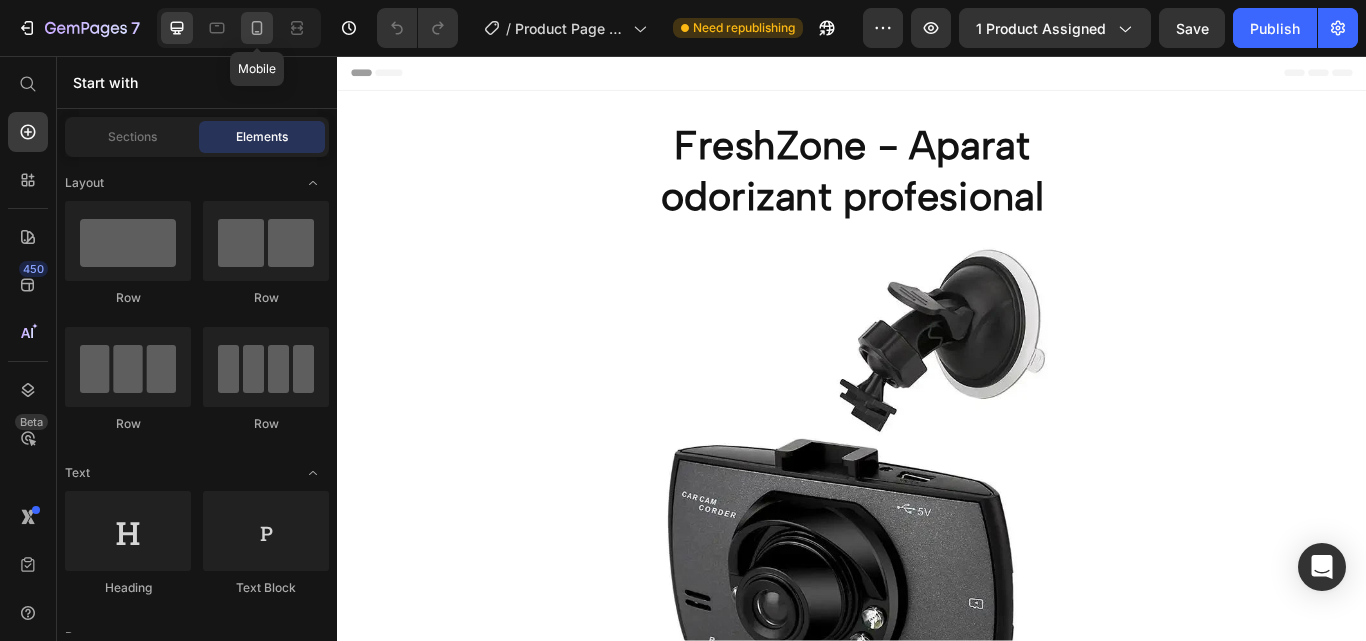 click 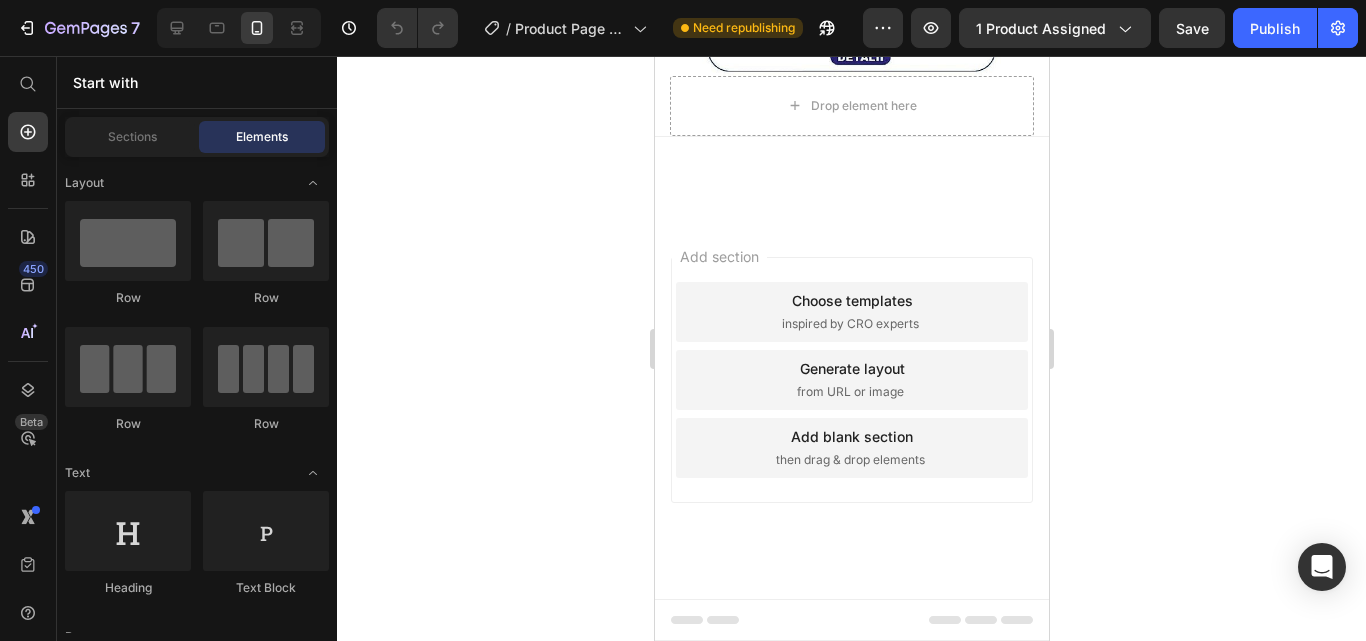 scroll, scrollTop: 4500, scrollLeft: 0, axis: vertical 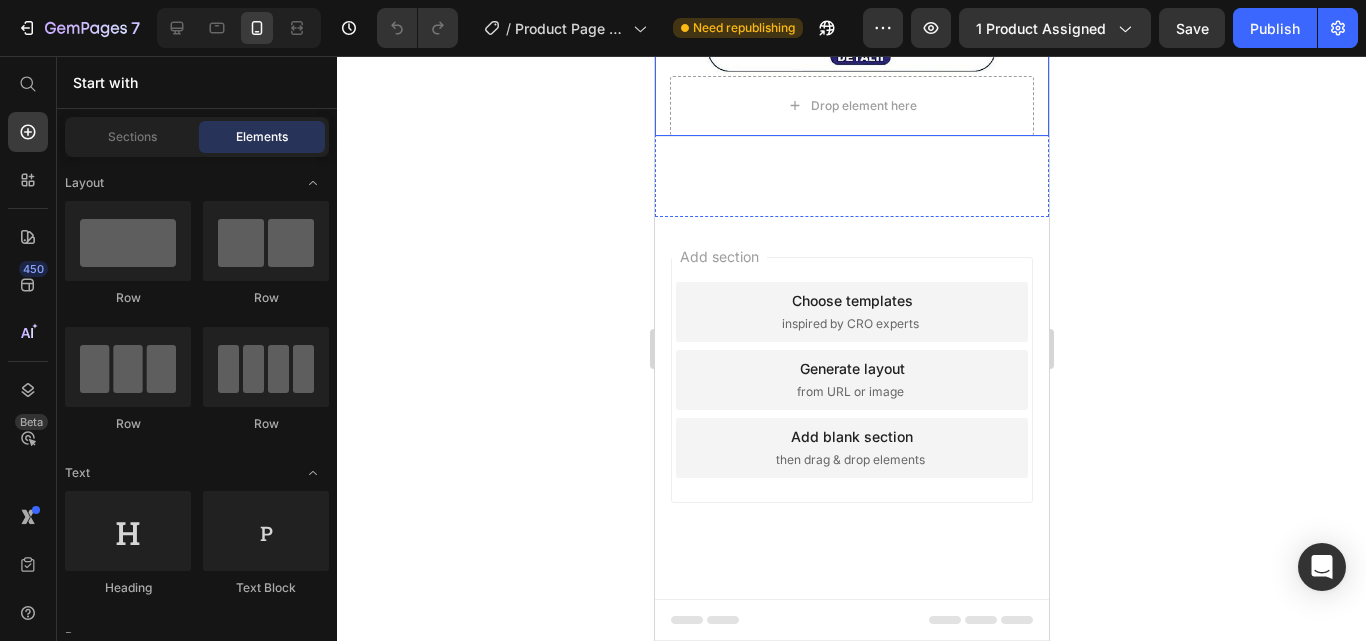 click on "About Us  Heading About Us Text block FAQ Text block Terms & Conditions Text block Privacy Policy Text block" at bounding box center [851, -254] 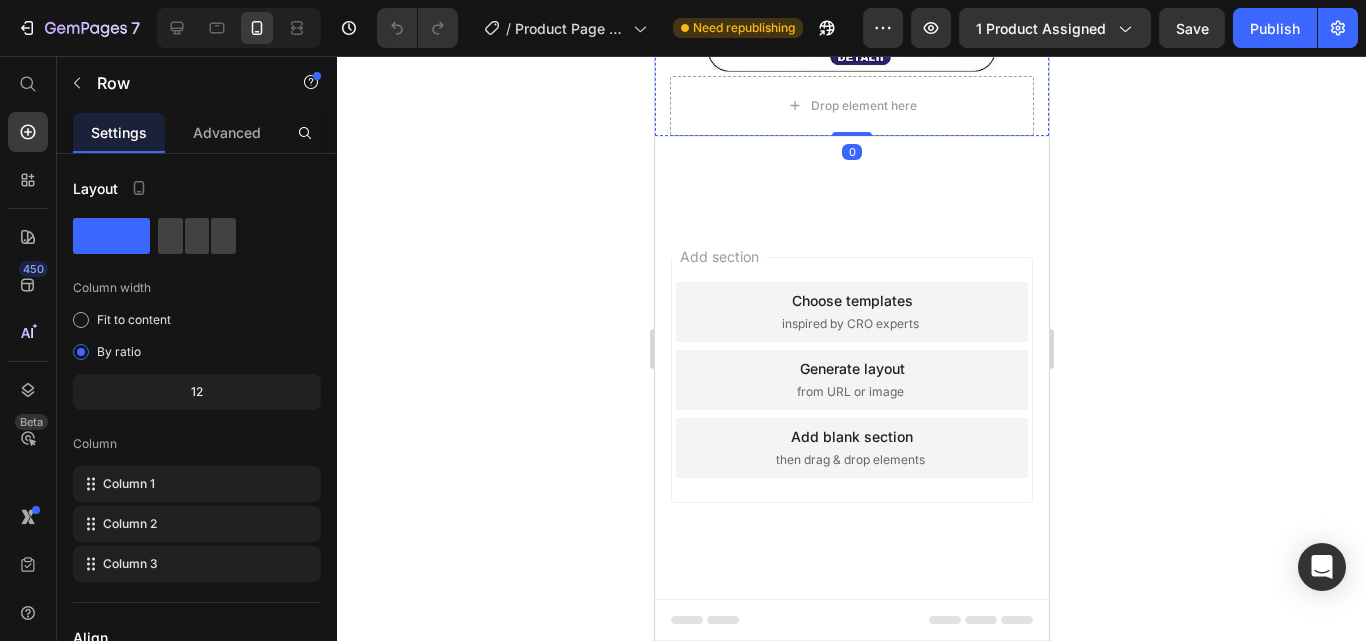 click on "About Us" at bounding box center [851, -317] 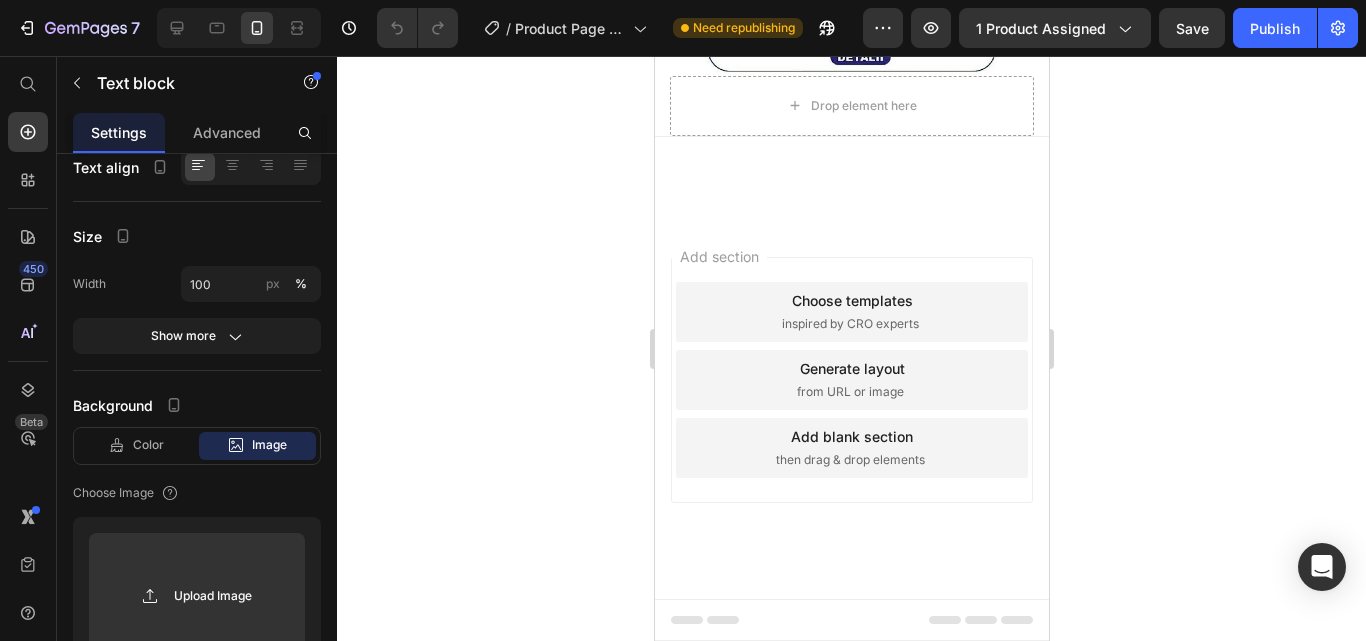 scroll, scrollTop: 667, scrollLeft: 0, axis: vertical 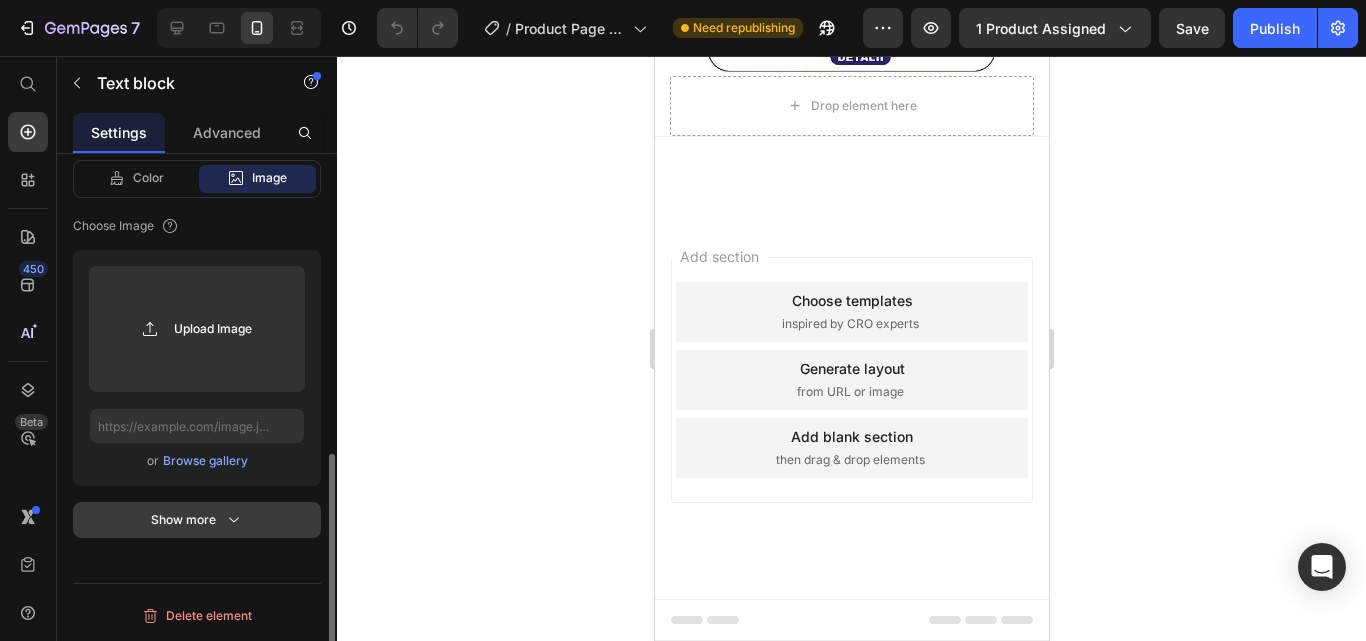 click on "Show more" at bounding box center (197, 520) 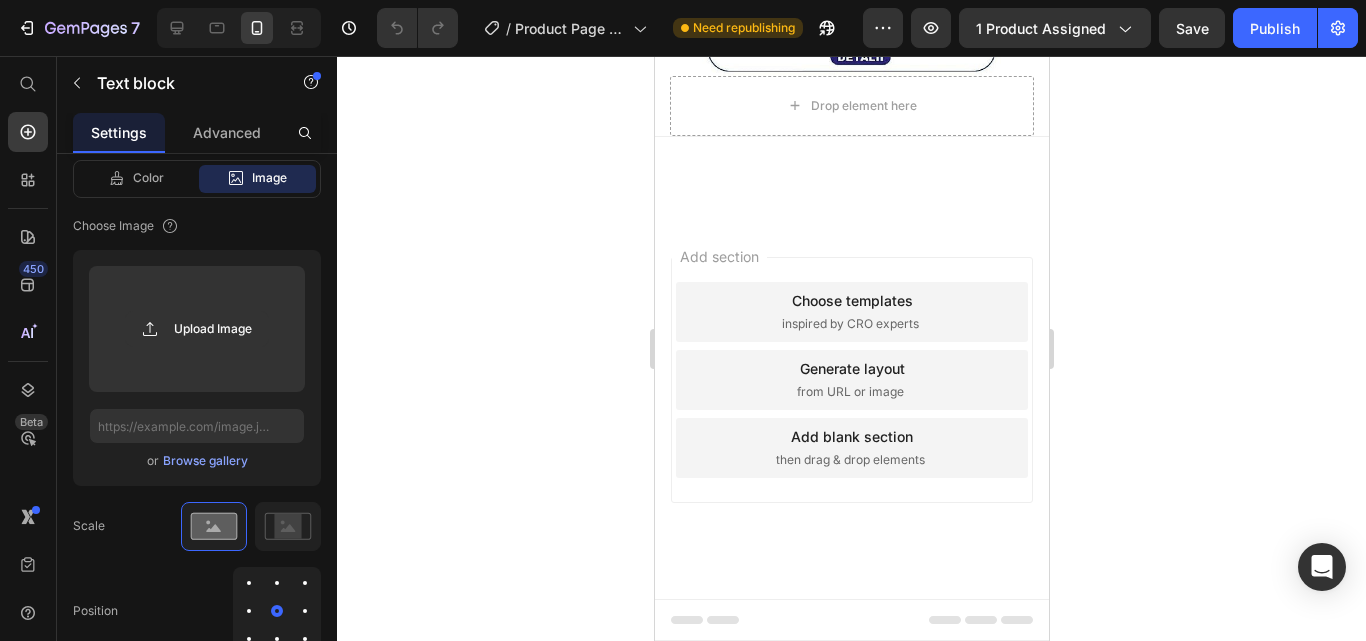 scroll, scrollTop: 940, scrollLeft: 0, axis: vertical 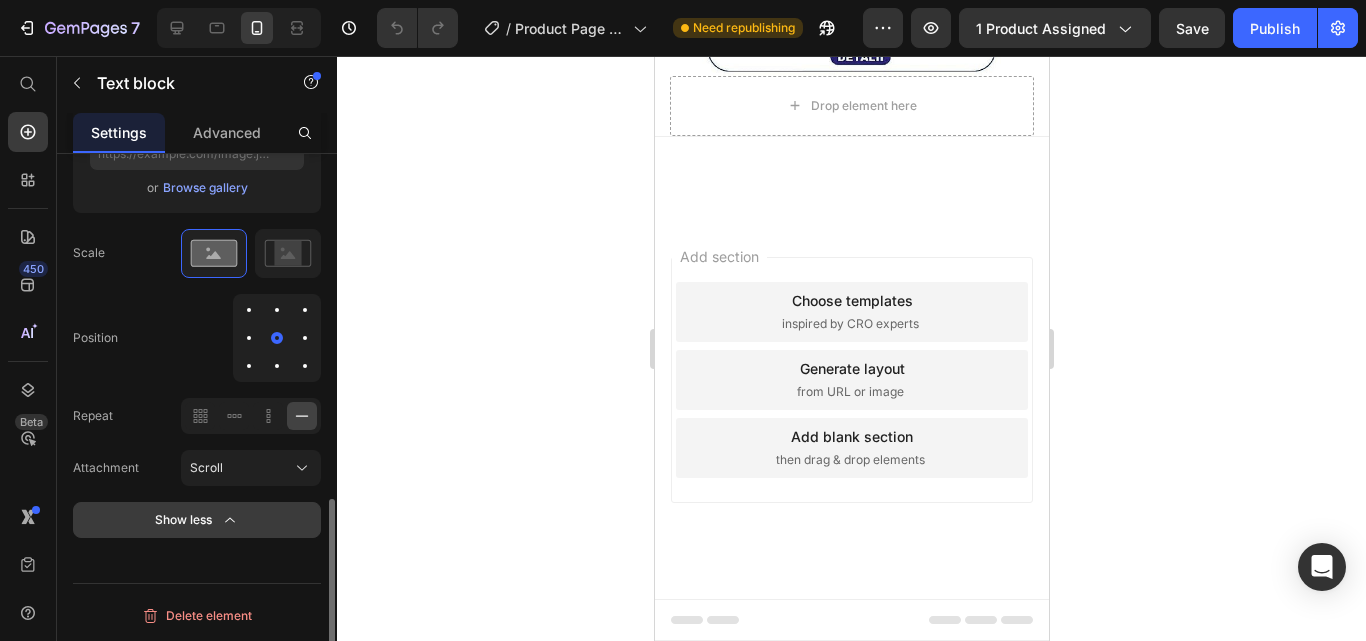 click on "Show less" at bounding box center [197, 520] 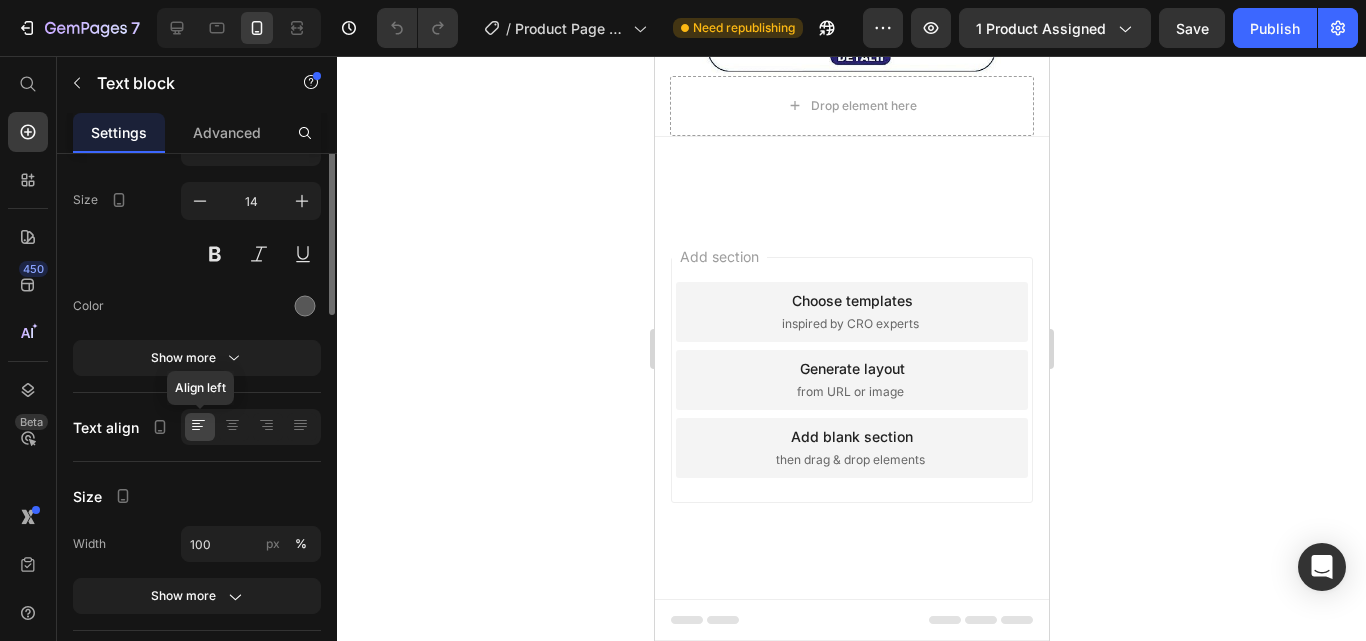 scroll, scrollTop: 0, scrollLeft: 0, axis: both 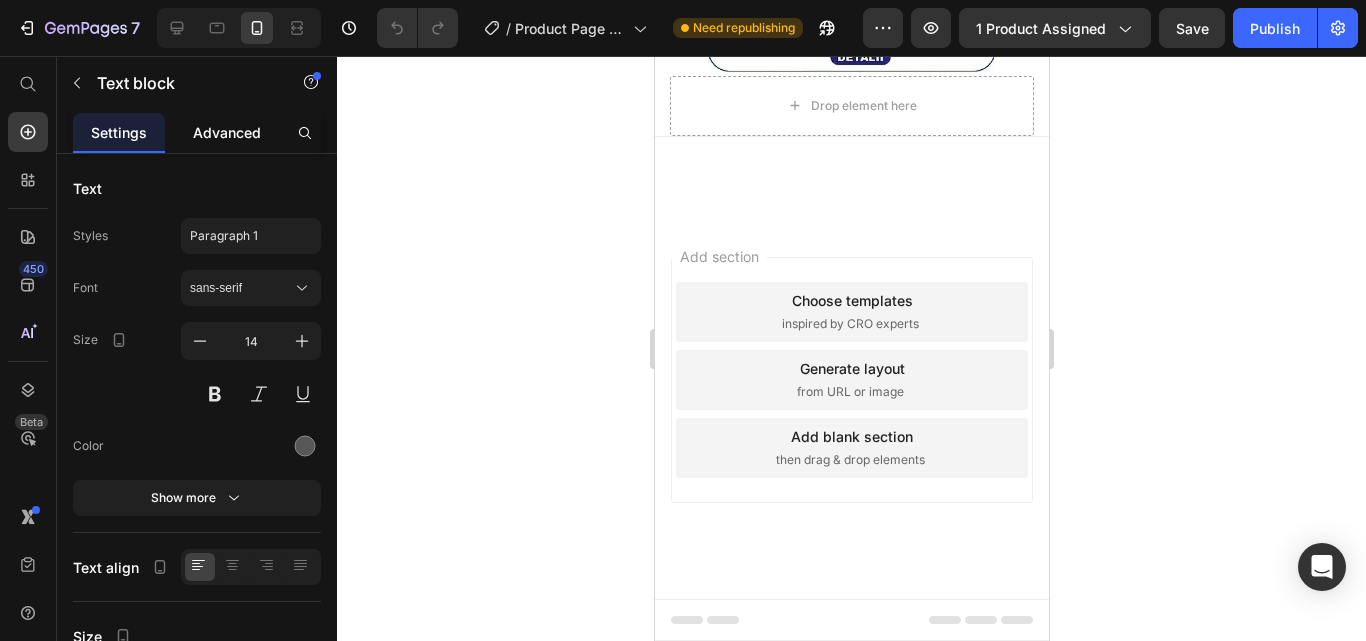 click on "Advanced" at bounding box center (227, 132) 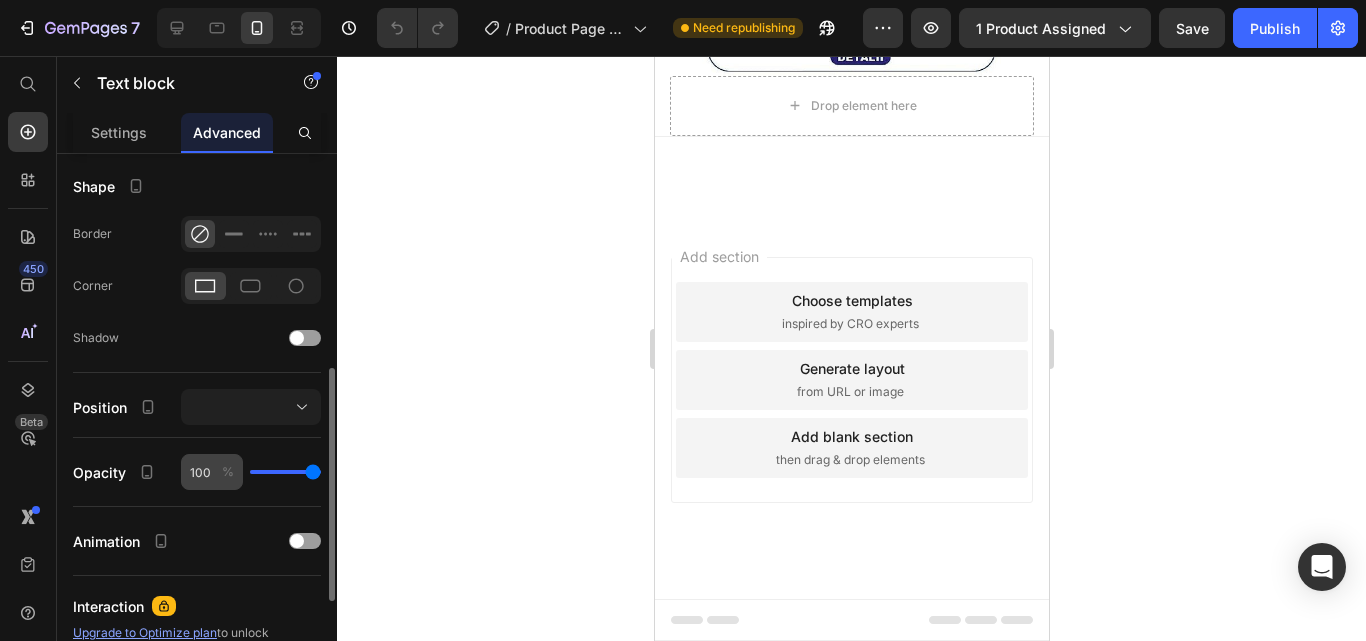 scroll, scrollTop: 700, scrollLeft: 0, axis: vertical 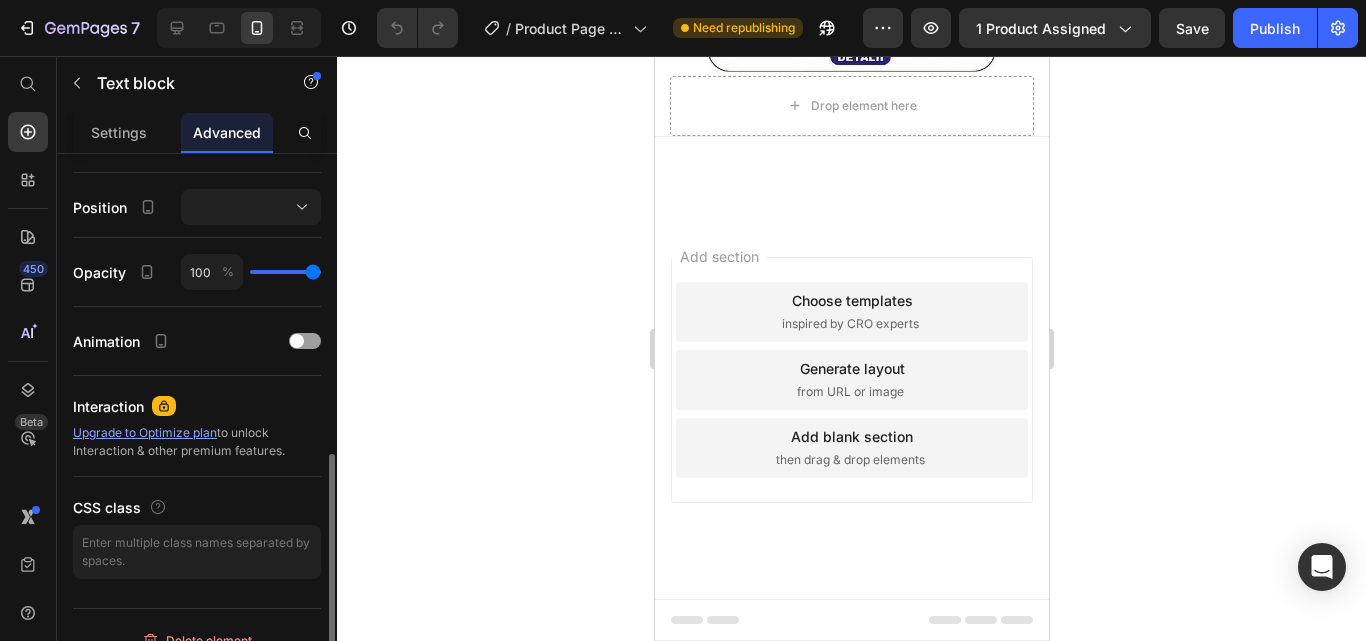click on "Upgrade to Optimize plan" at bounding box center [145, 432] 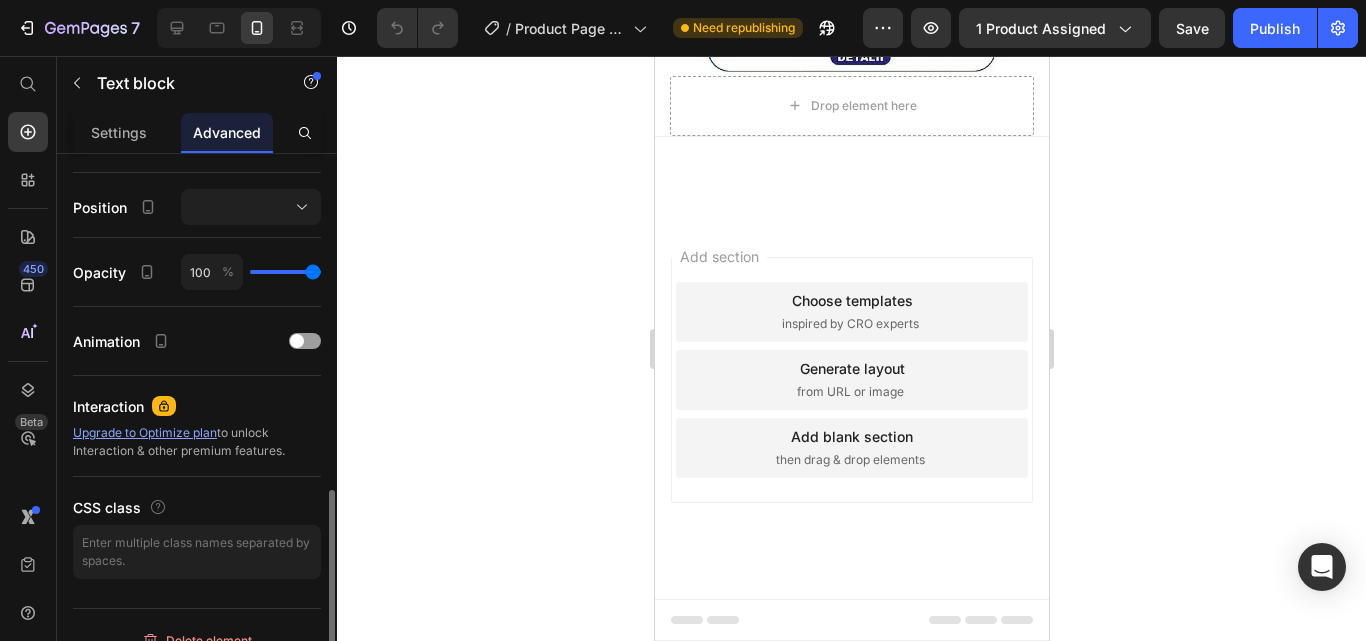 scroll, scrollTop: 725, scrollLeft: 0, axis: vertical 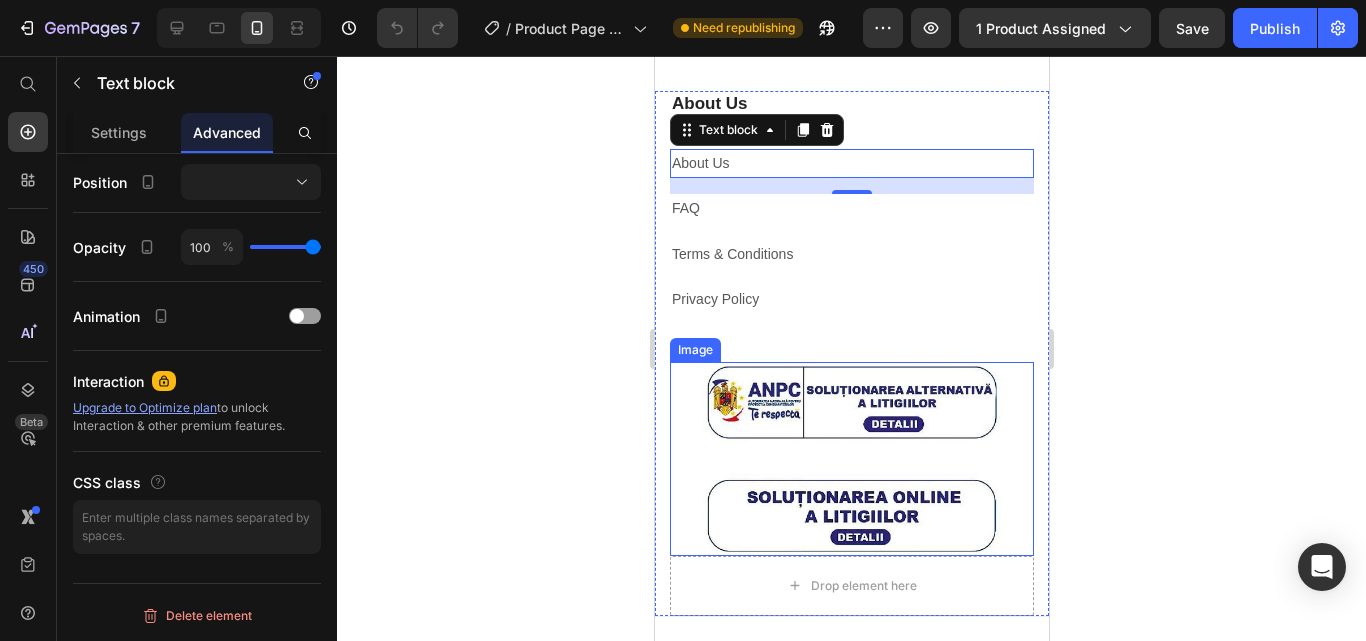 click at bounding box center [851, 459] 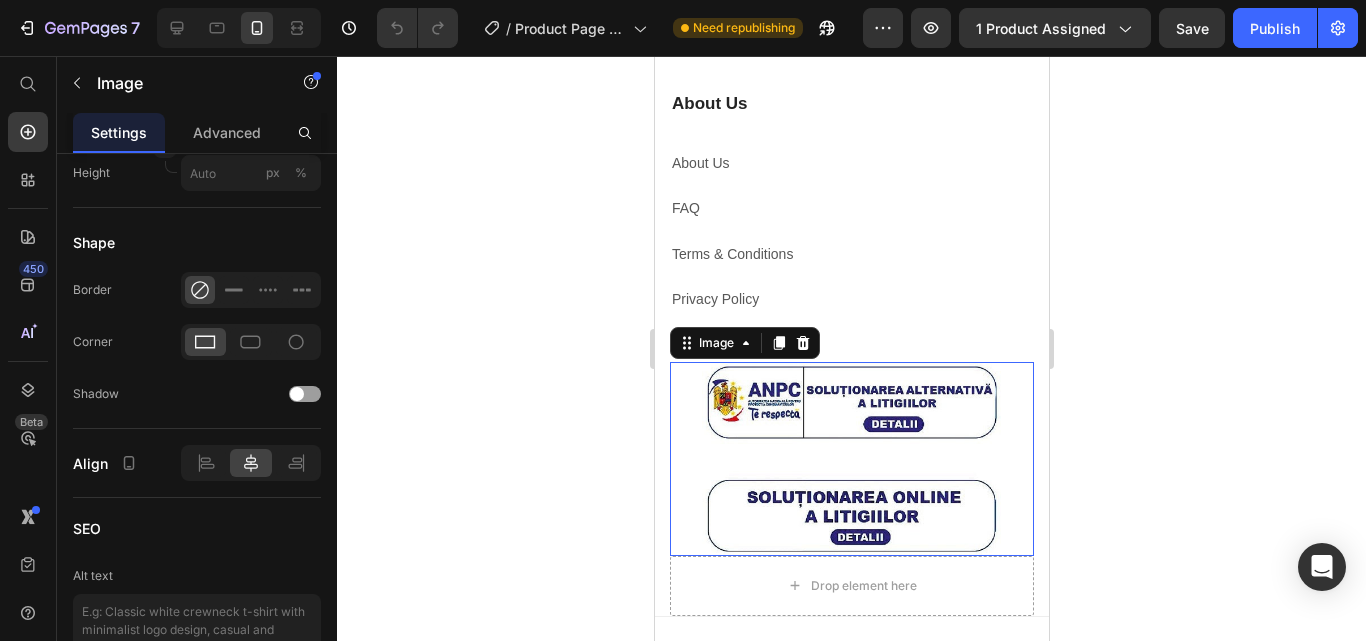 scroll, scrollTop: 0, scrollLeft: 0, axis: both 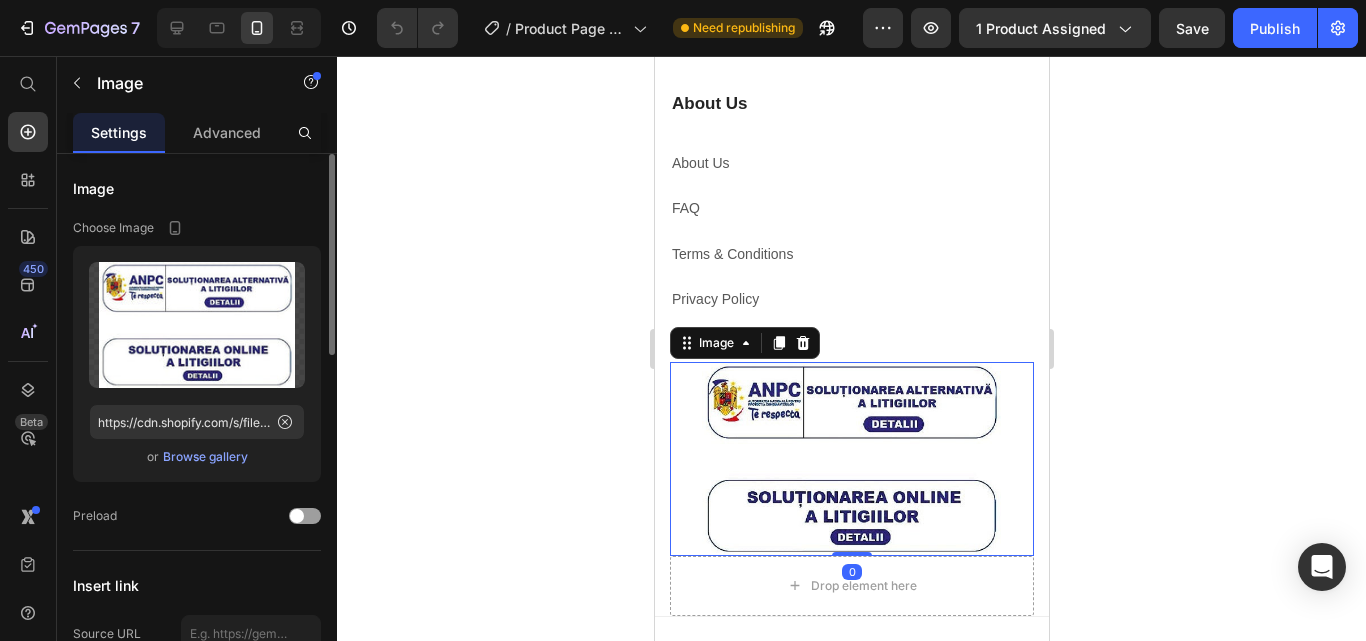 click 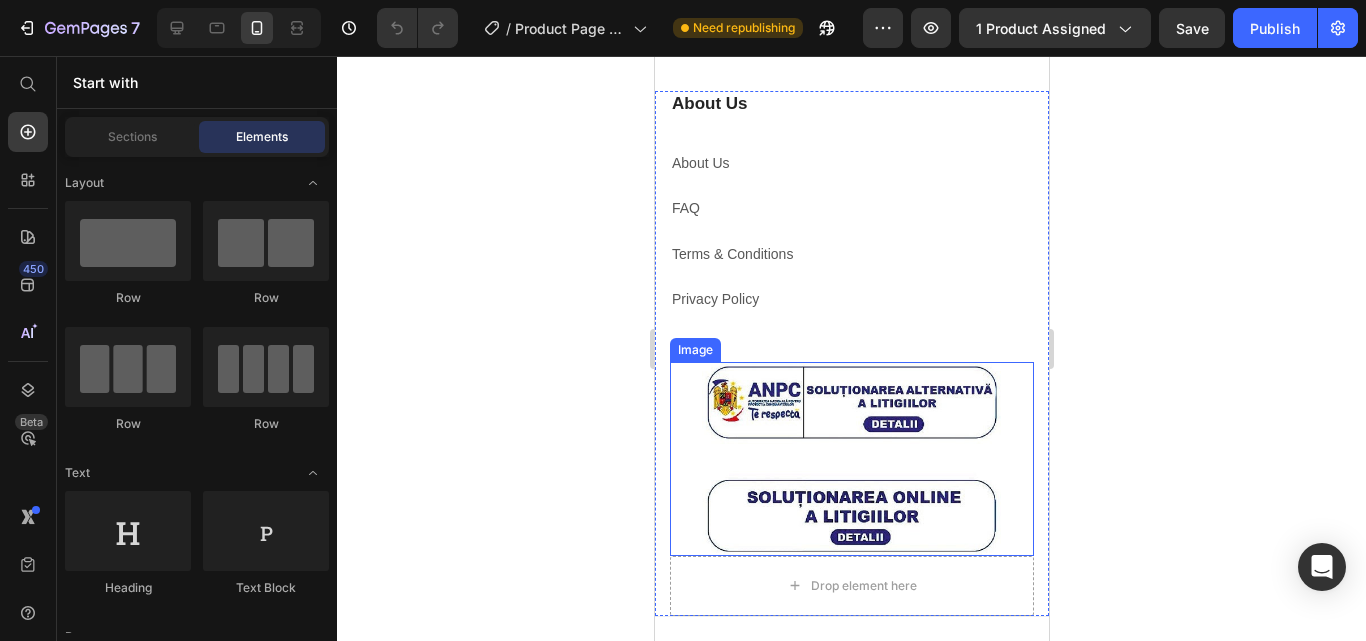 click at bounding box center (851, 459) 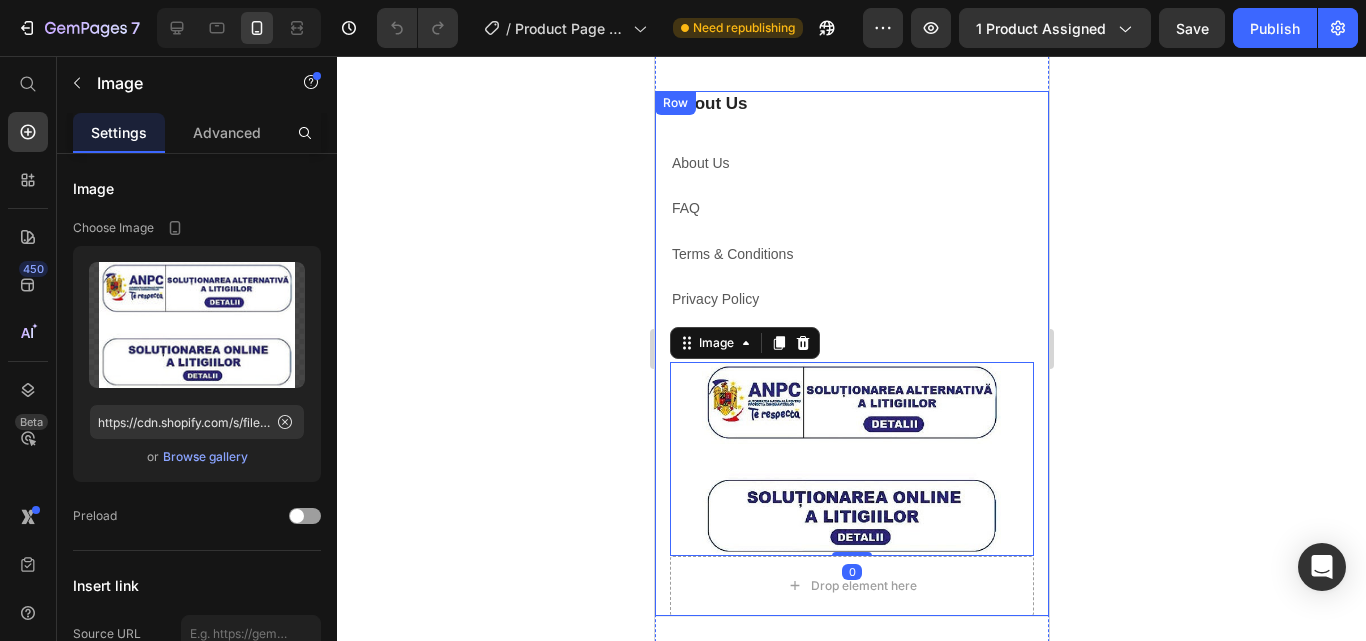 click 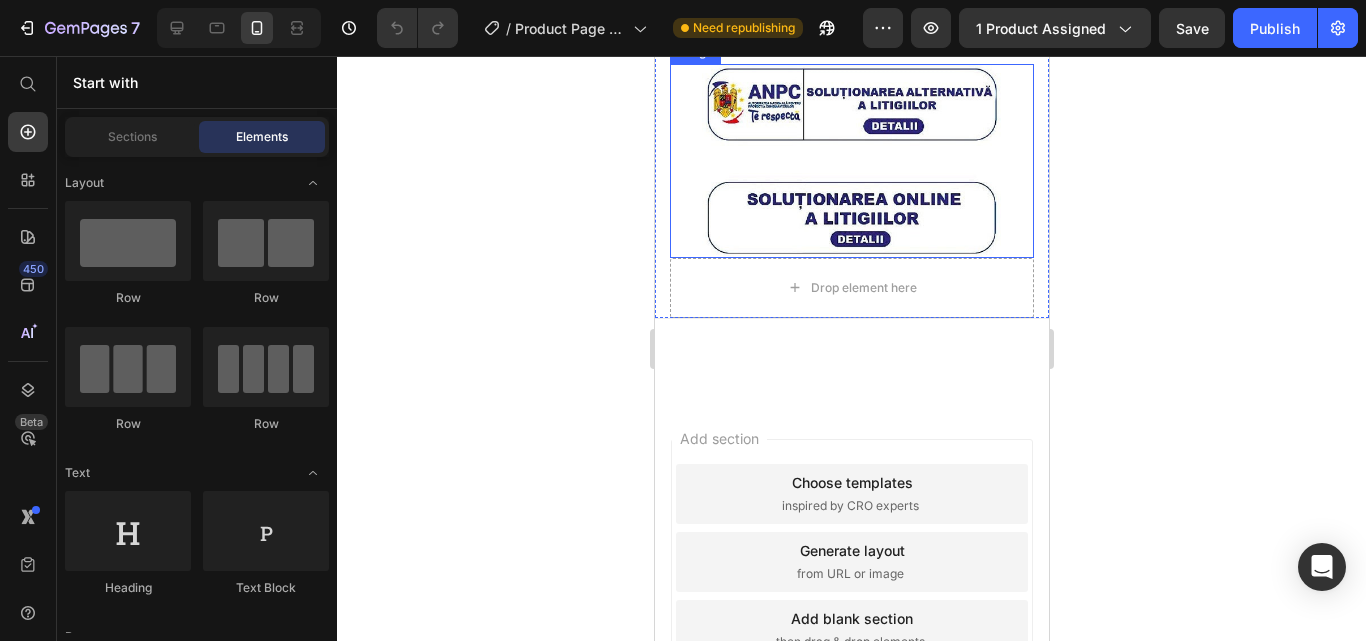 scroll, scrollTop: 4932, scrollLeft: 0, axis: vertical 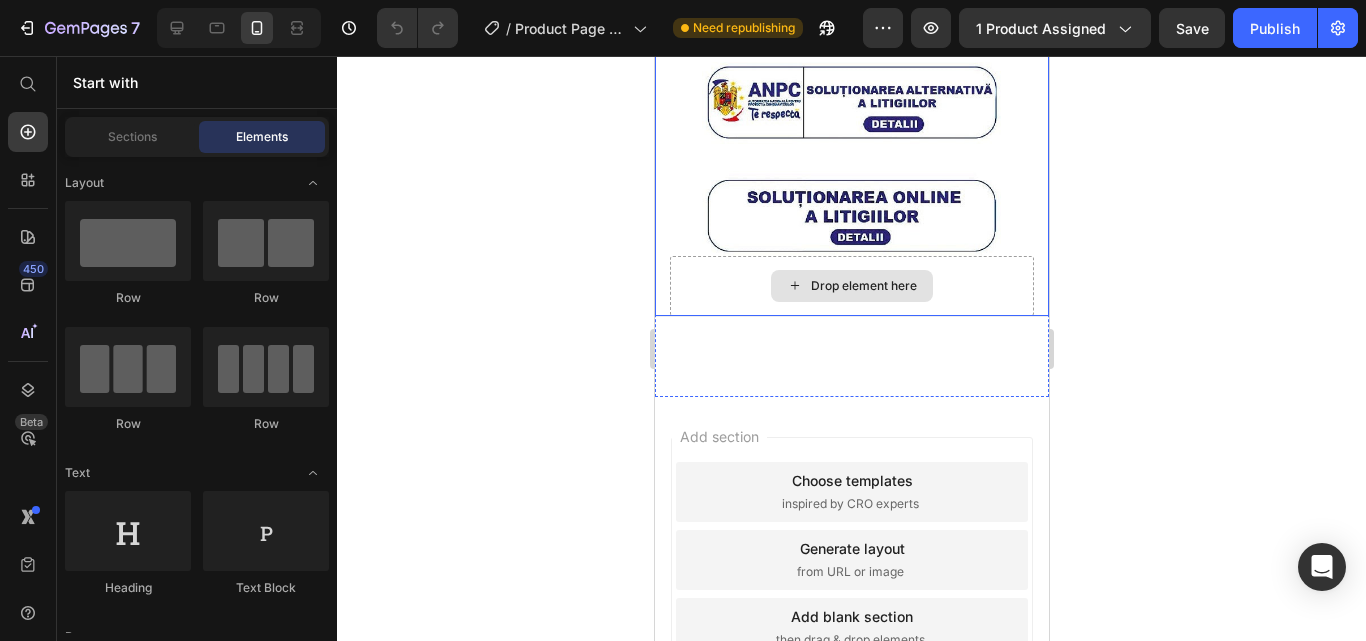 click on "Drop element here" at bounding box center (863, 286) 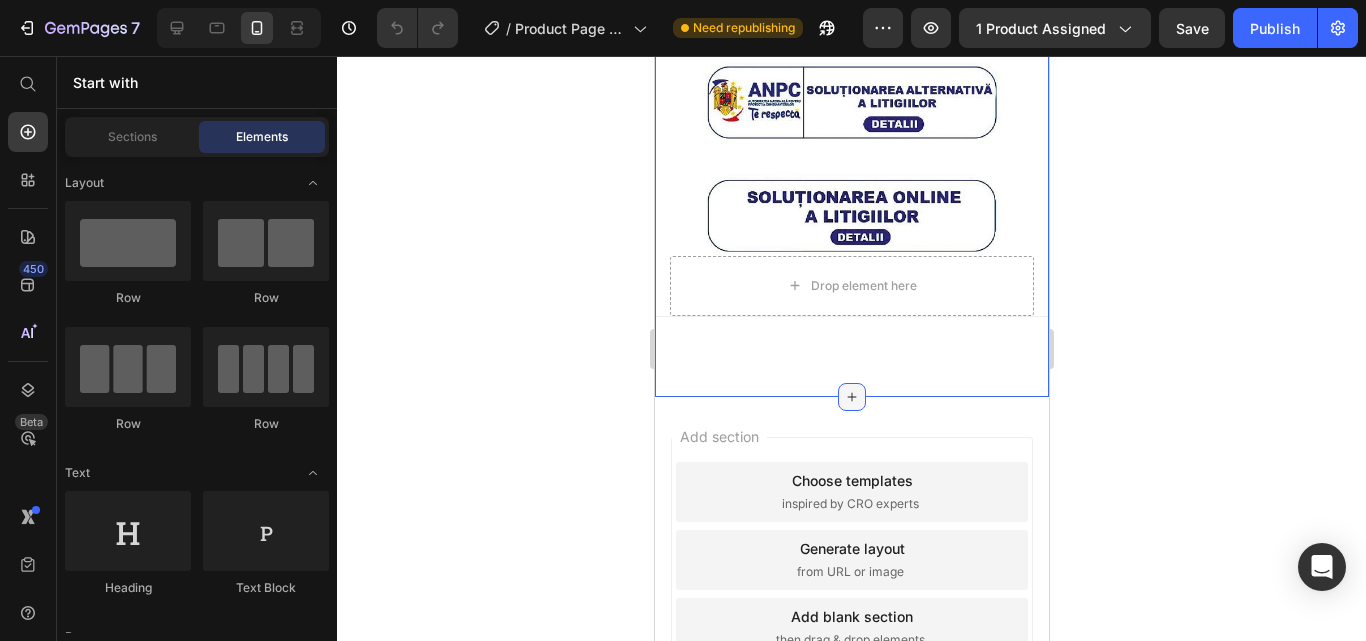 click at bounding box center [851, 397] 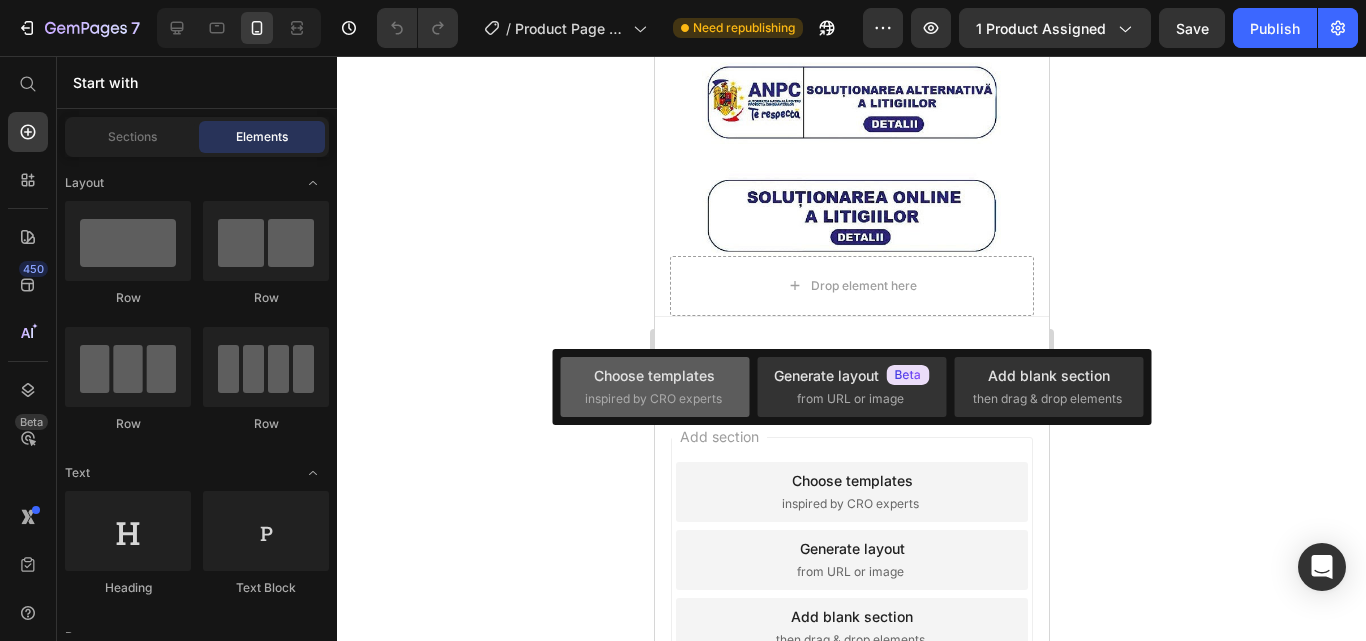 click on "inspired by CRO experts" at bounding box center (653, 399) 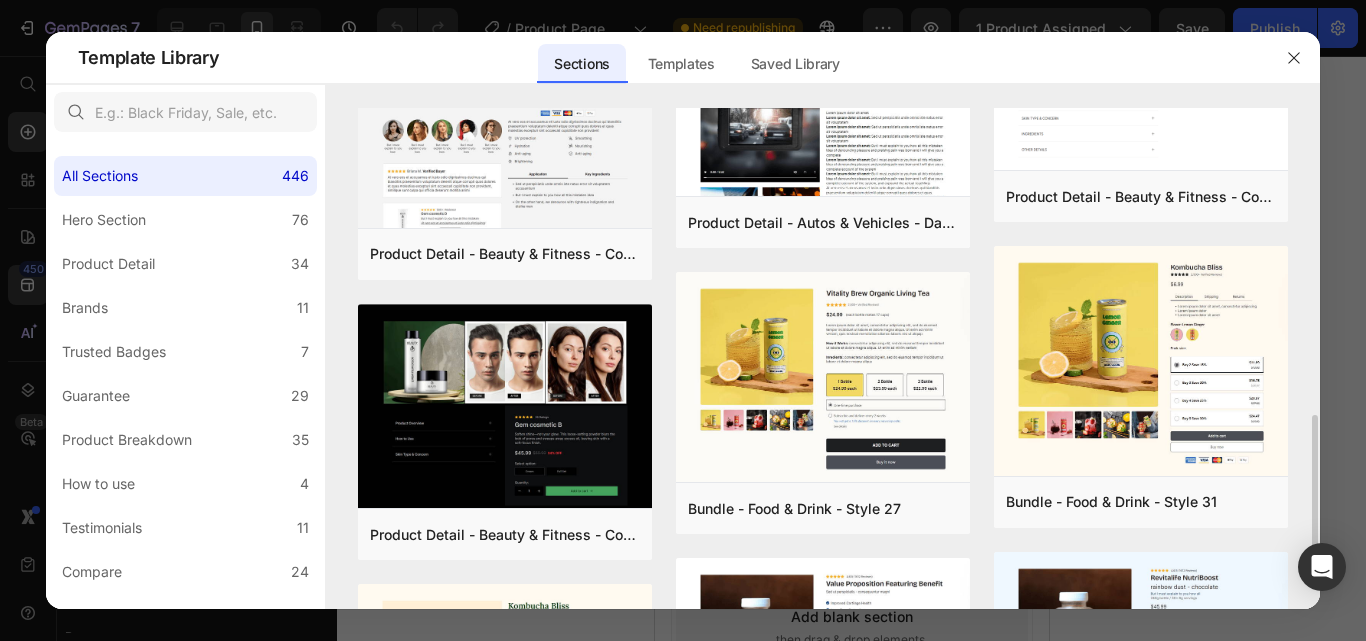 scroll, scrollTop: 700, scrollLeft: 0, axis: vertical 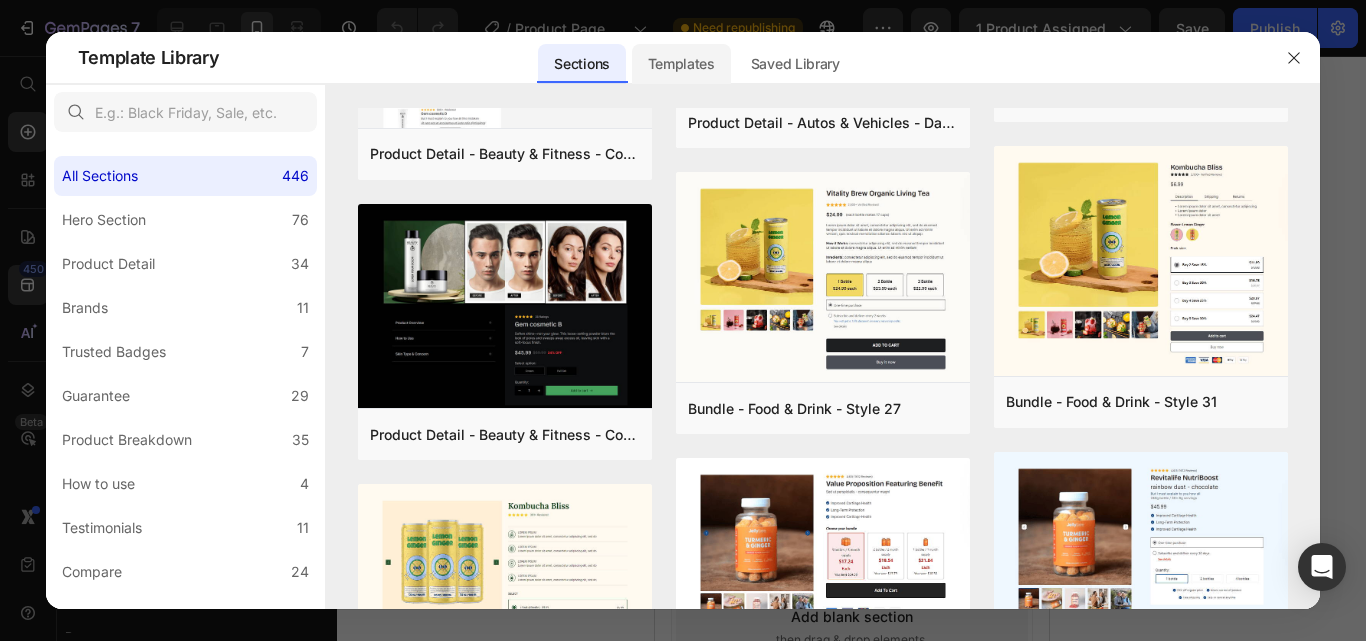 click on "Templates" 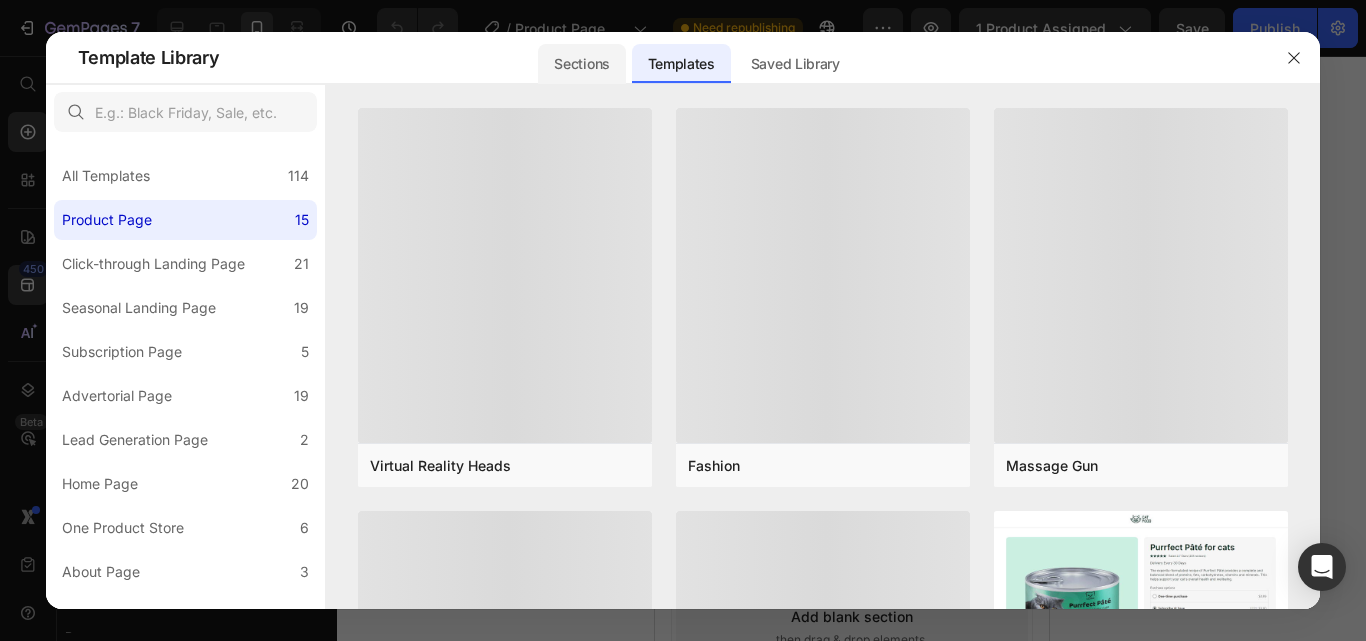 click on "Sections" 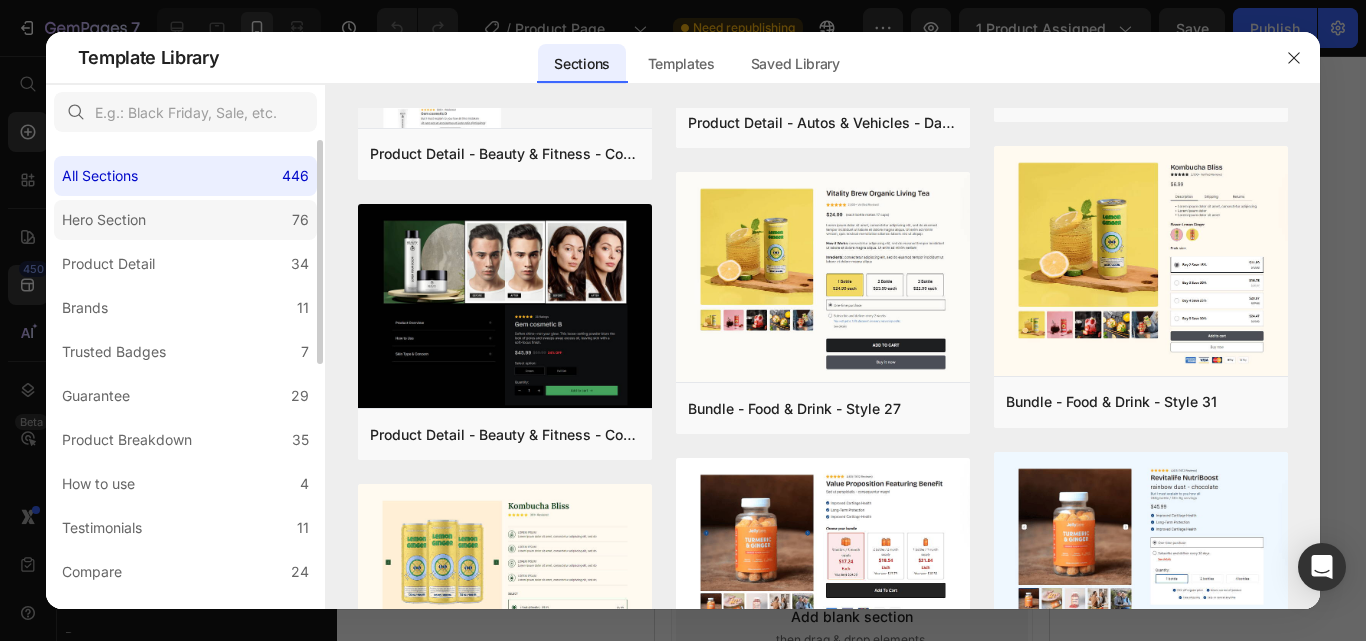 scroll, scrollTop: 0, scrollLeft: 0, axis: both 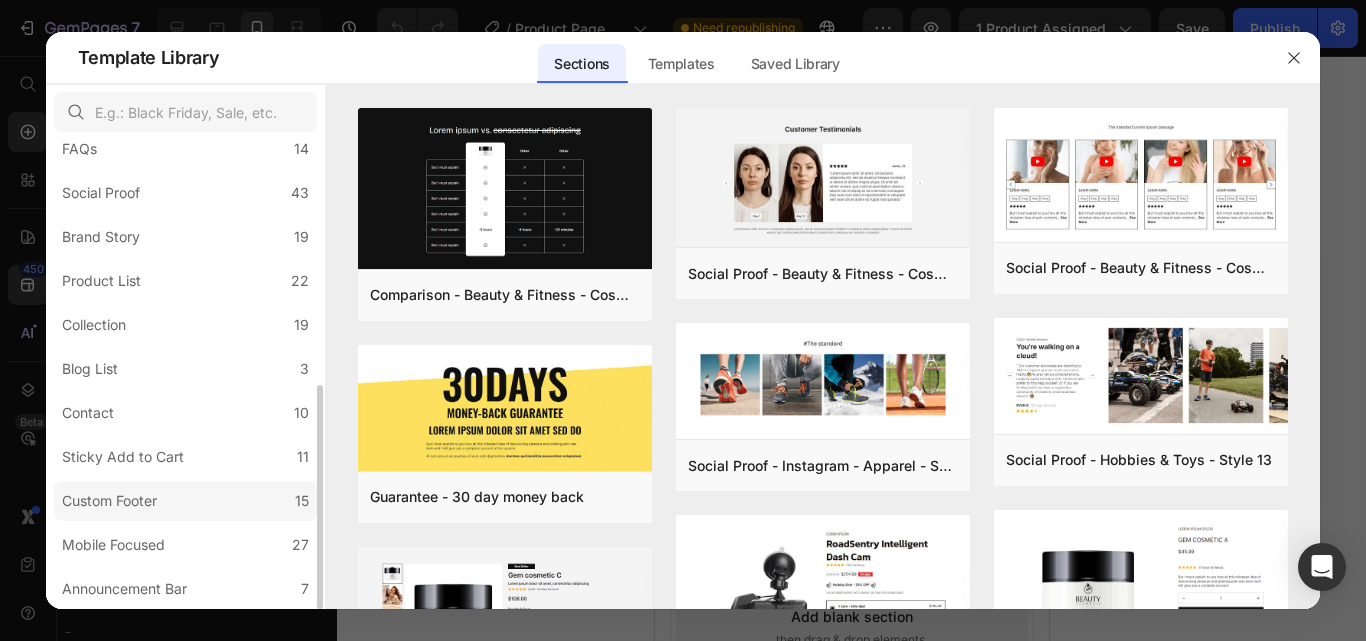 click on "Custom Footer" at bounding box center [109, 501] 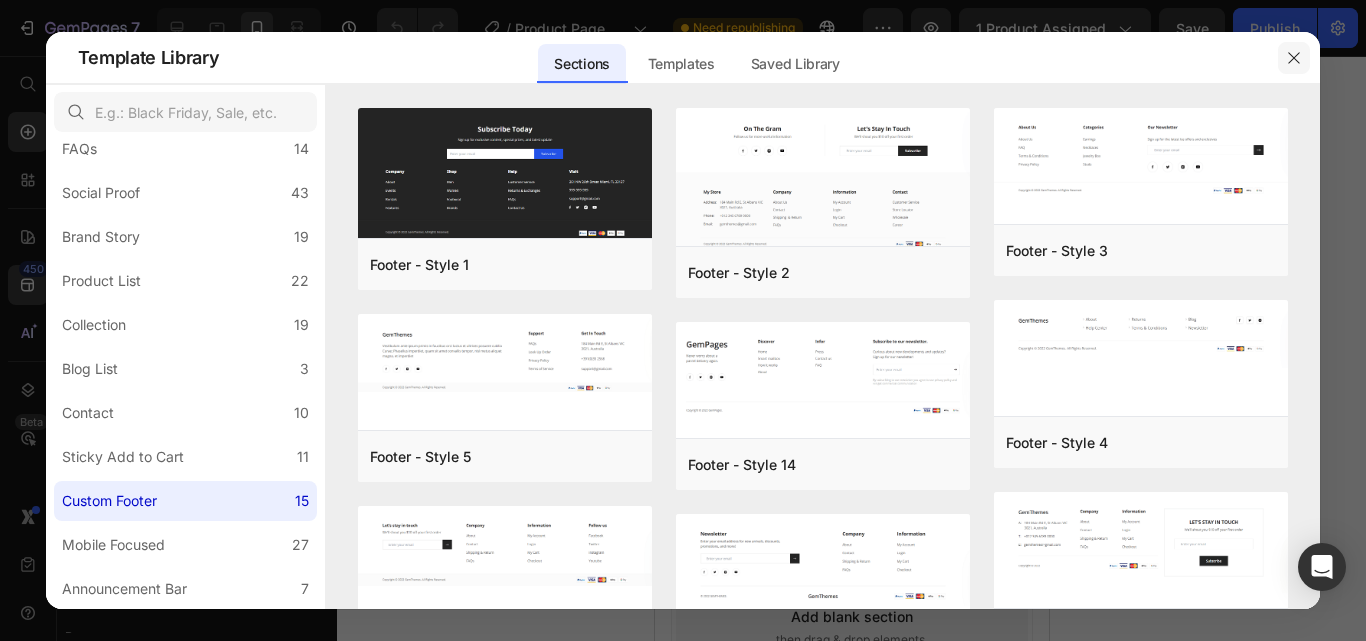 click 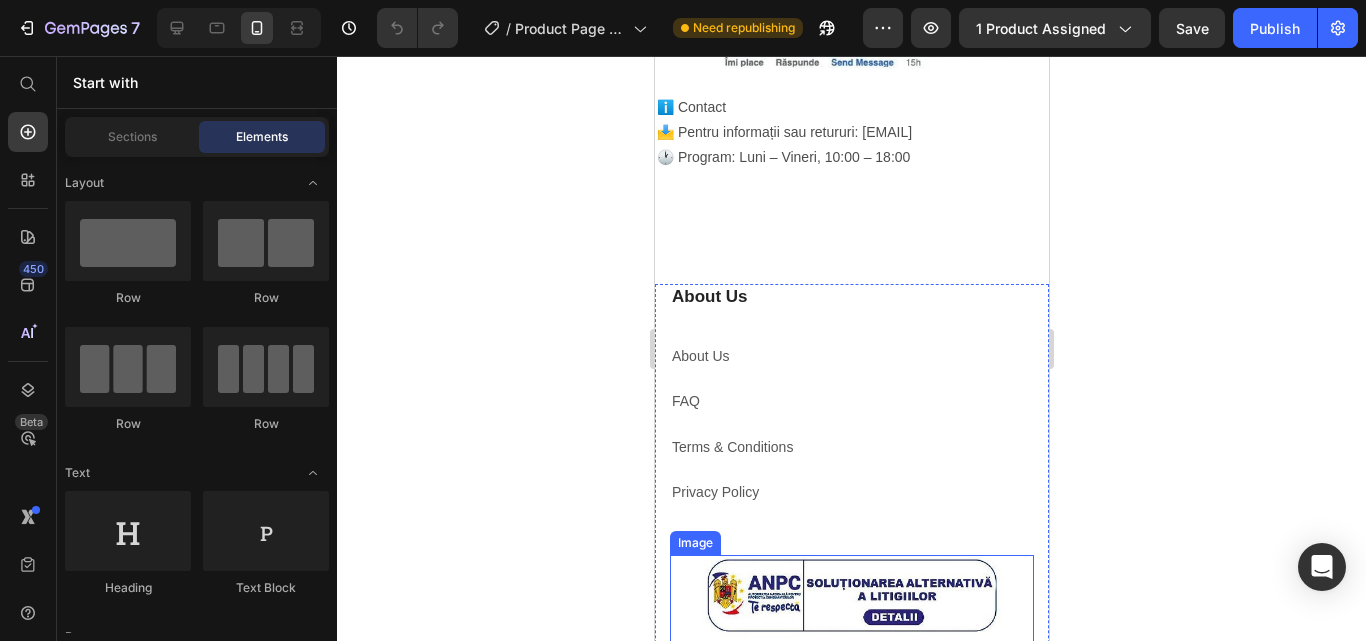 scroll, scrollTop: 4432, scrollLeft: 0, axis: vertical 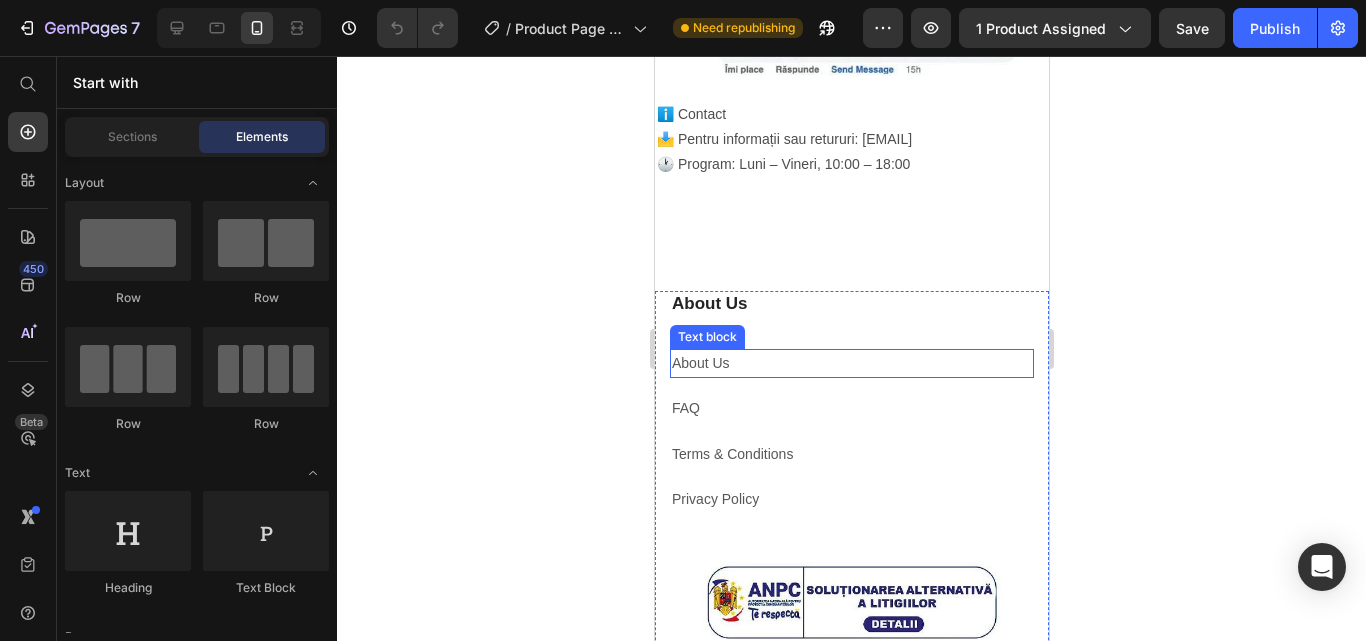 click on "About Us" at bounding box center (700, 363) 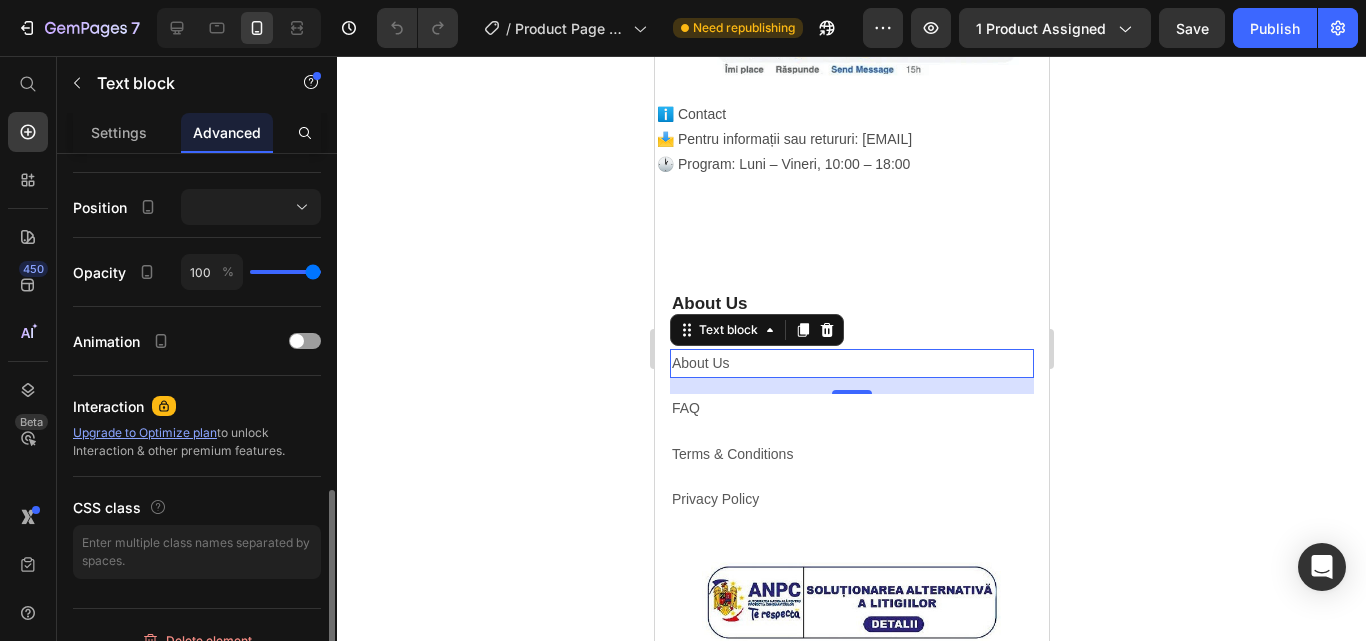 scroll, scrollTop: 725, scrollLeft: 0, axis: vertical 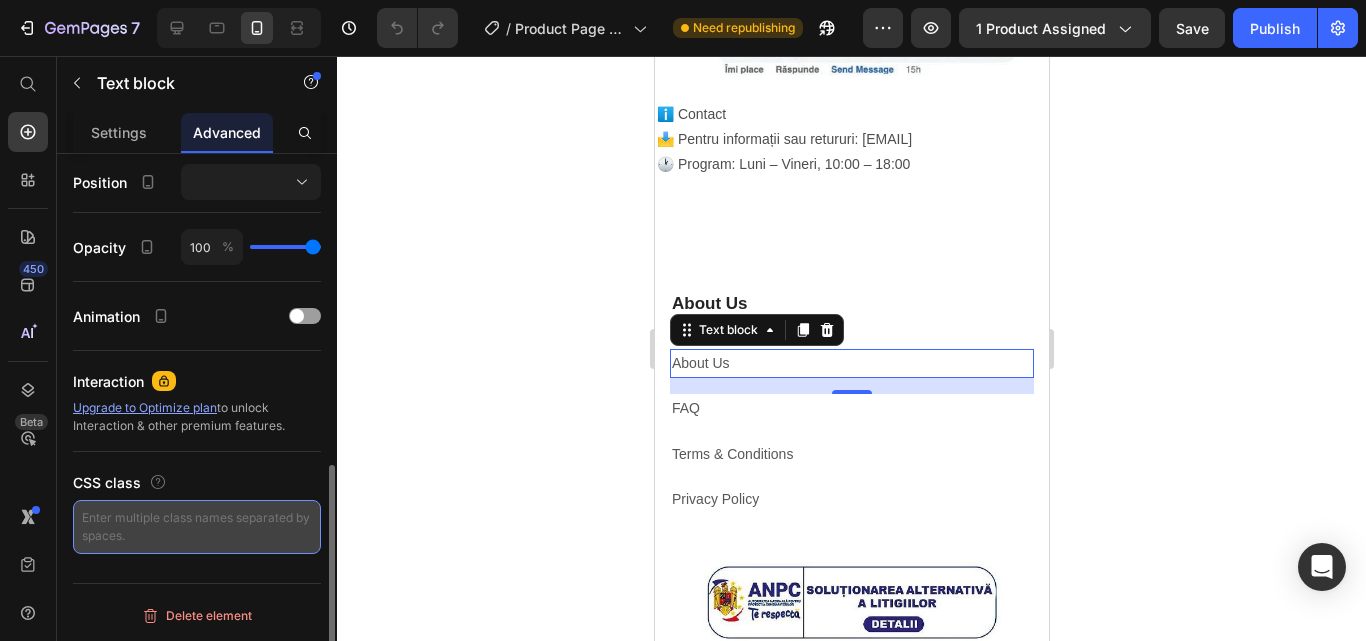 click at bounding box center (197, 527) 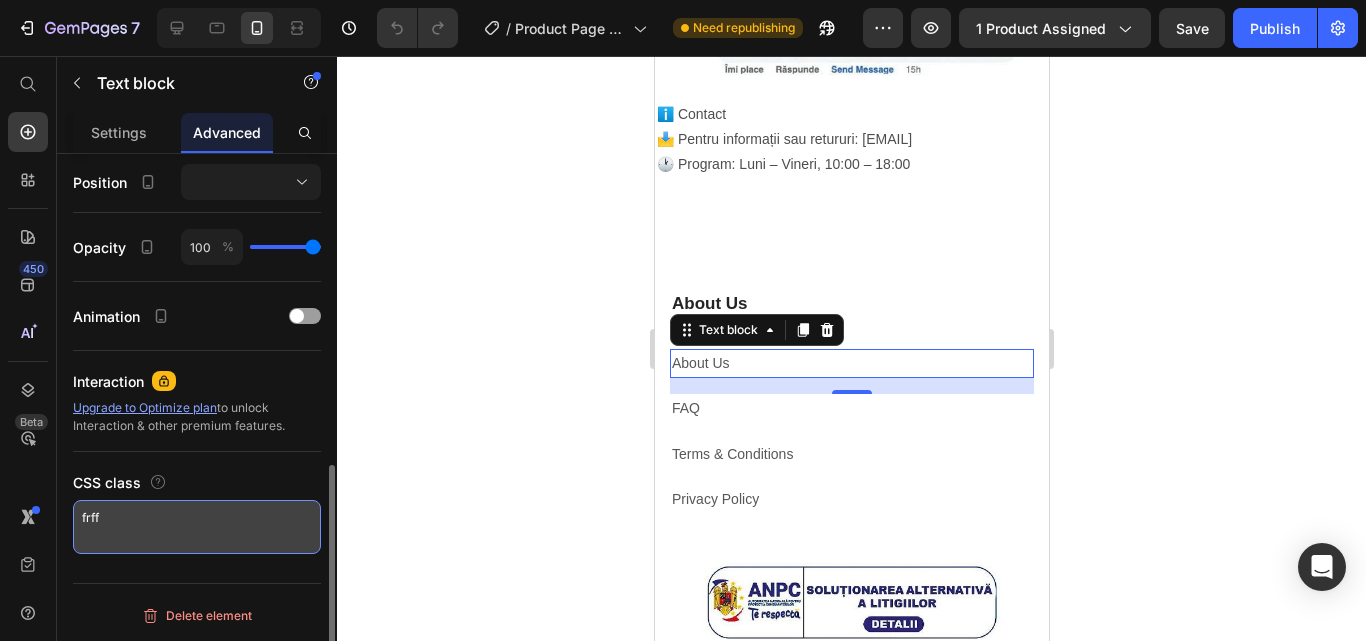 type on "frffe" 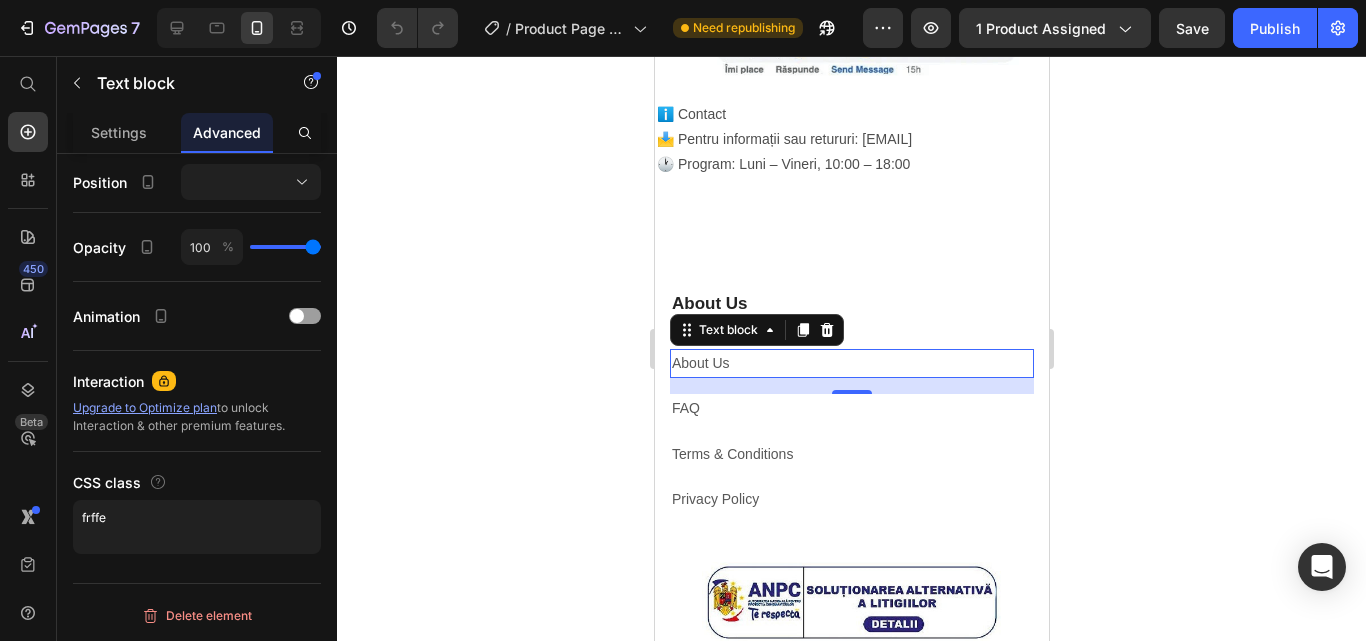 click 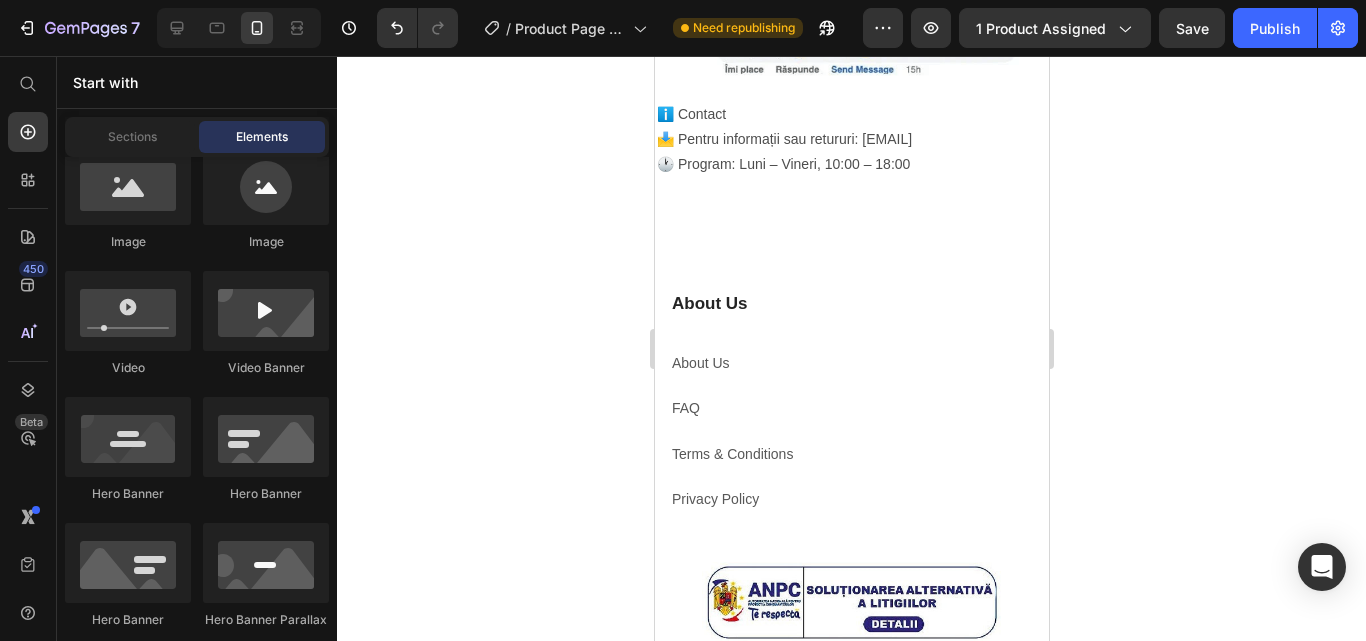 scroll, scrollTop: 0, scrollLeft: 0, axis: both 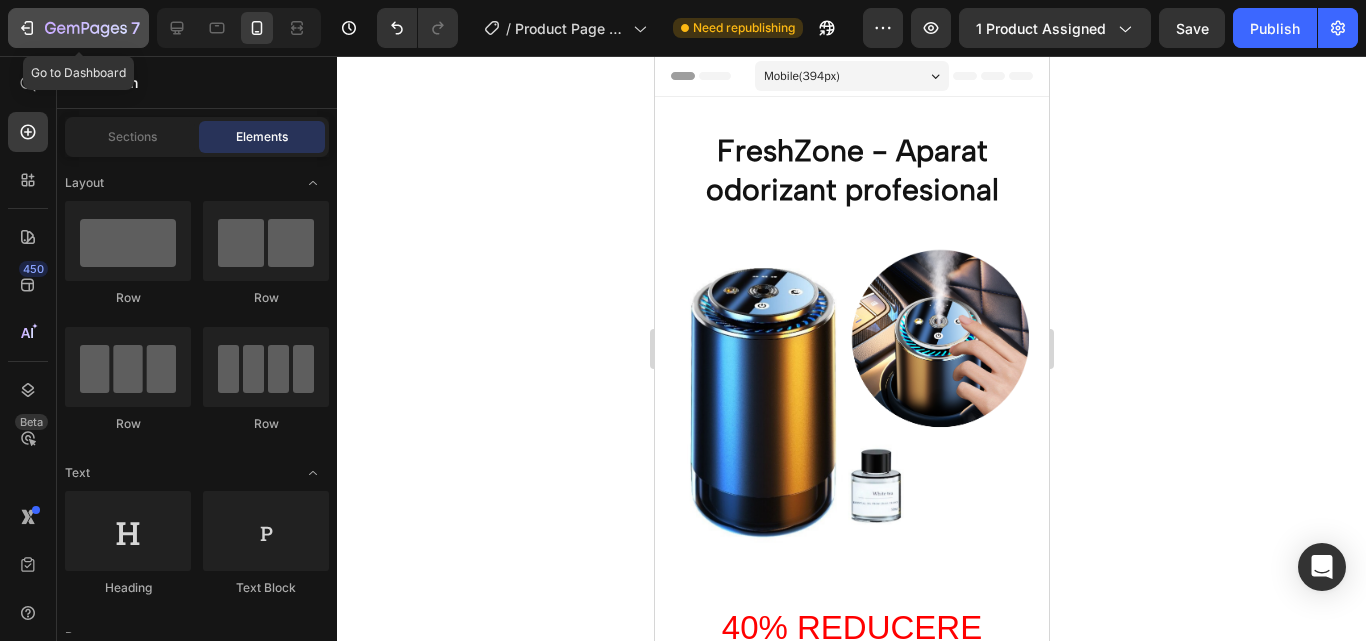 click 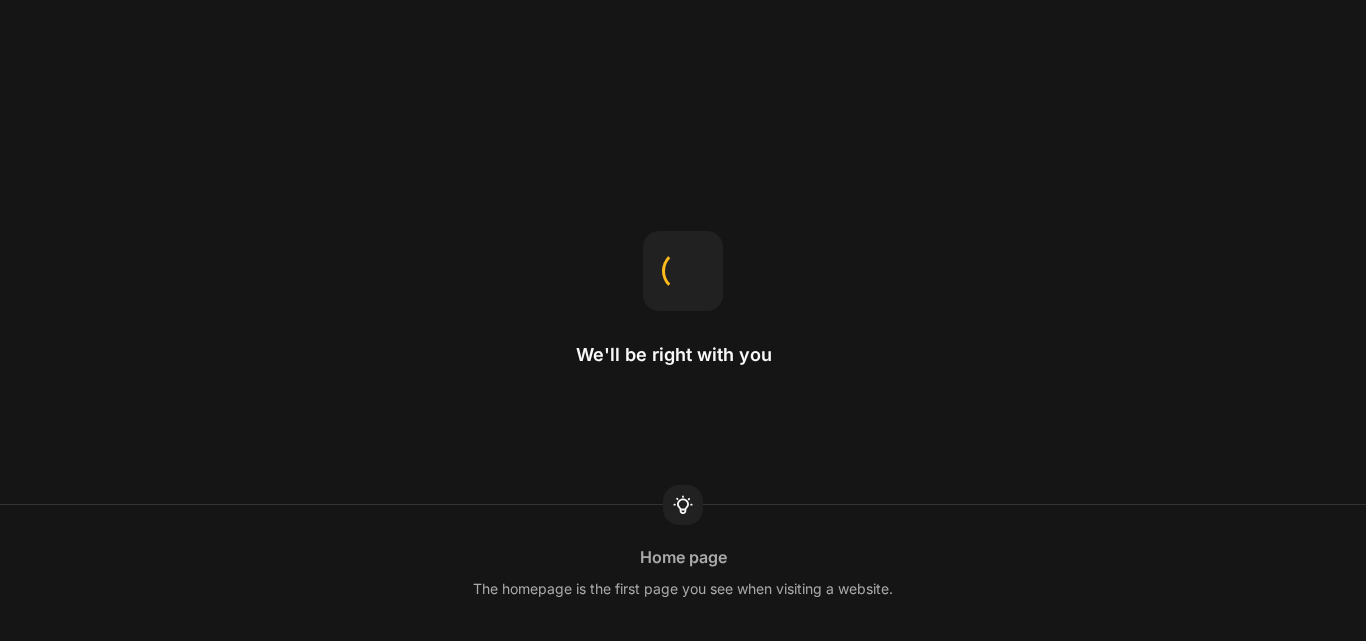 scroll, scrollTop: 0, scrollLeft: 0, axis: both 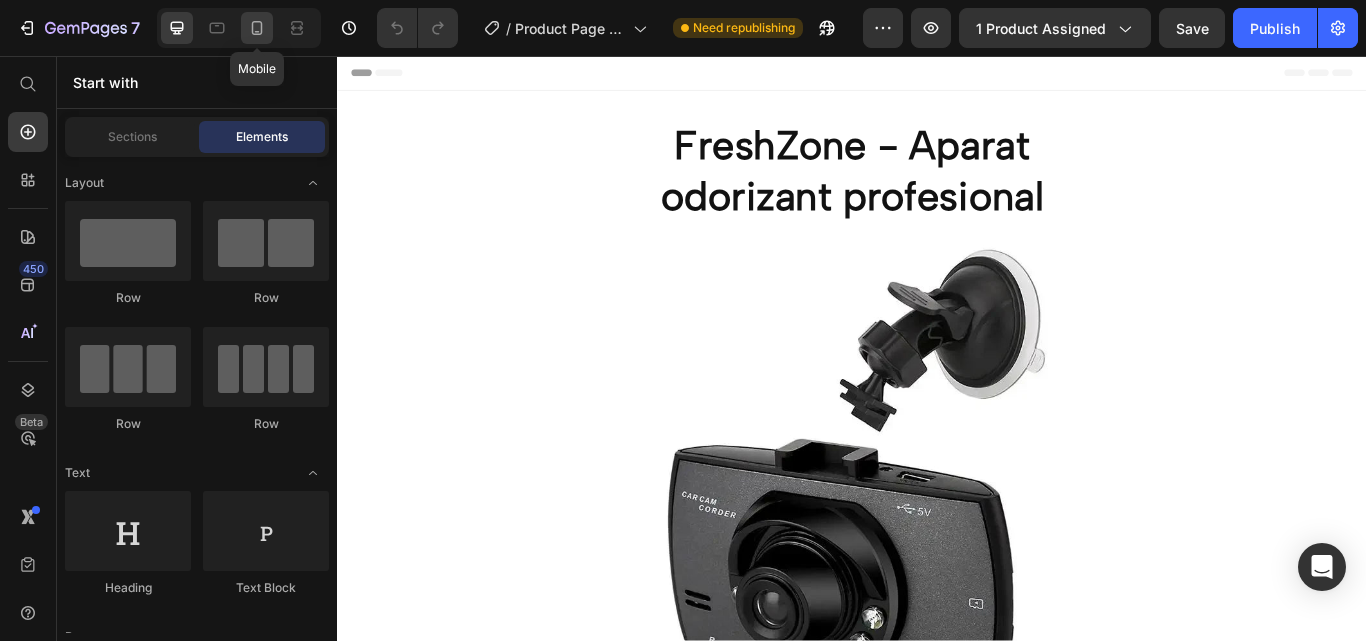 click 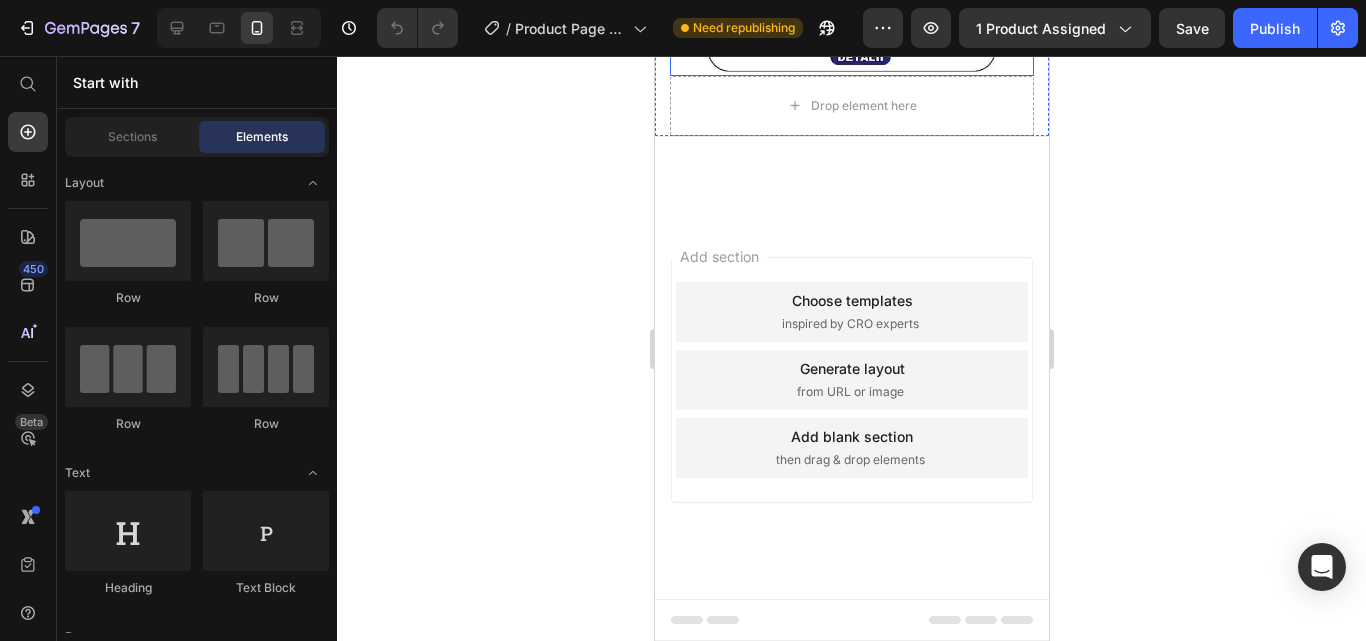 scroll, scrollTop: 4500, scrollLeft: 0, axis: vertical 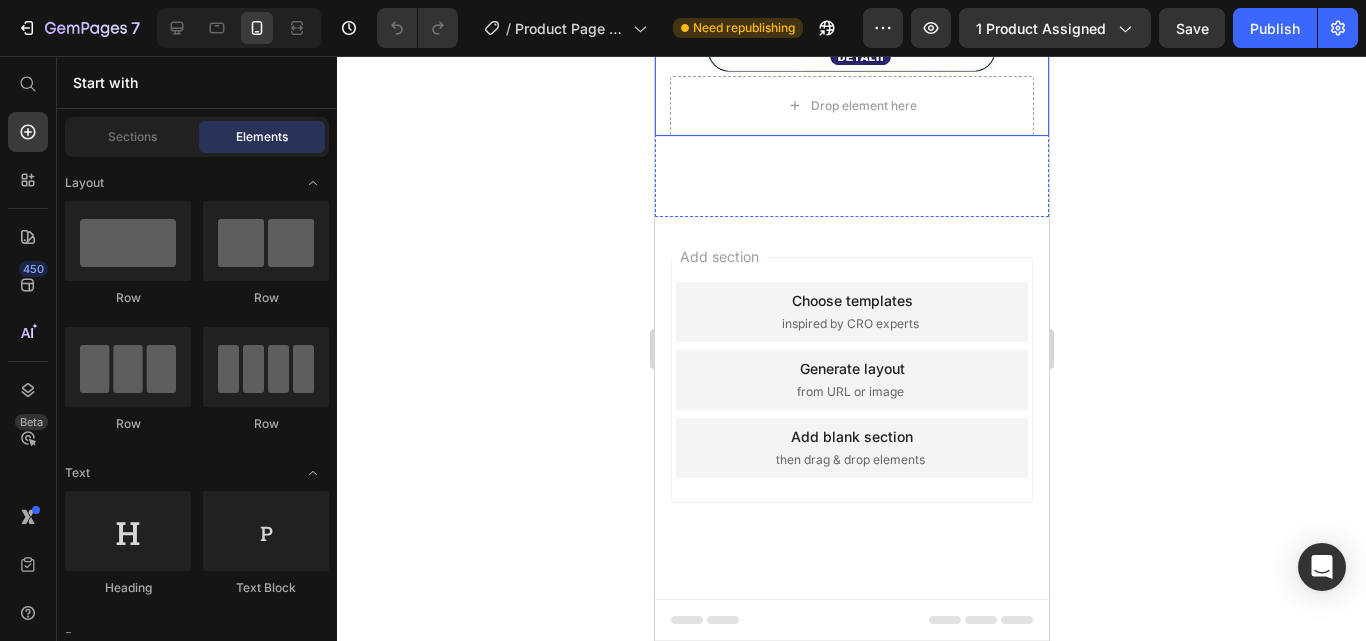 click on "About Us  Heading About Us Text block FAQ Text block Terms & Conditions Text block Privacy Policy Text block" at bounding box center [851, -254] 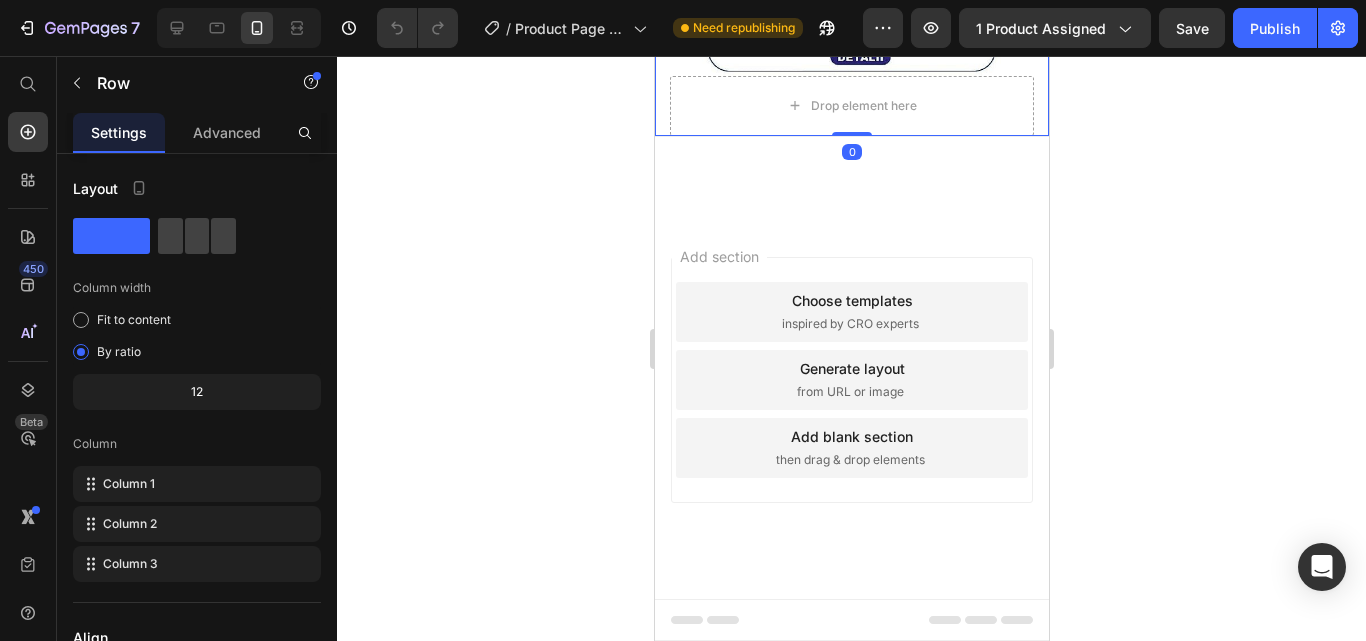 click on "About Us" at bounding box center (851, -317) 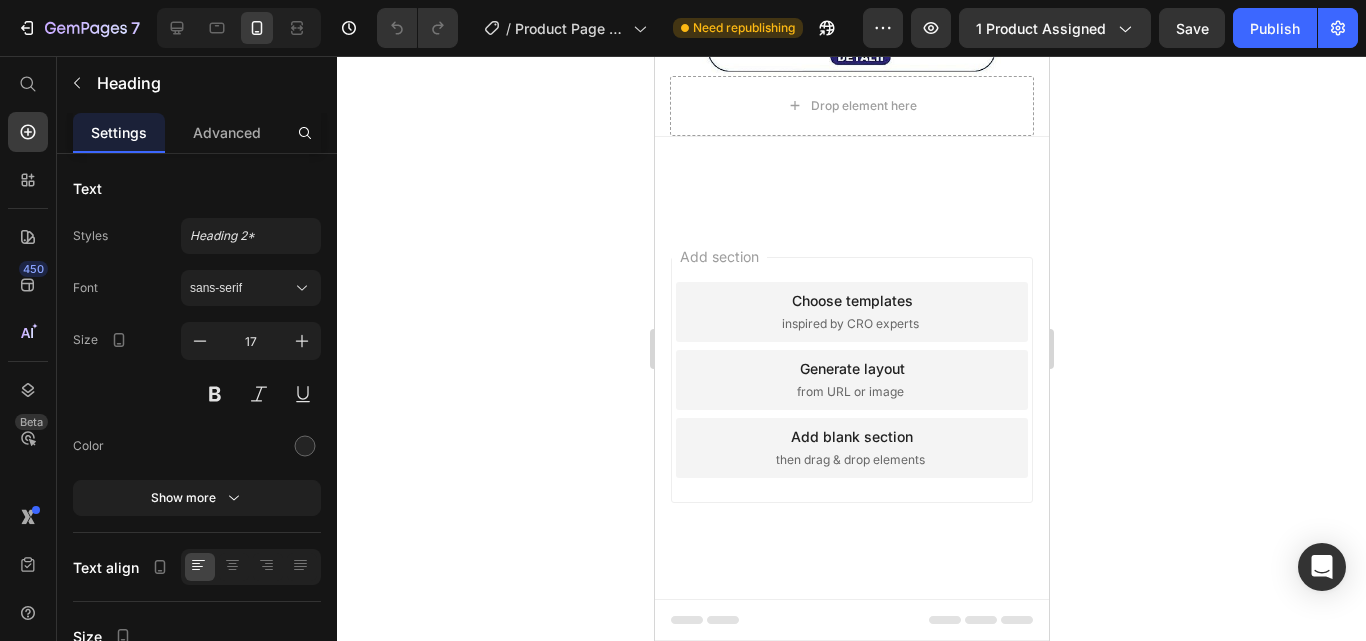 click 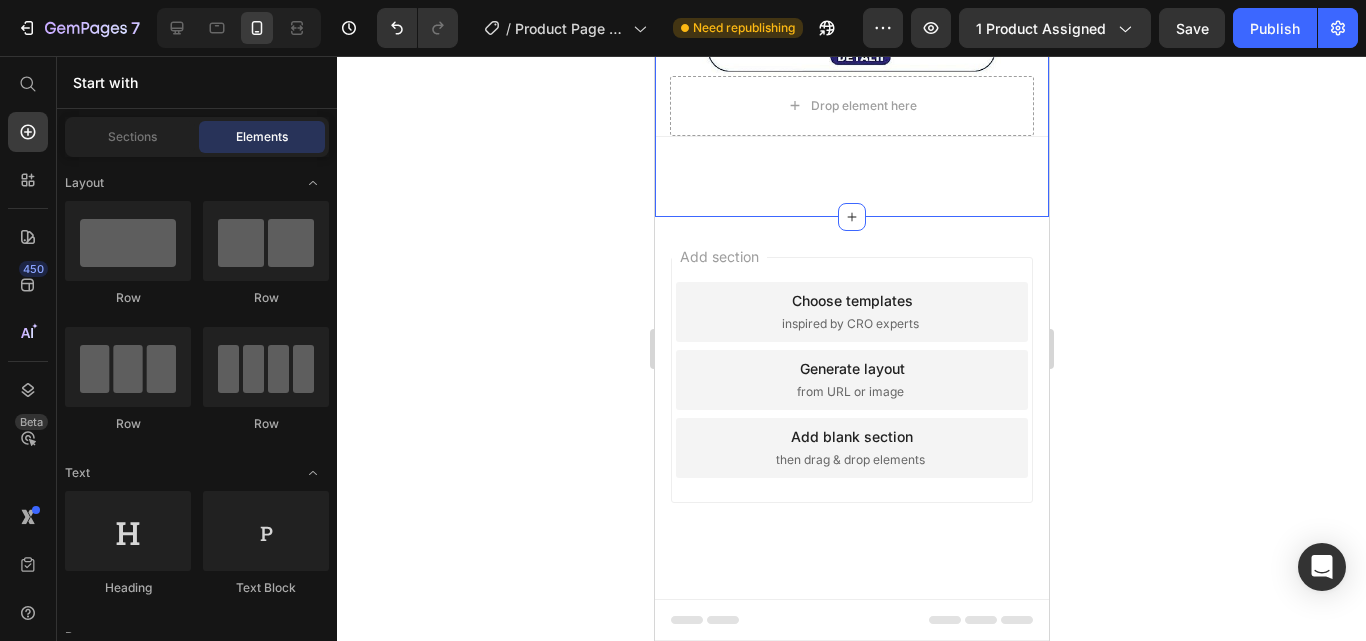 click on "About Us" at bounding box center (851, -317) 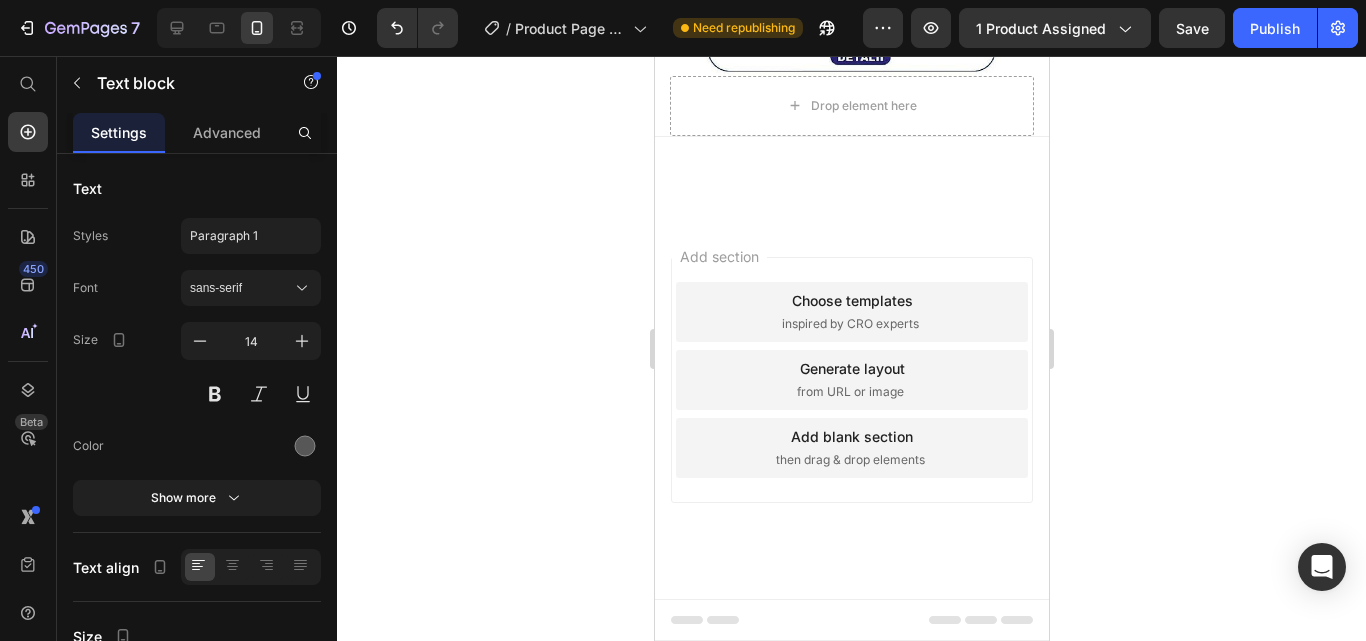 click 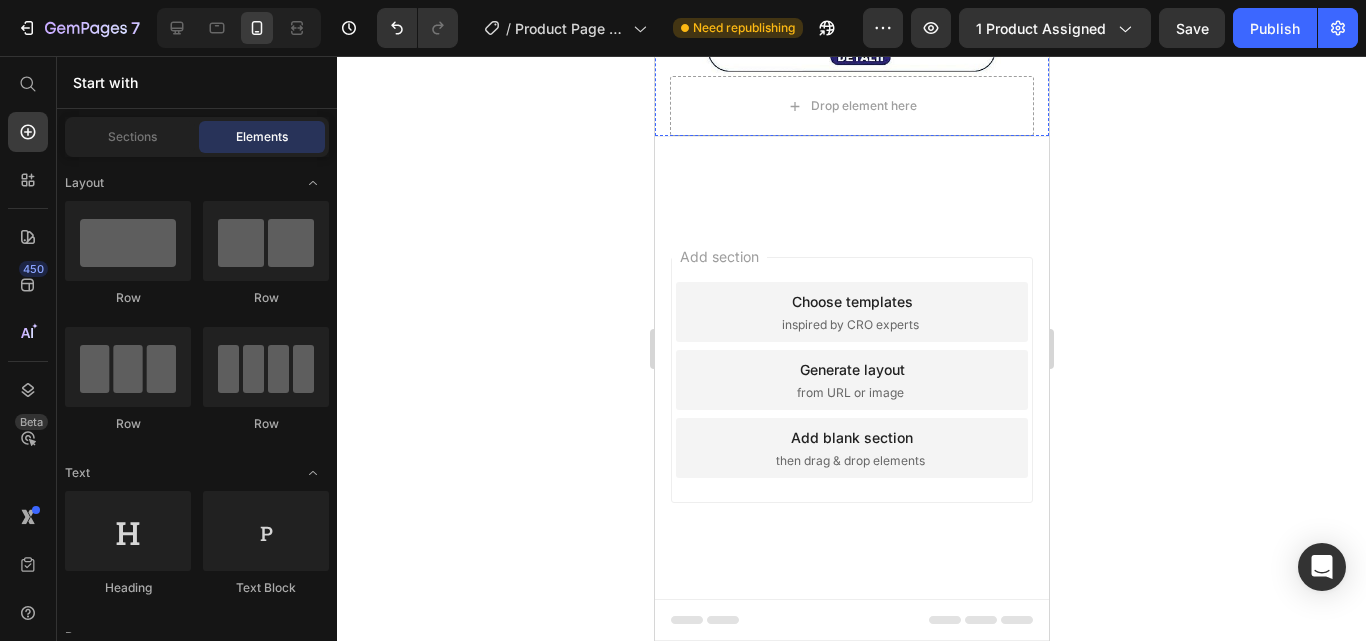 click on "FAQ" at bounding box center (851, -271) 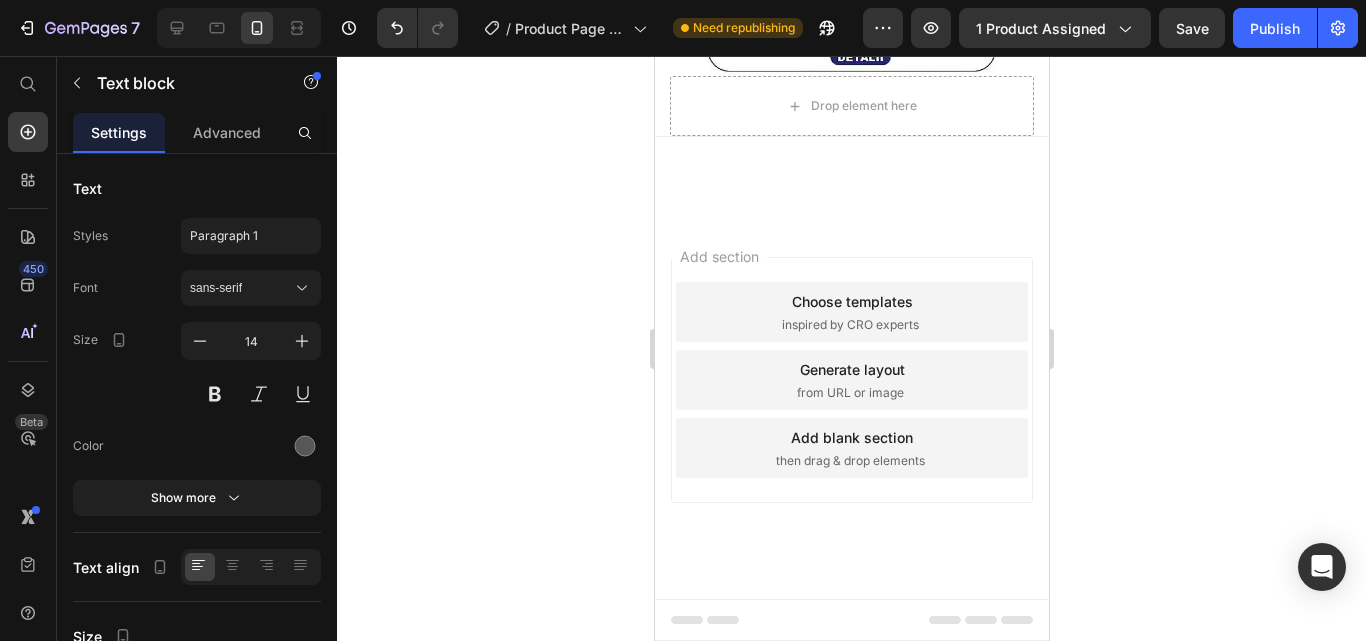 click 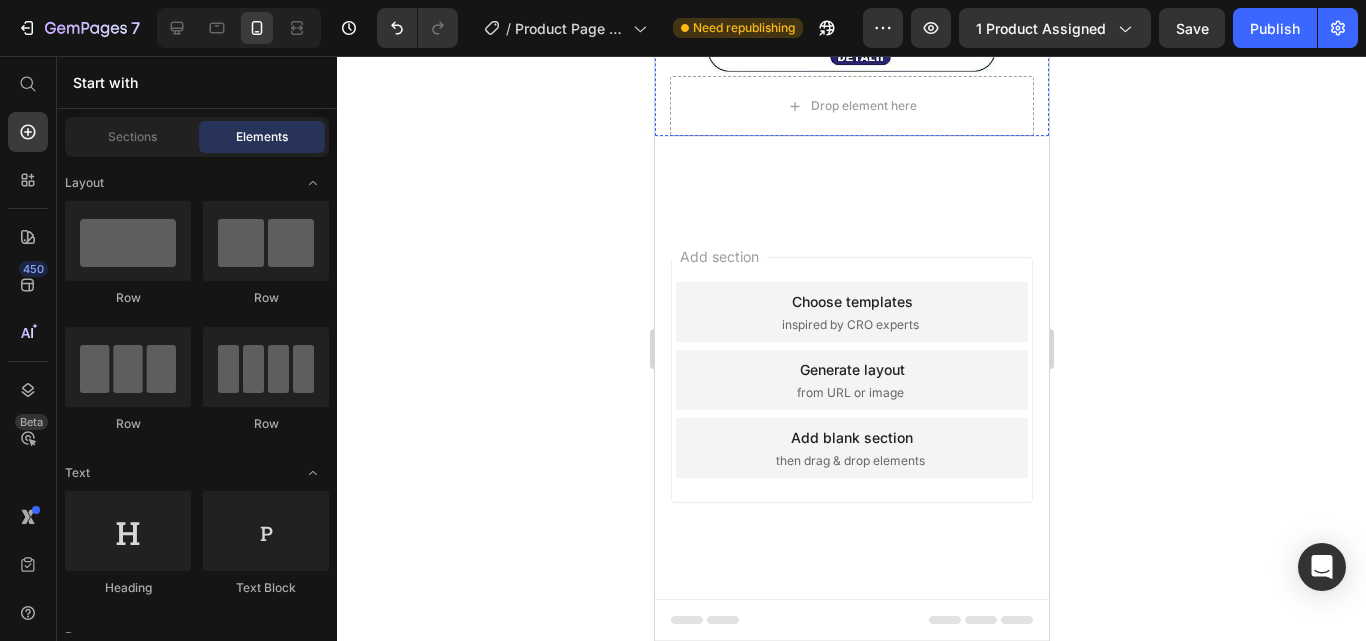 click on "Terms & Conditions" at bounding box center [851, -226] 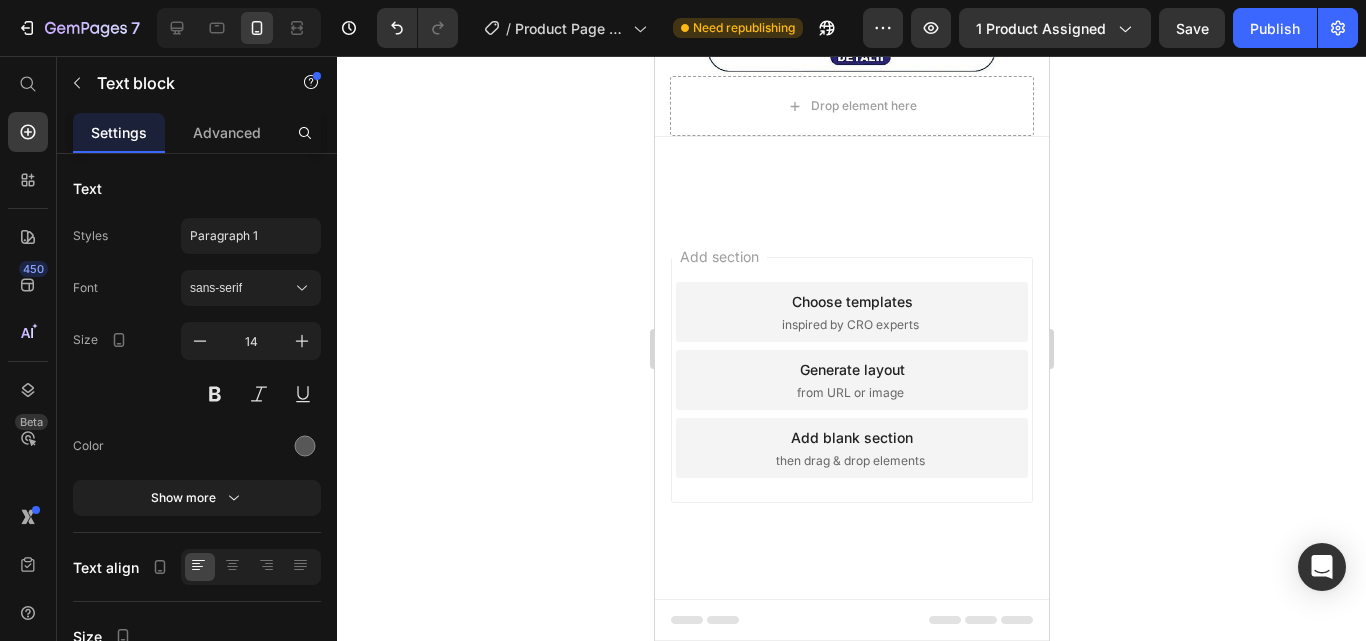 click at bounding box center [826, -259] 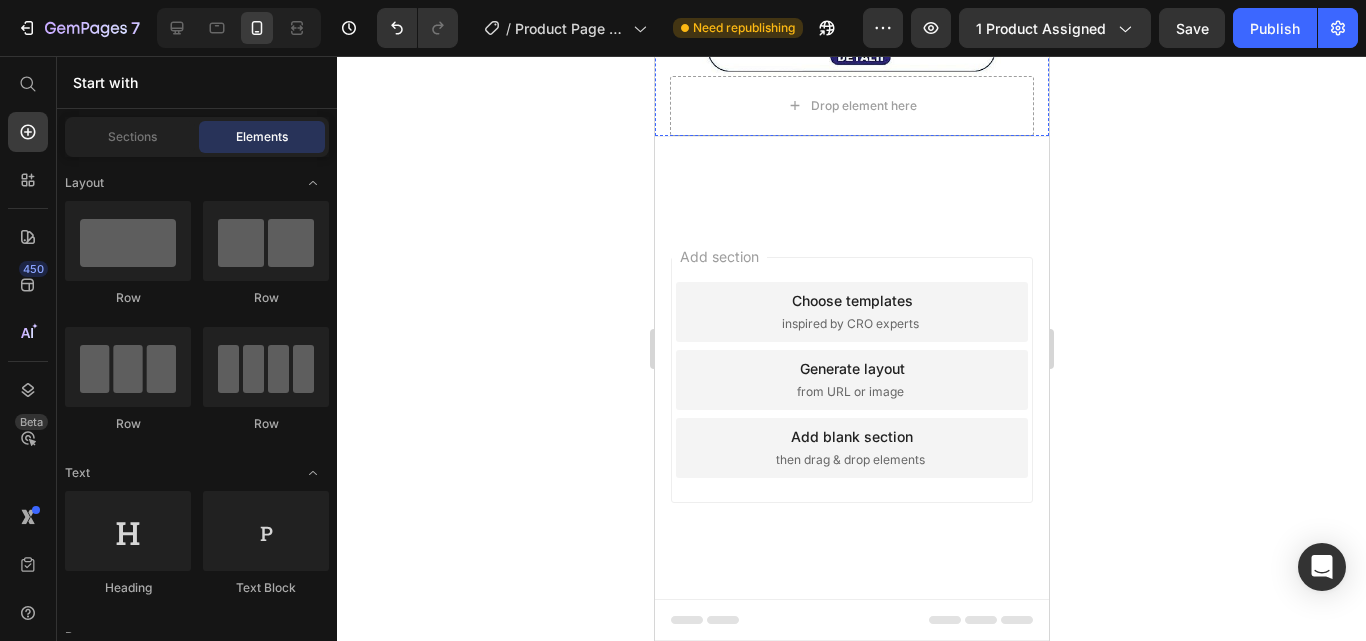 click on "Privacy Policy" at bounding box center [851, -181] 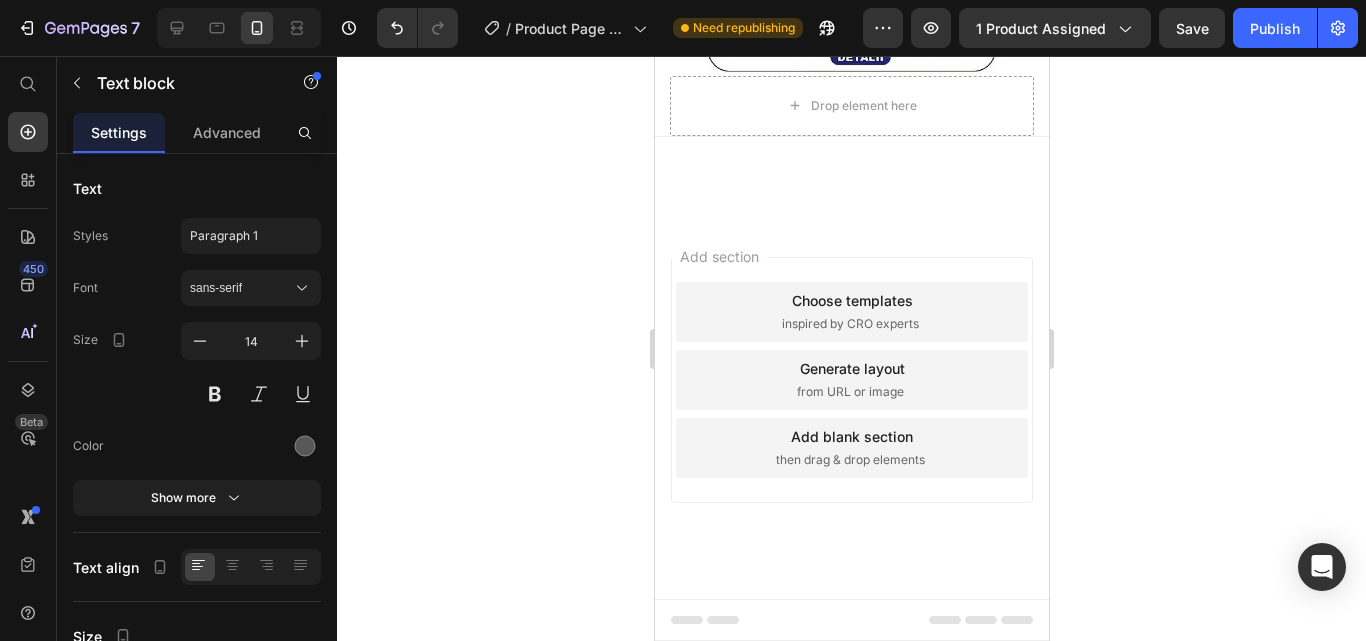 click 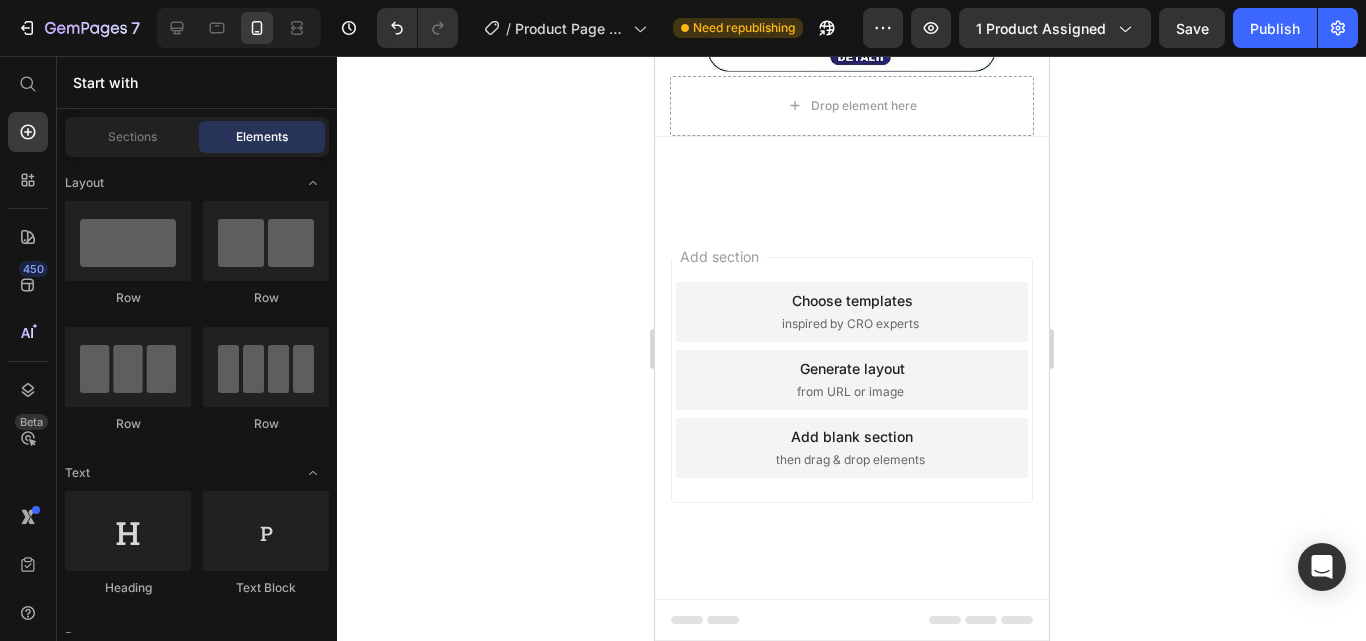 scroll, scrollTop: 4200, scrollLeft: 0, axis: vertical 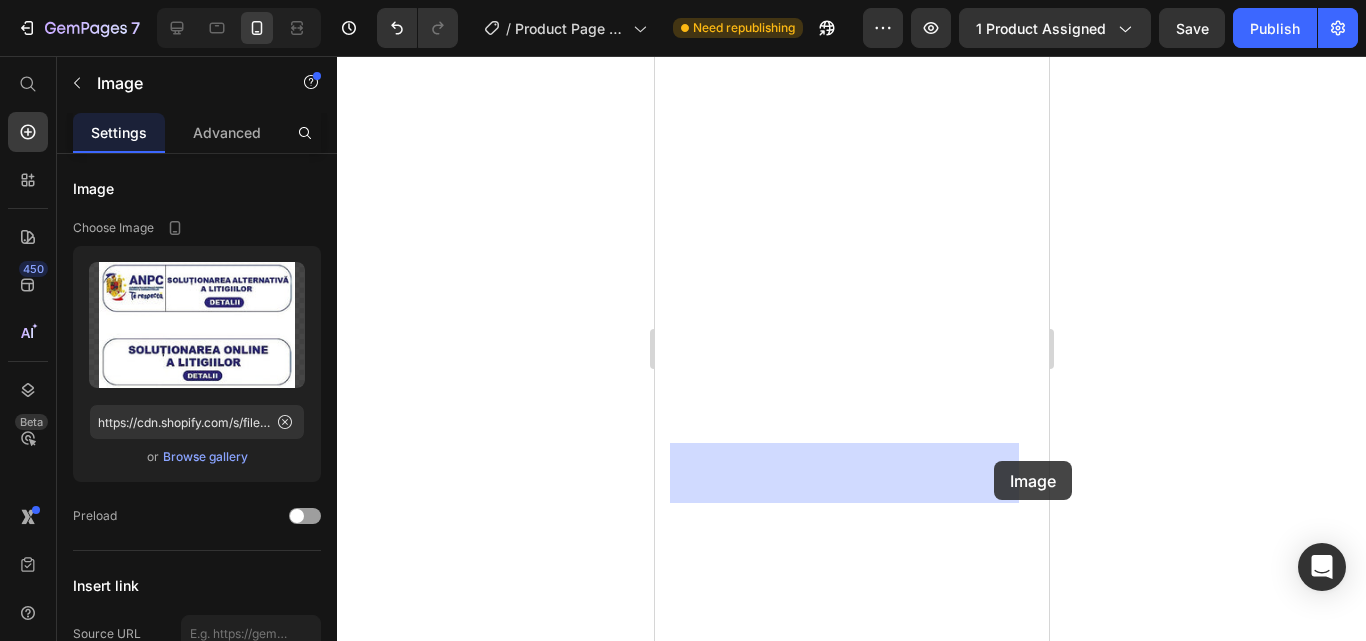 drag, startPoint x: 1001, startPoint y: 545, endPoint x: 993, endPoint y: 461, distance: 84.38009 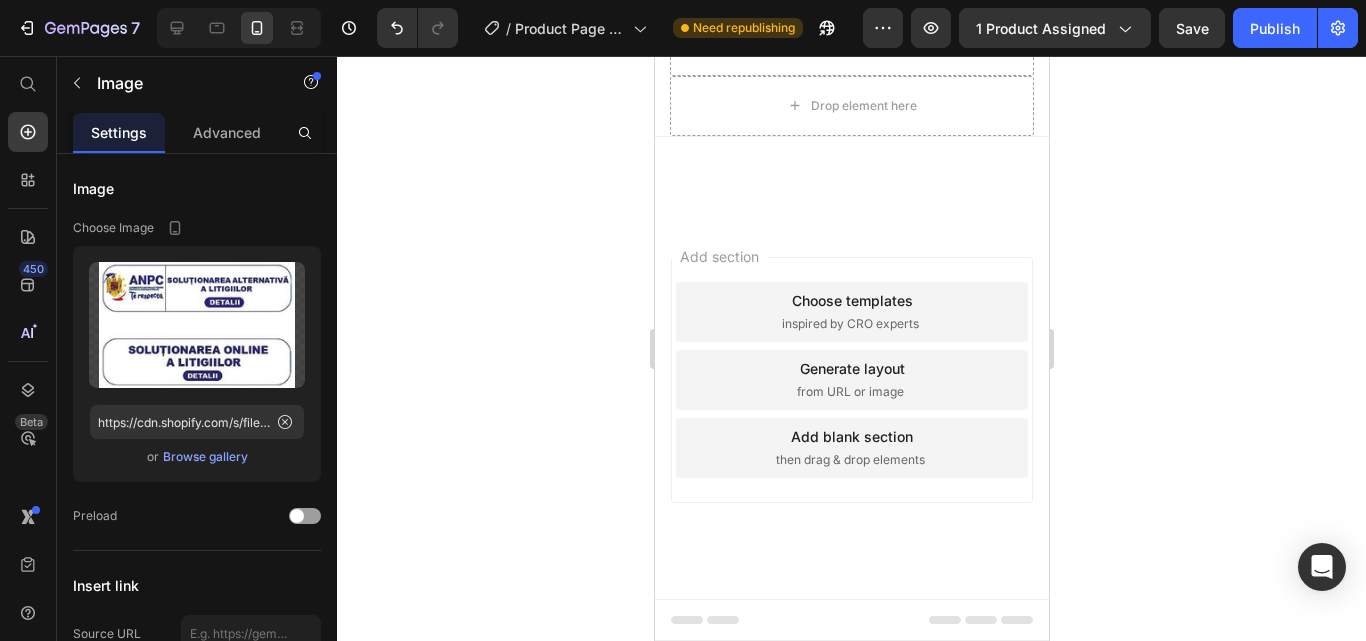 click 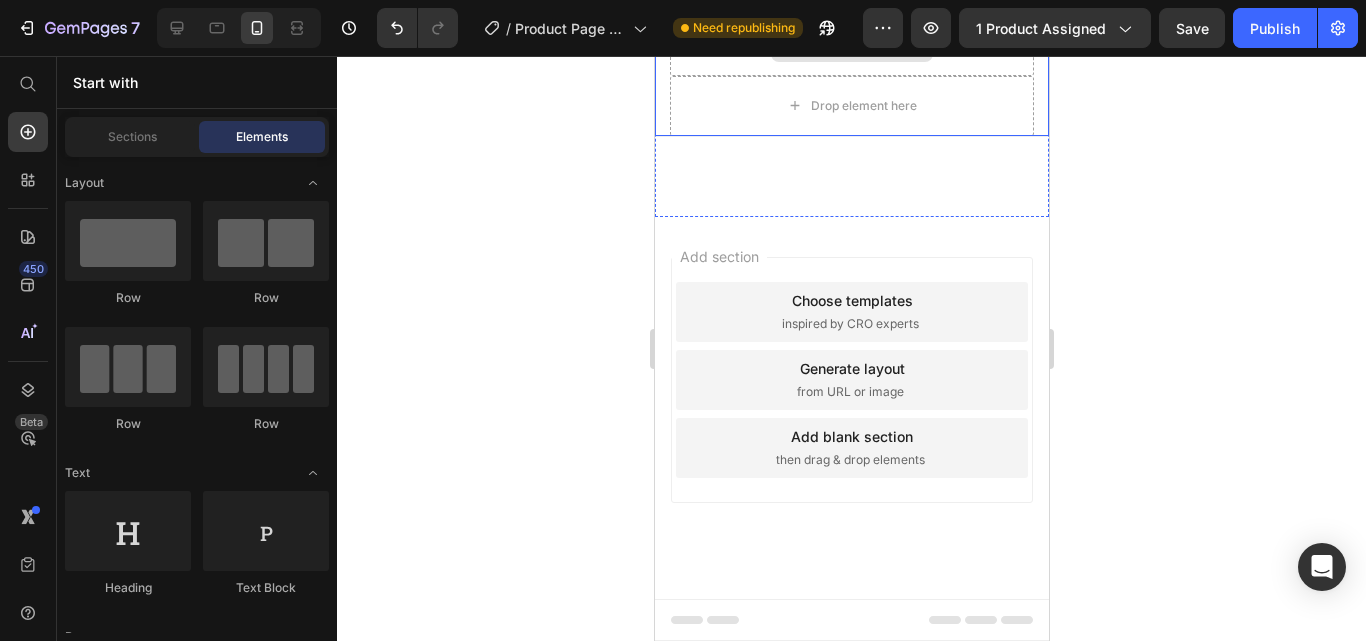 scroll, scrollTop: 4600, scrollLeft: 0, axis: vertical 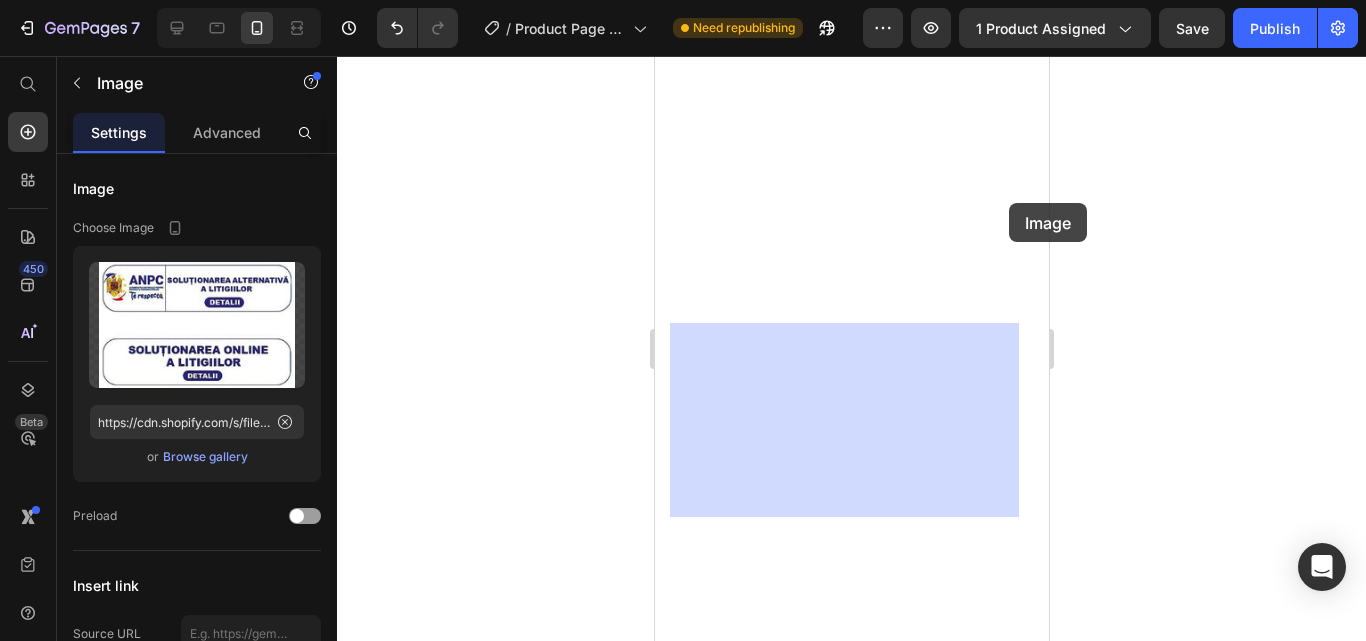 drag, startPoint x: 989, startPoint y: 145, endPoint x: 1717, endPoint y: 277, distance: 739.87024 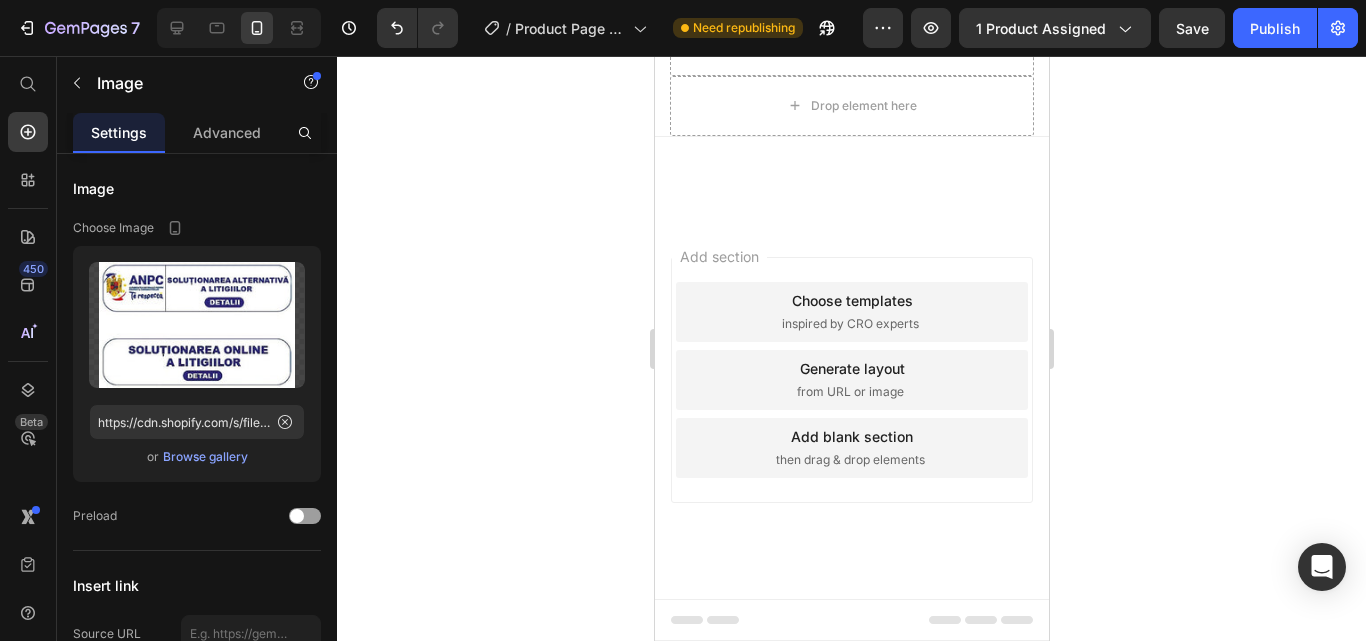 scroll, scrollTop: 4421, scrollLeft: 0, axis: vertical 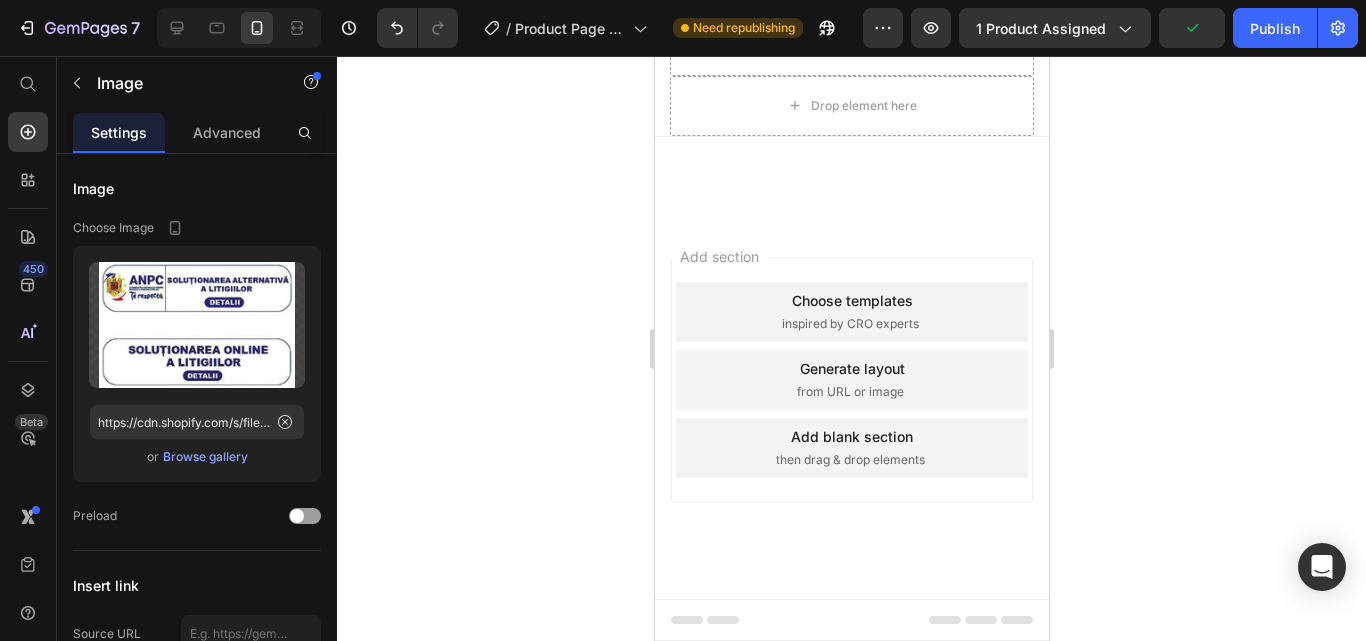 click at bounding box center [851, -81] 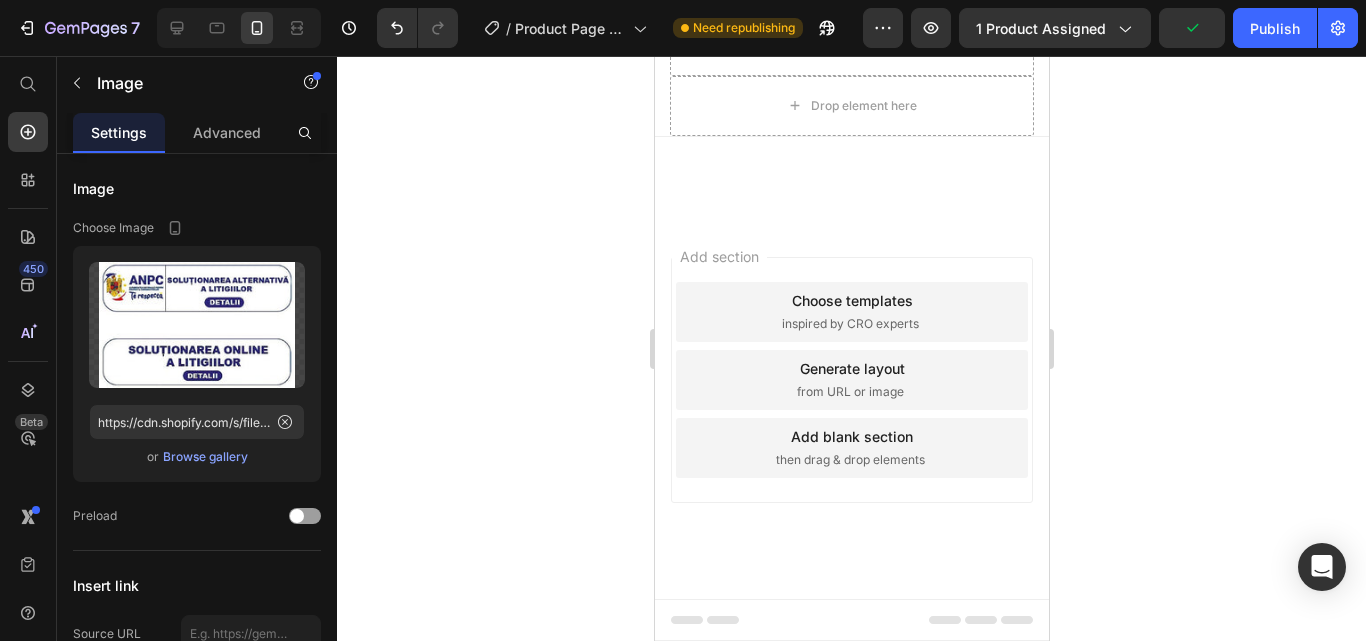click 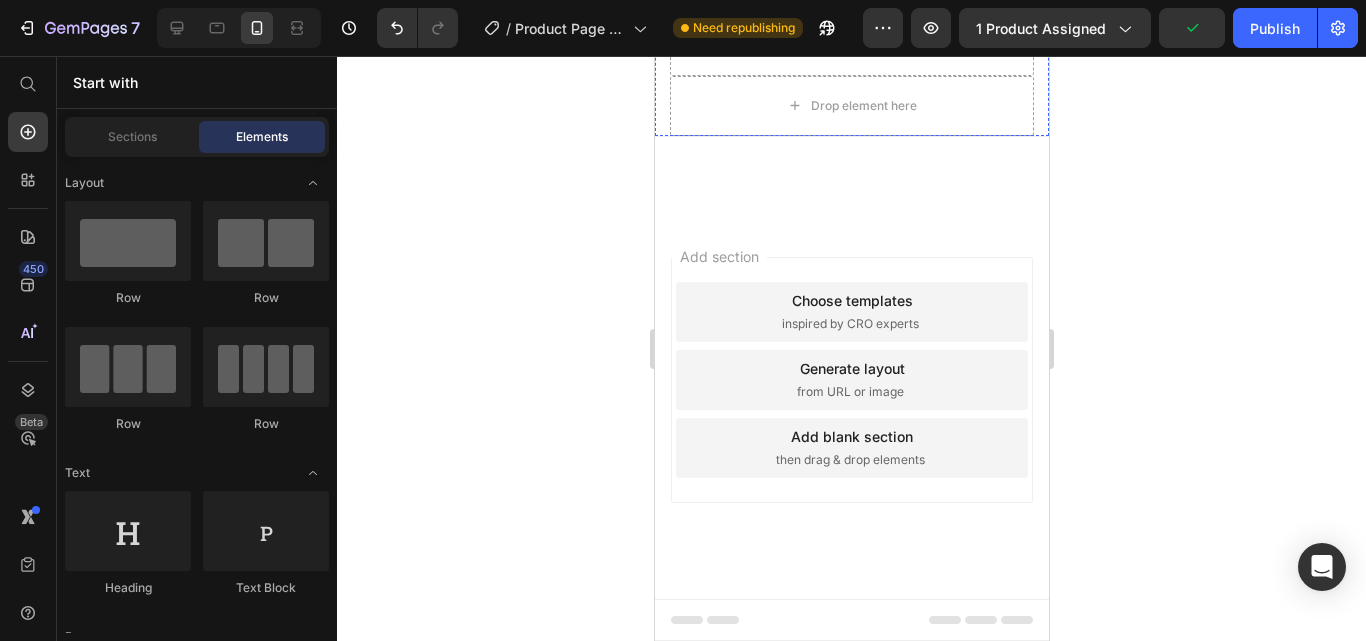 click at bounding box center (851, -81) 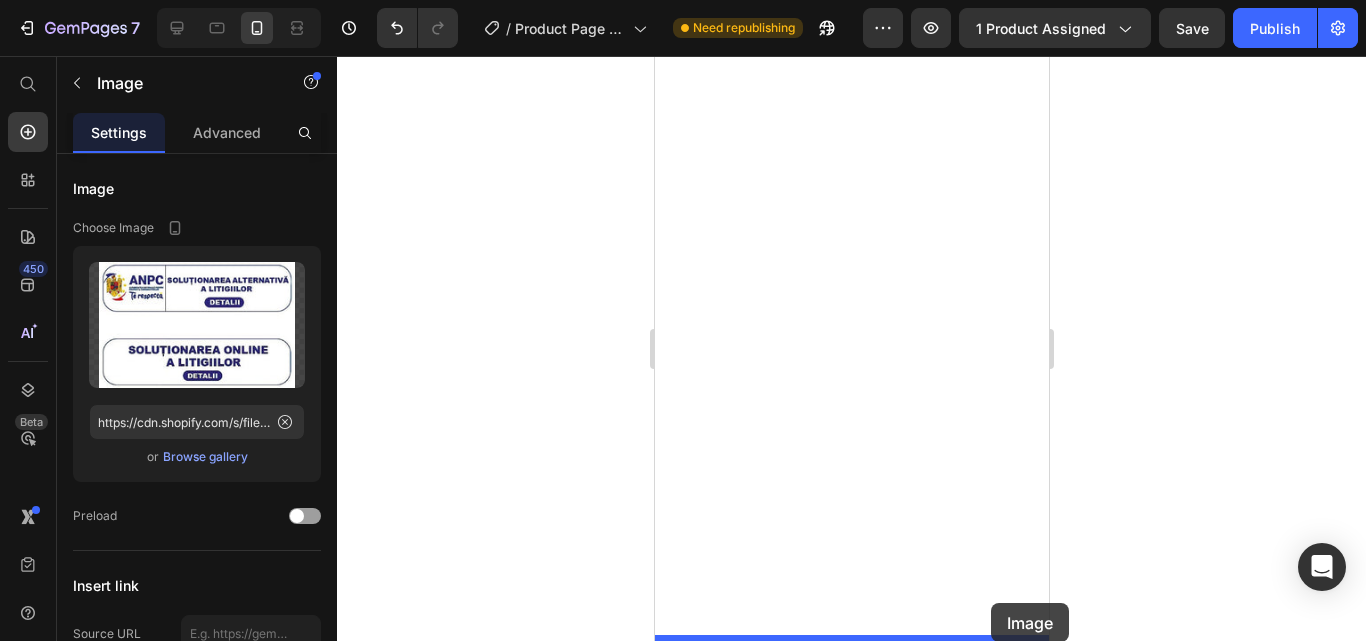 drag, startPoint x: 998, startPoint y: 271, endPoint x: 990, endPoint y: 603, distance: 332.09637 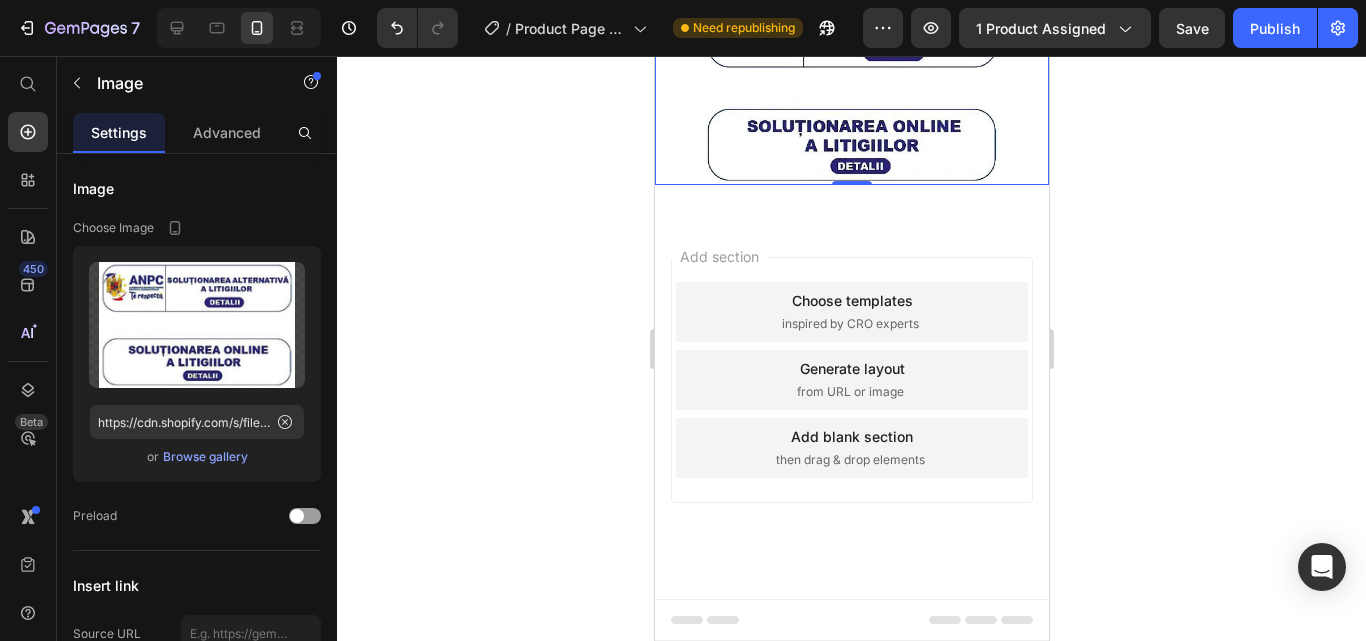 scroll, scrollTop: 4345, scrollLeft: 0, axis: vertical 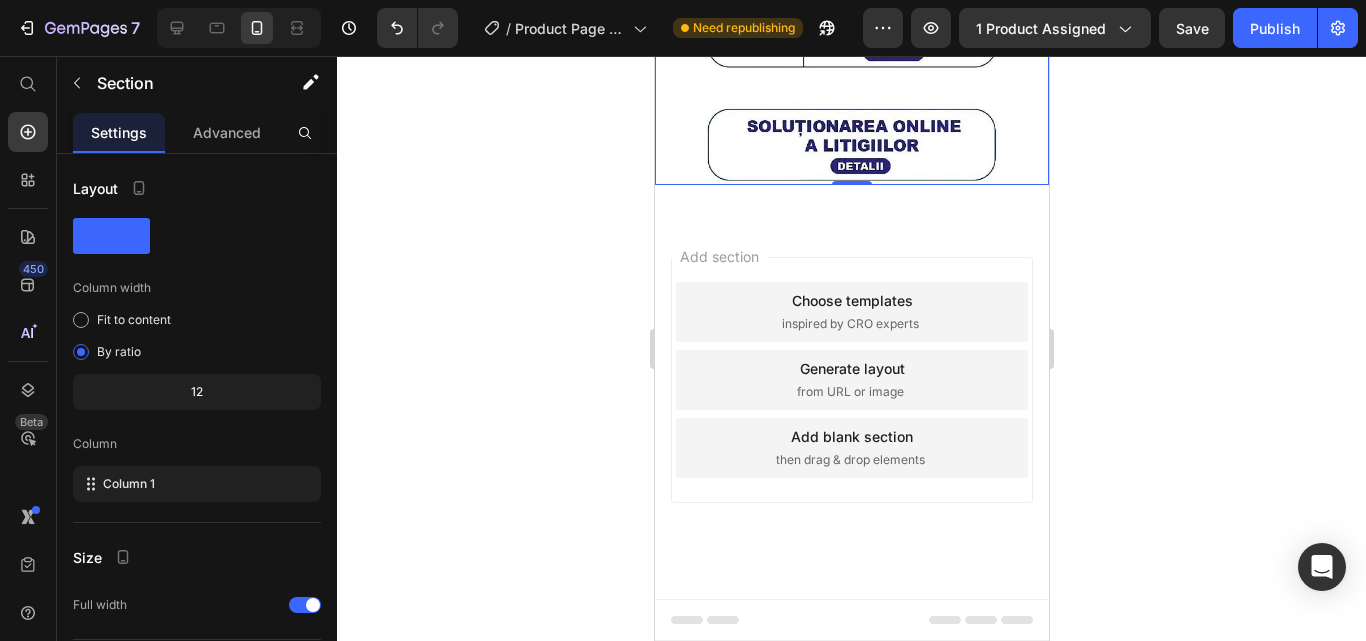 click on "Drop element here
Drop element here
Drop element here Row                Title Line Copyright © 2022 GemThemes. All Rights Reserved. Text block Image Row Section 2" at bounding box center [851, -212] 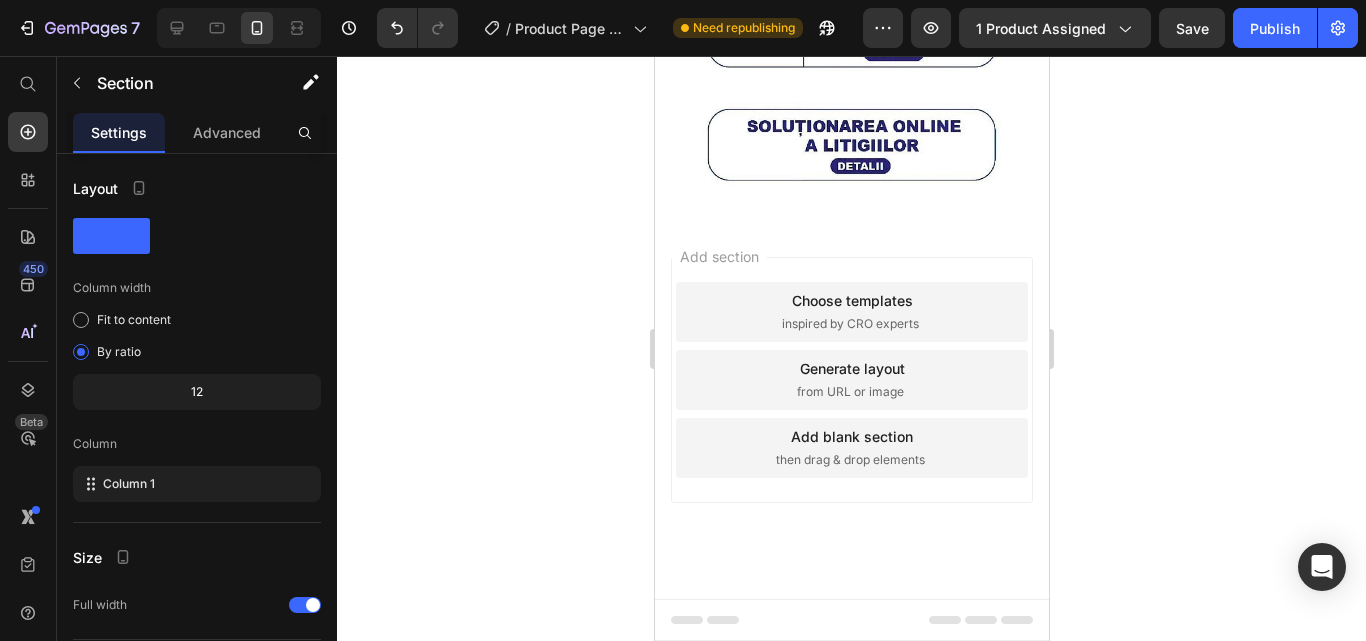 click 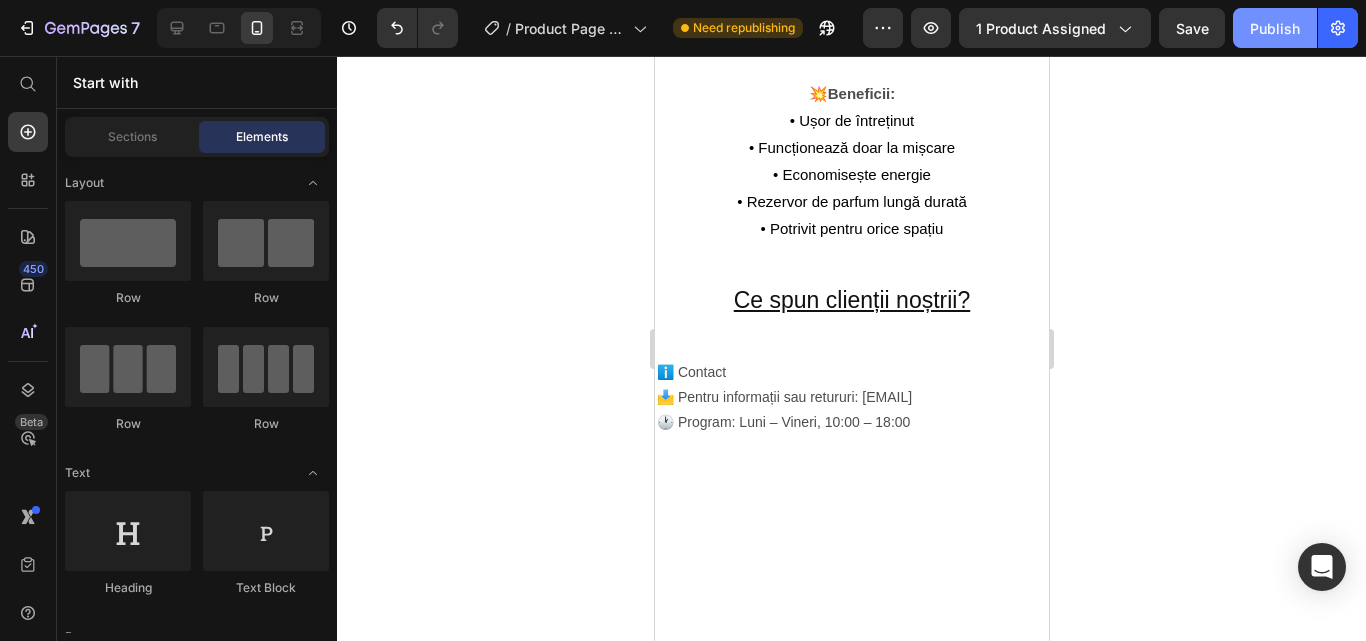 scroll, scrollTop: 2004, scrollLeft: 0, axis: vertical 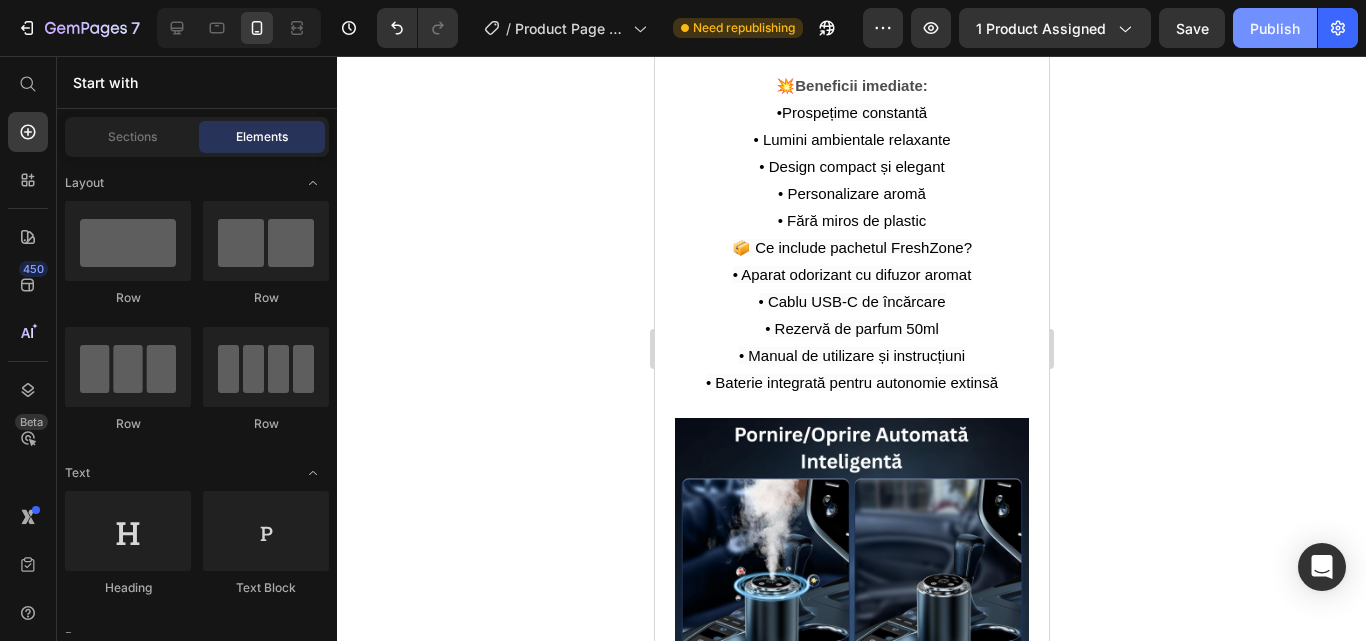 click on "Publish" at bounding box center [1275, 28] 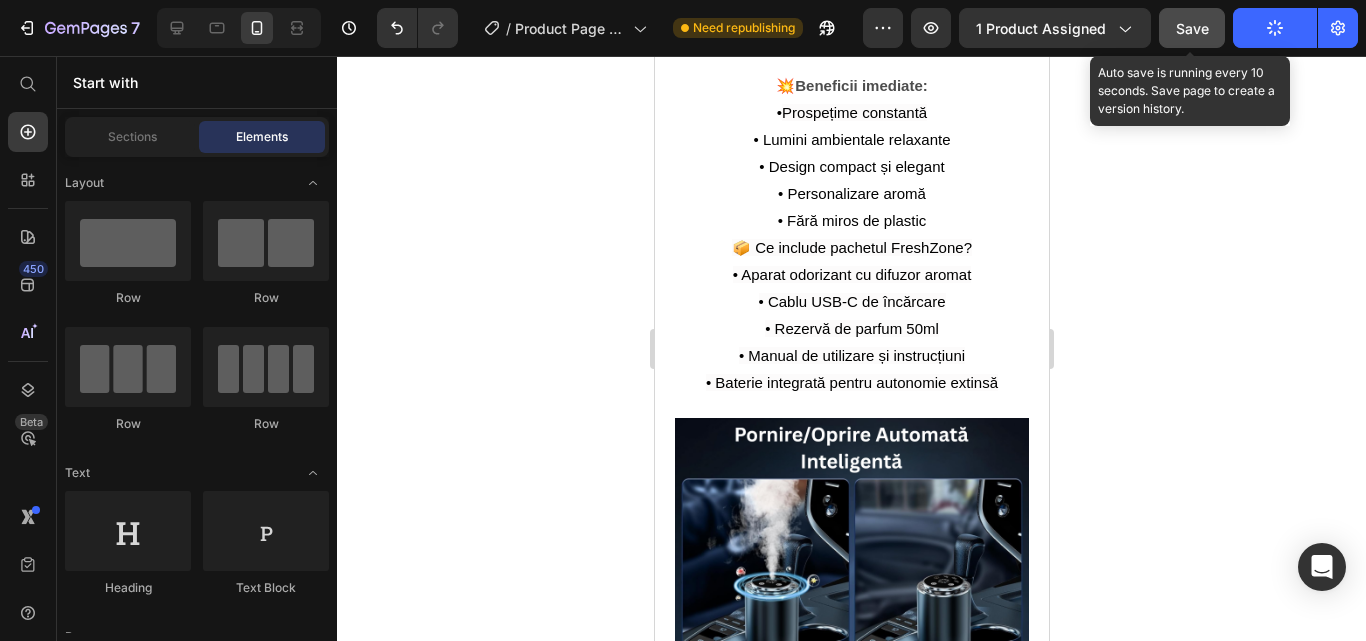 click on "Save" 